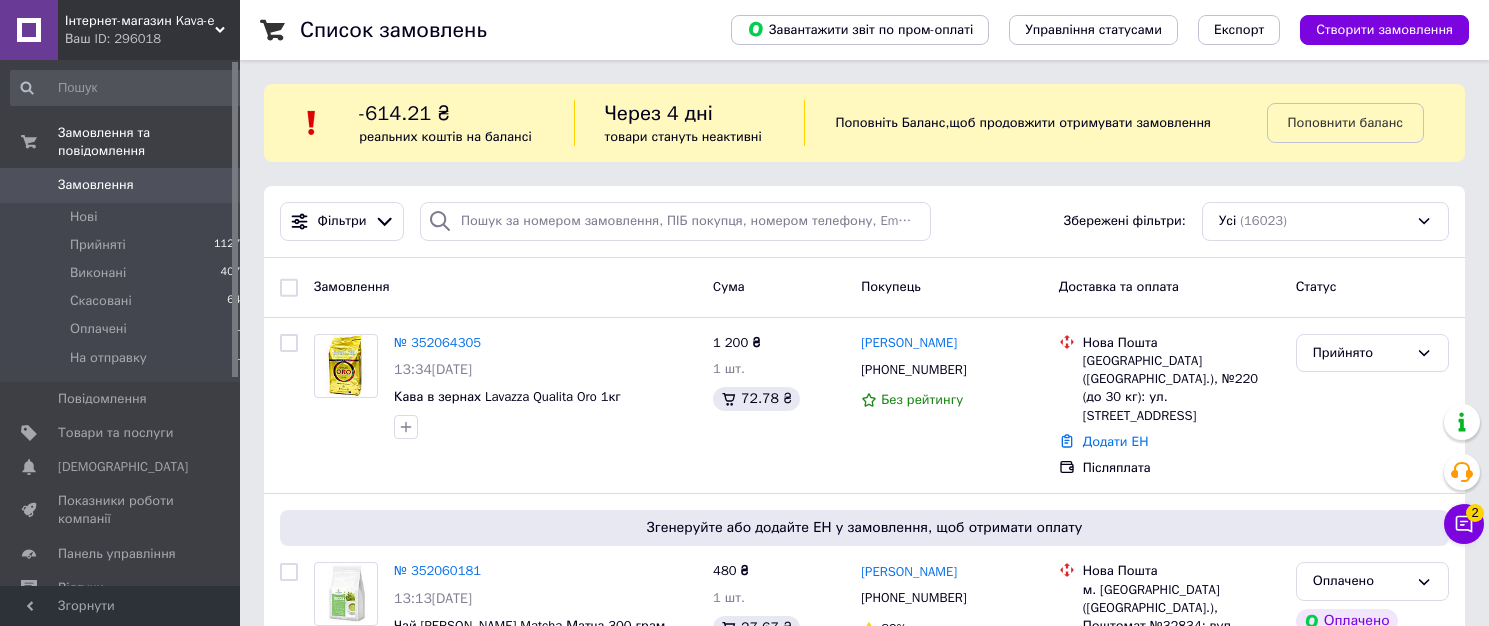 scroll, scrollTop: 0, scrollLeft: 0, axis: both 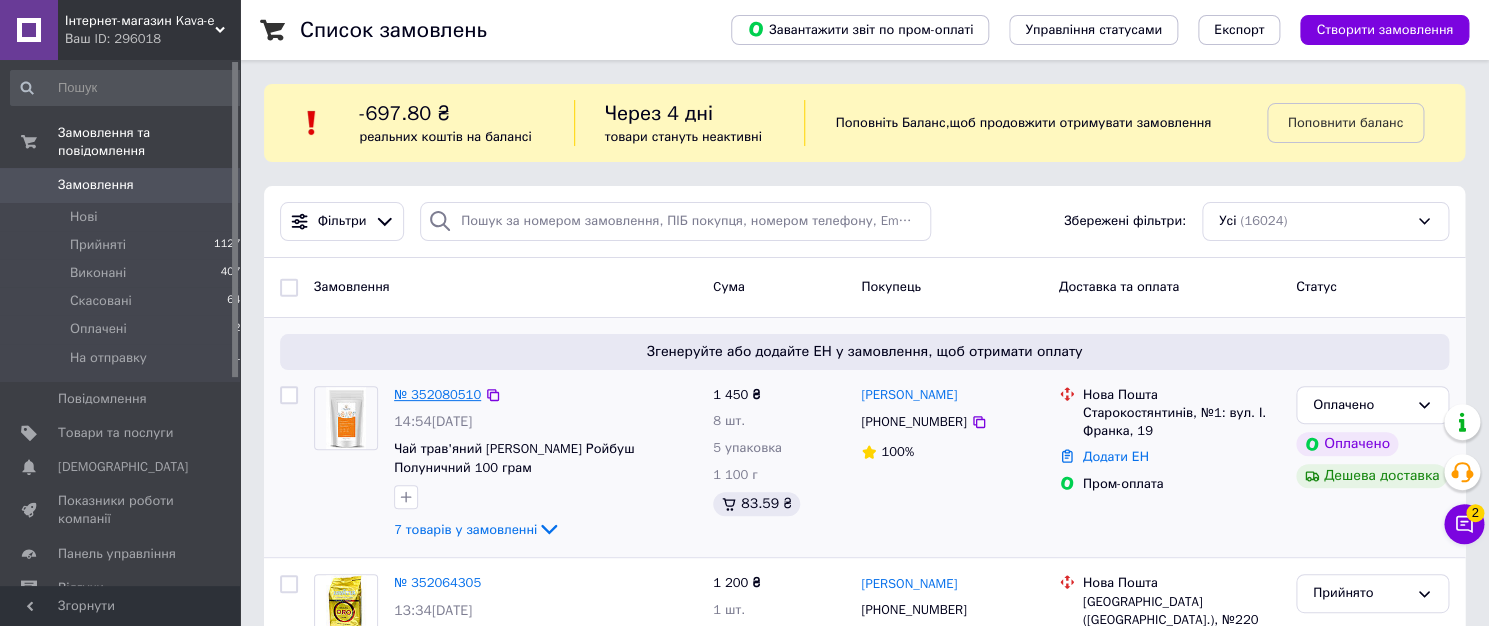 click on "№ 352080510" at bounding box center (437, 394) 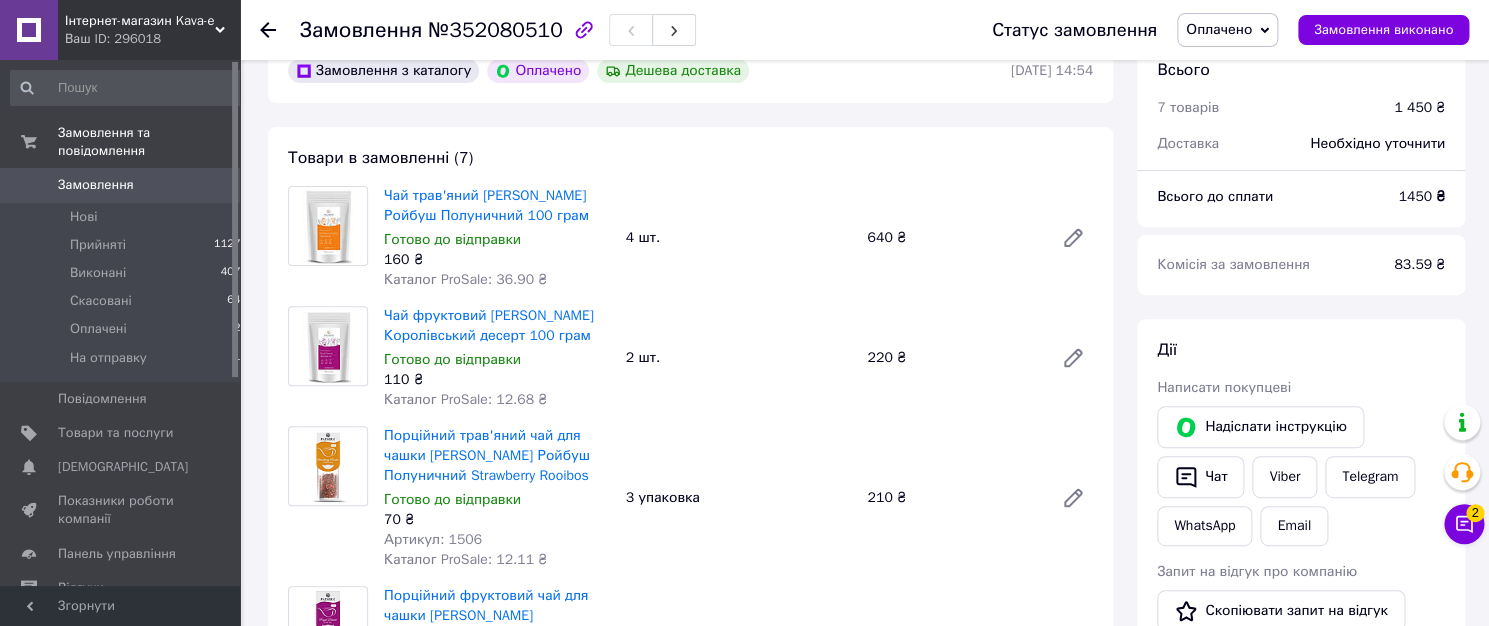 scroll, scrollTop: 0, scrollLeft: 0, axis: both 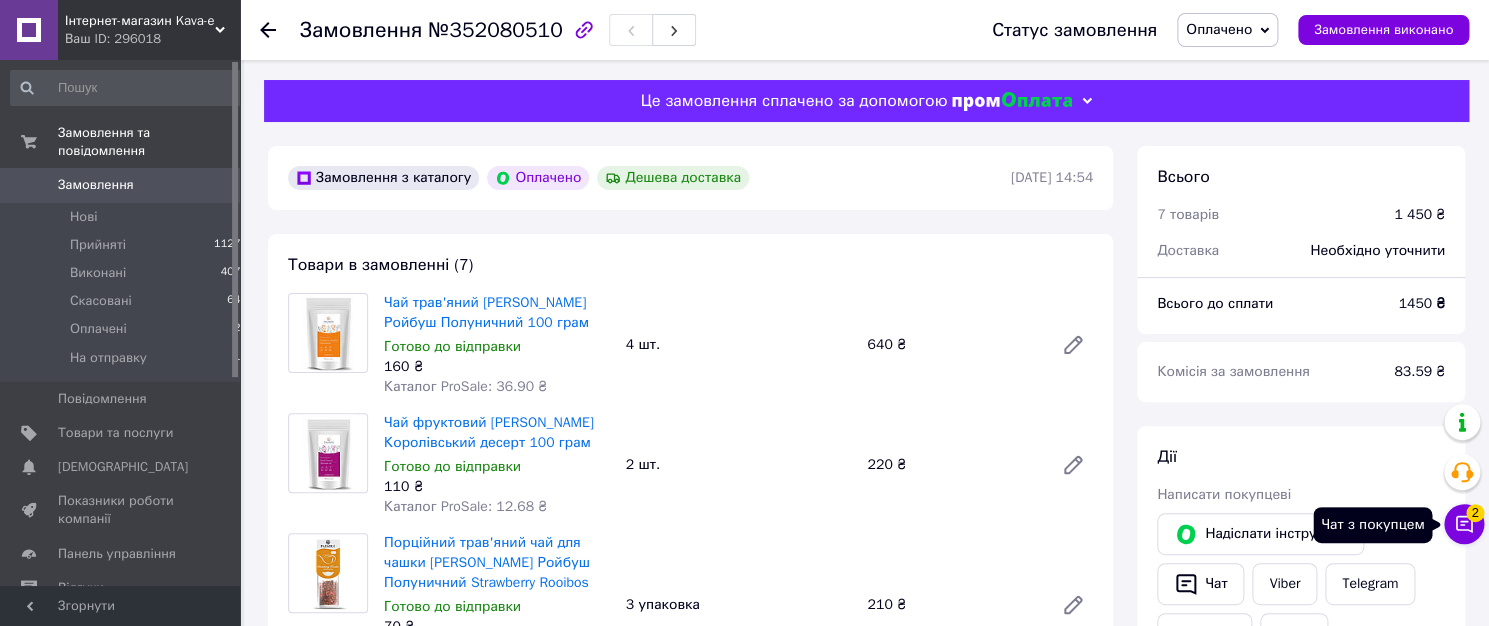 click on "Чат з покупцем 2" at bounding box center [1464, 524] 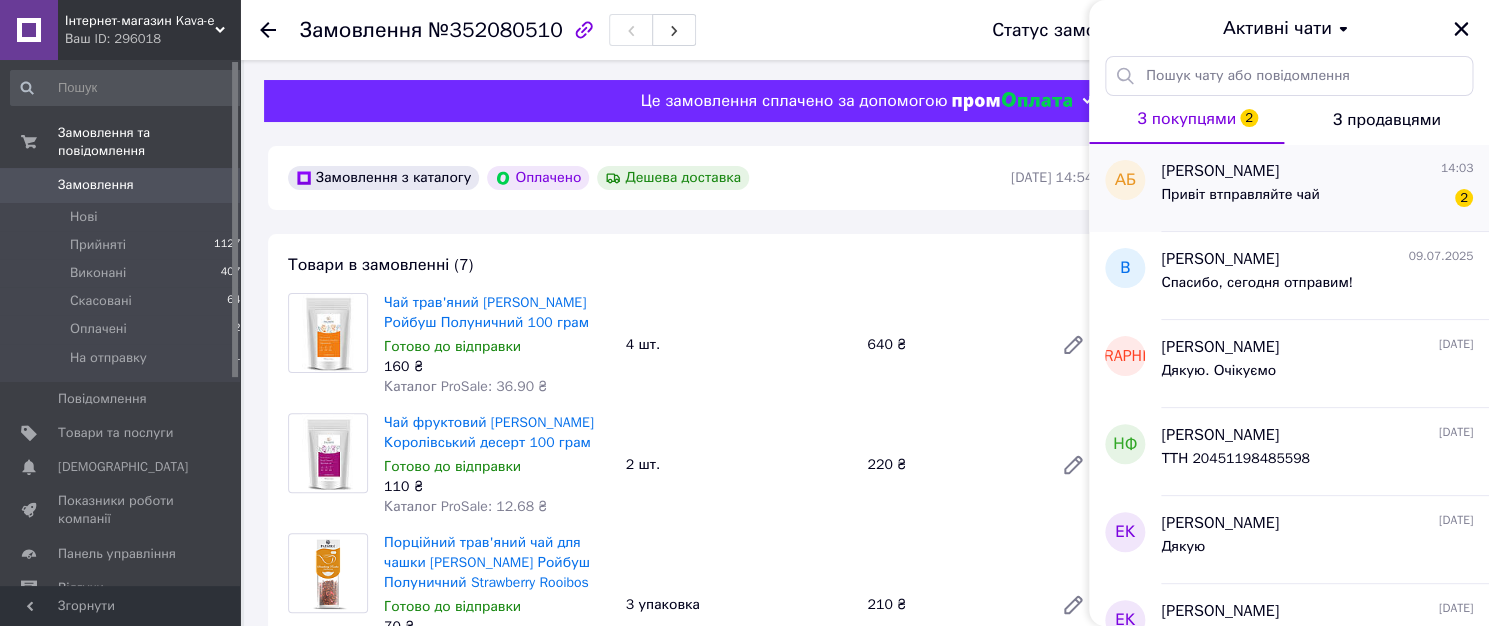 click on "Привіт  втправляйте чай 2" at bounding box center [1317, 199] 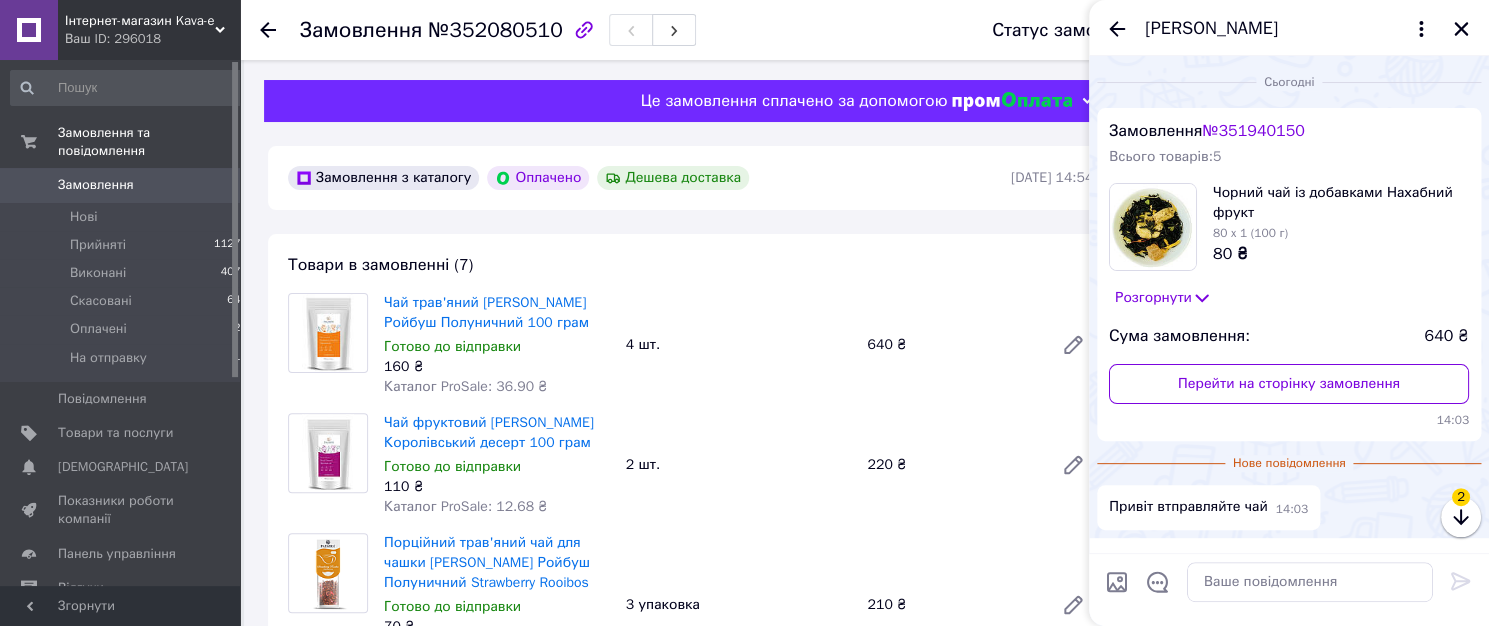 scroll, scrollTop: 59, scrollLeft: 0, axis: vertical 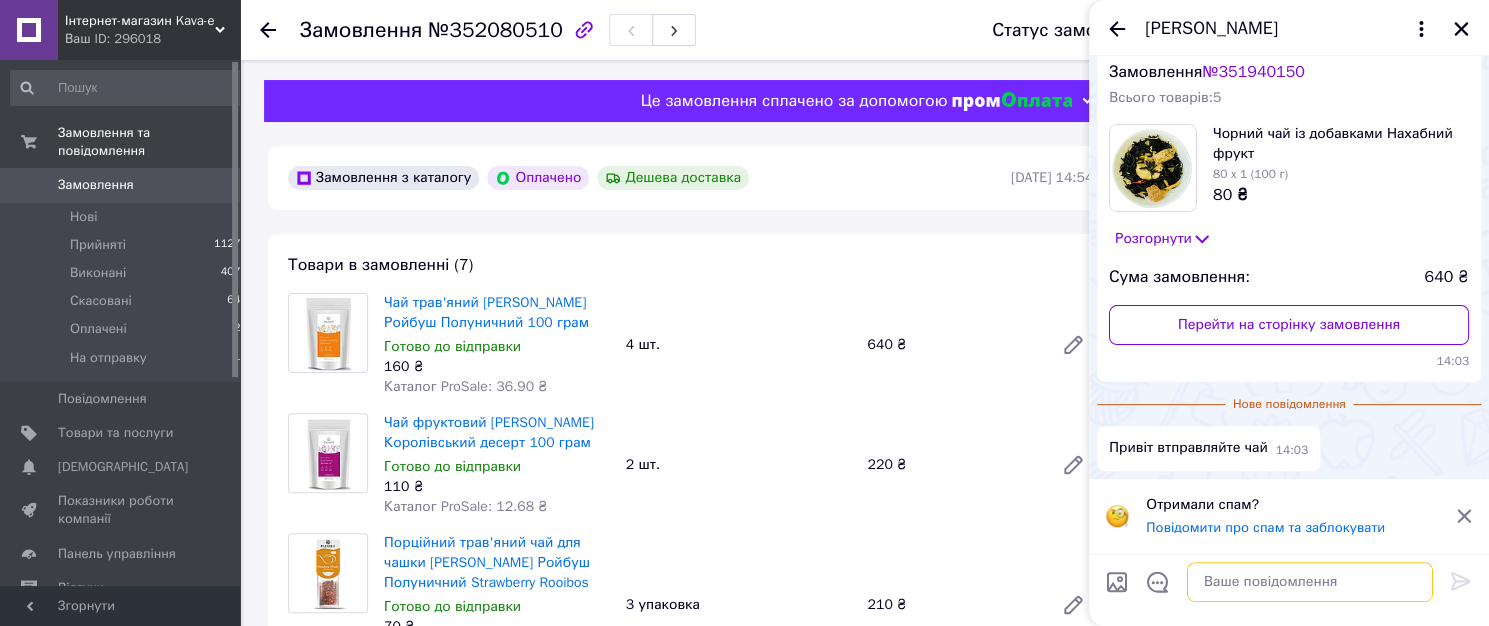 paste on "Добрий день! Інтернет-магазин кави Kava-e, дякуємо за замовлення чаю та швидку оплату. Чай в наявності, посилку сьогодні відправимо." 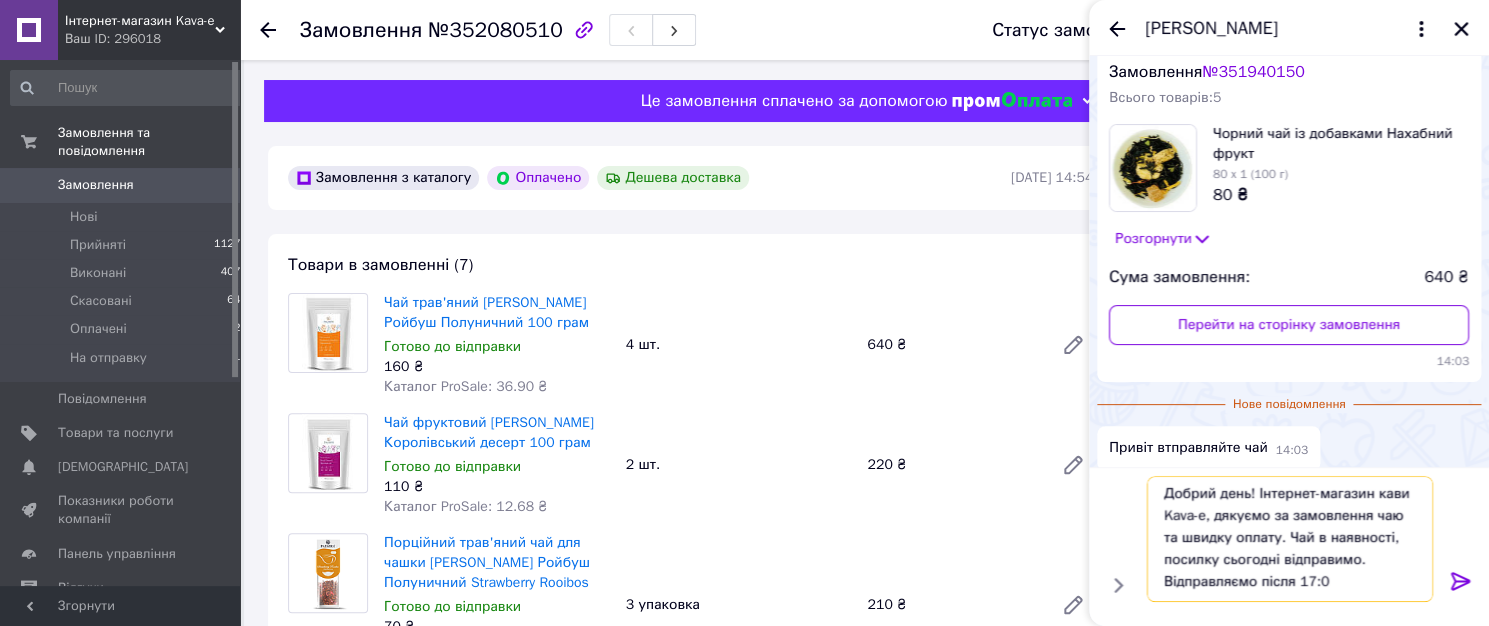 scroll, scrollTop: 2, scrollLeft: 0, axis: vertical 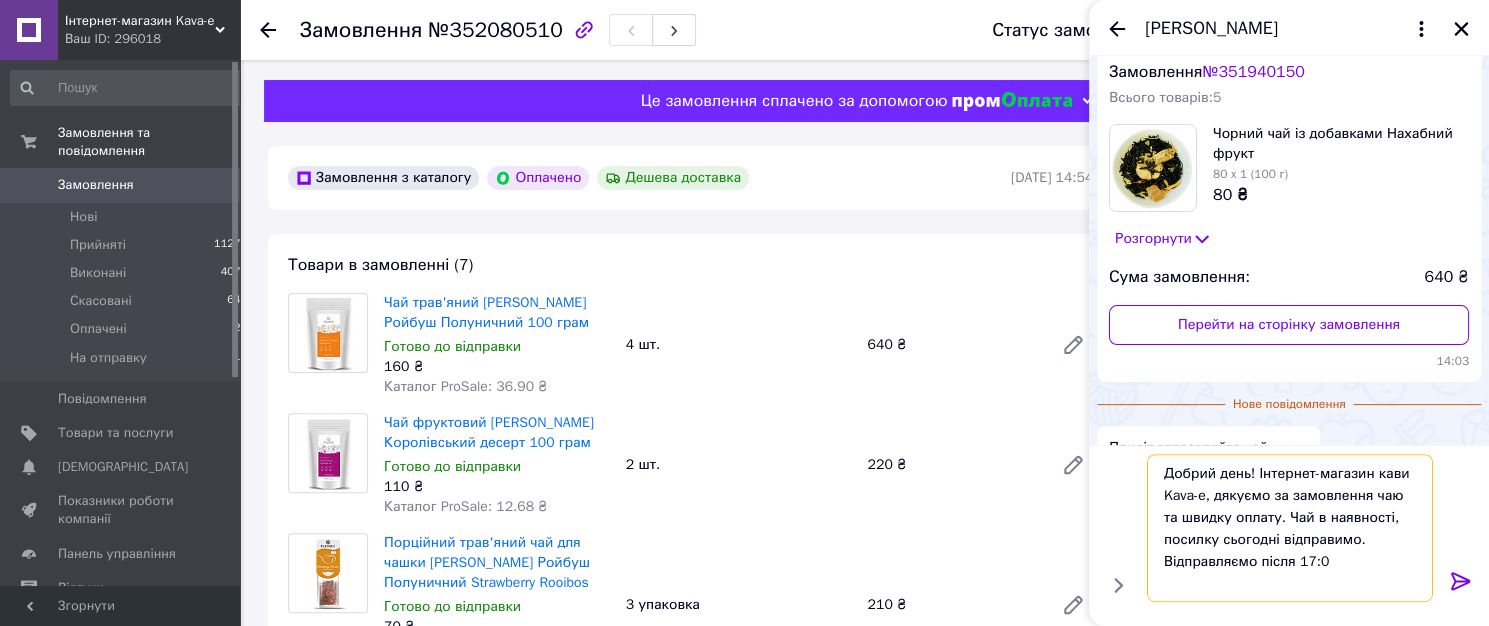 type on "Добрий день! Інтернет-магазин кави Kava-e, дякуємо за замовлення чаю та швидку оплату. Чай в наявності, посилку сьогодні відправимо. Відправляємо після 17:00" 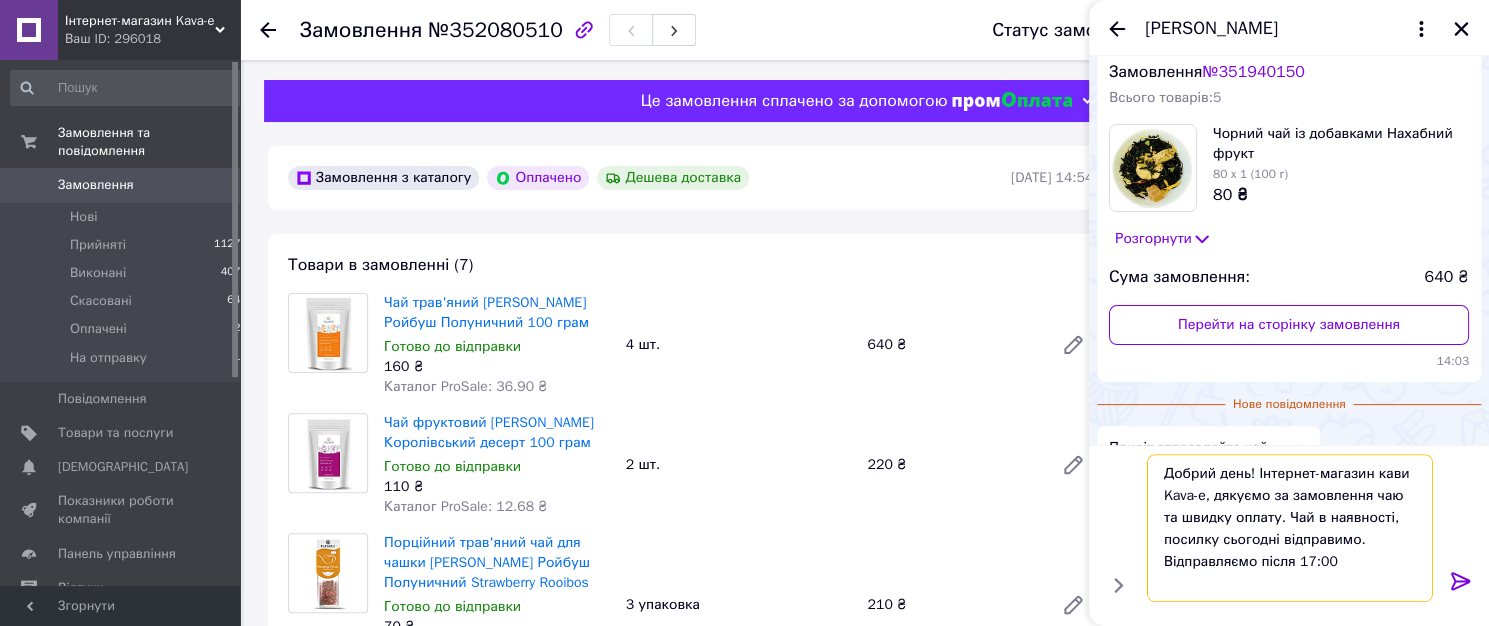 type 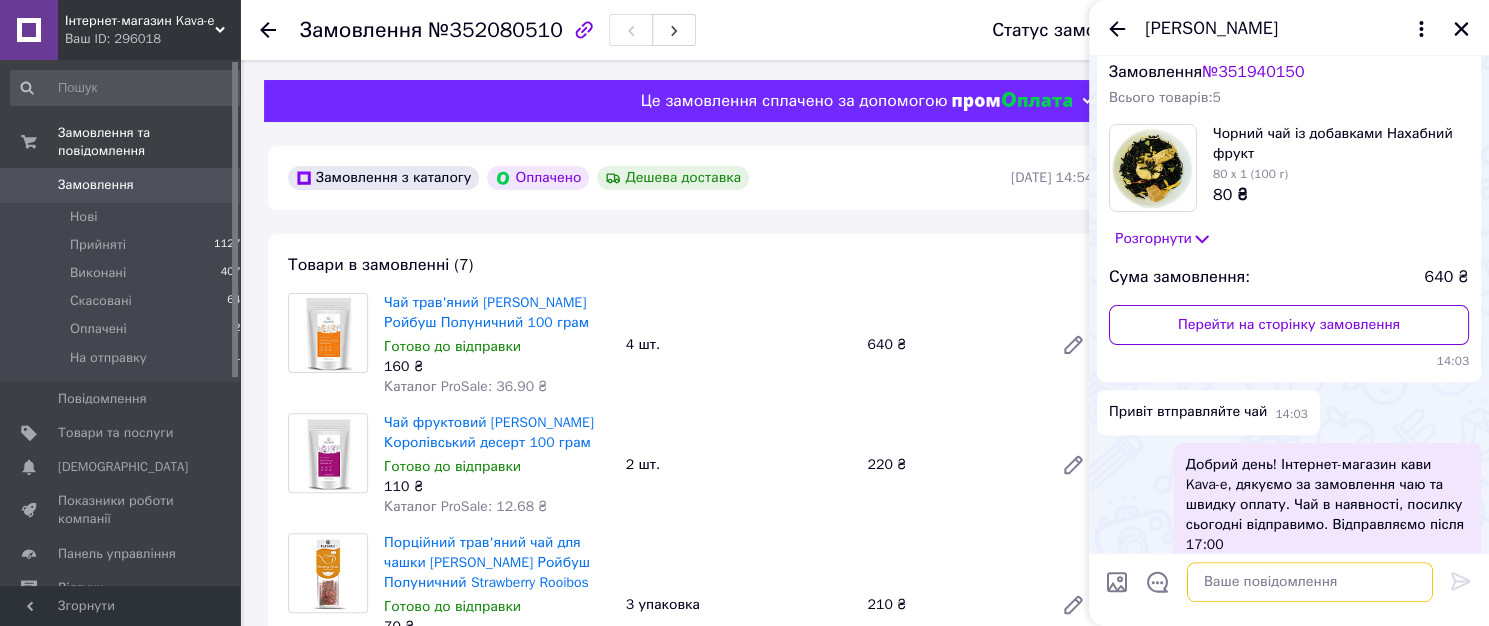 scroll, scrollTop: 0, scrollLeft: 0, axis: both 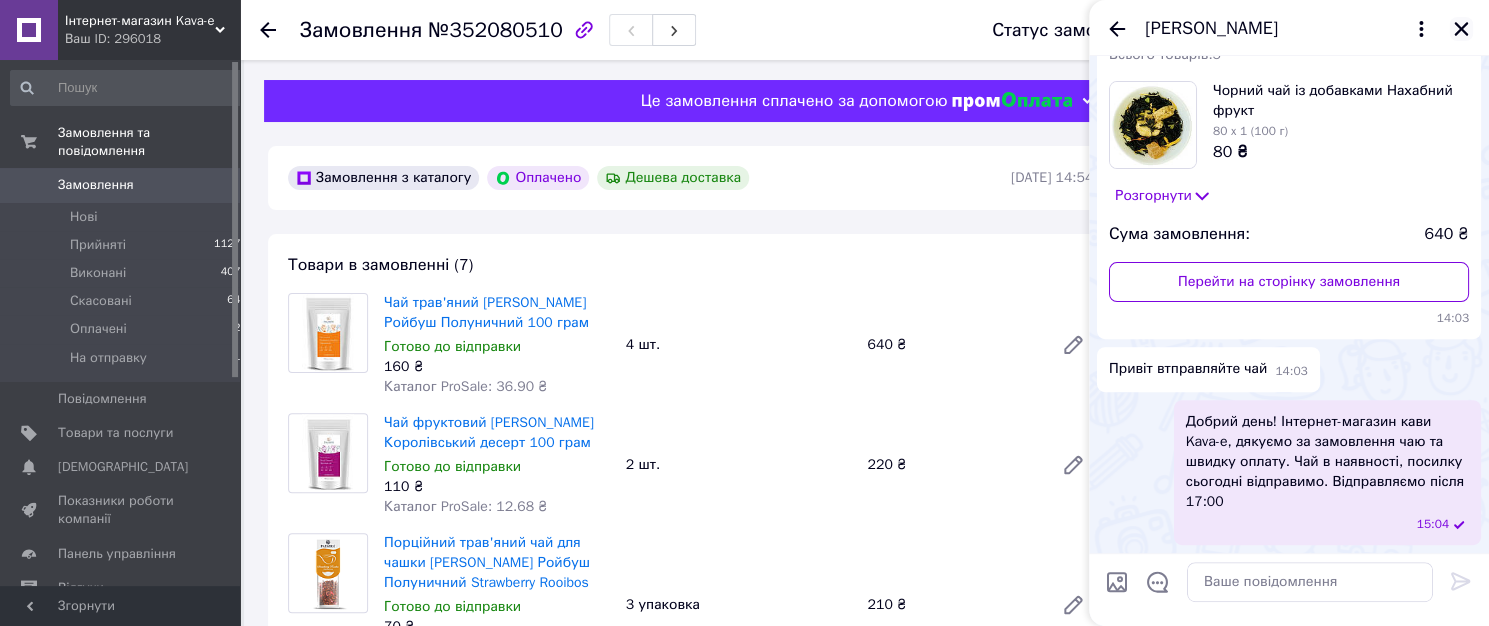 click 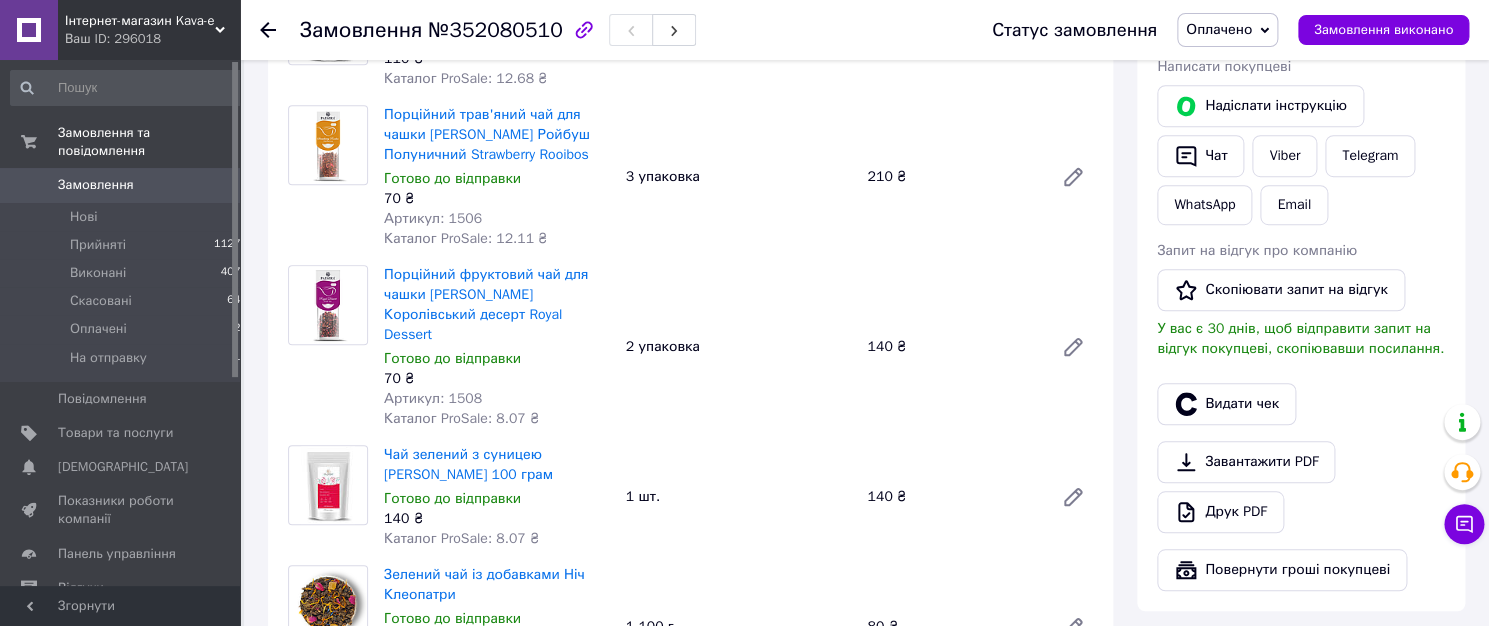 scroll, scrollTop: 857, scrollLeft: 0, axis: vertical 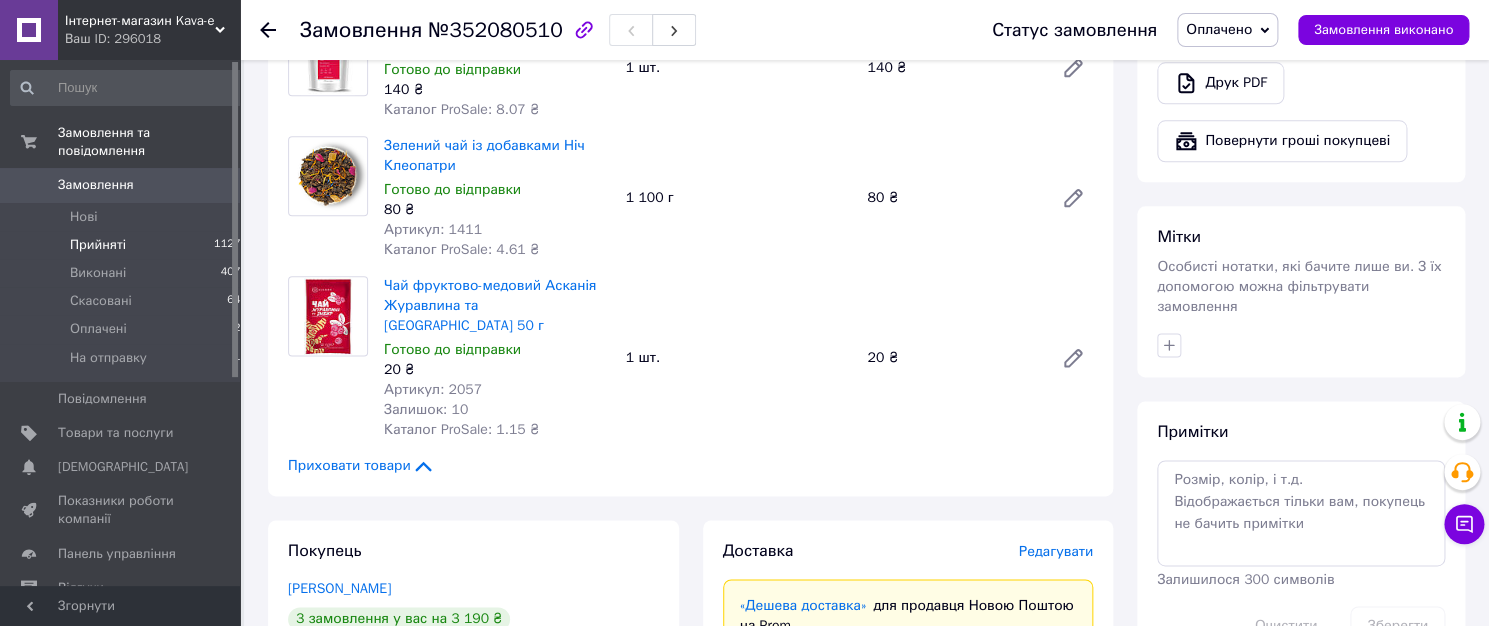 click on "Прийняті 11276" at bounding box center (129, 245) 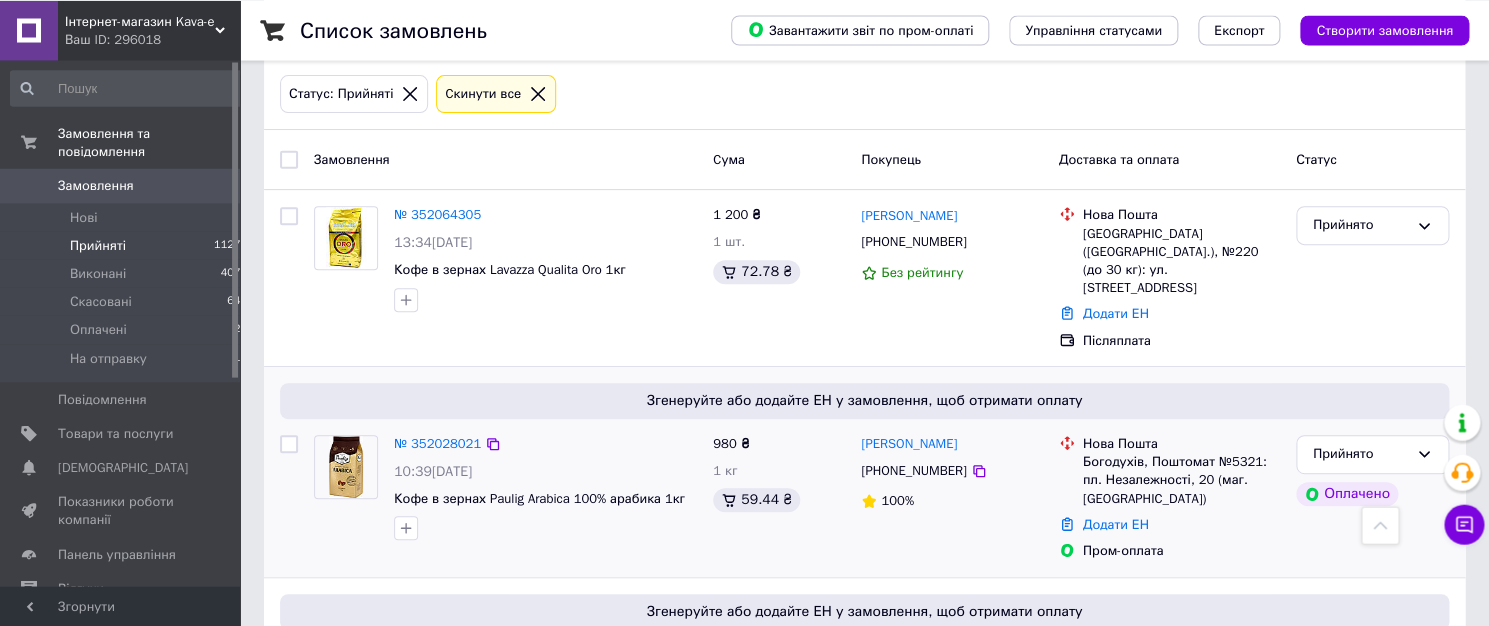 scroll, scrollTop: 0, scrollLeft: 0, axis: both 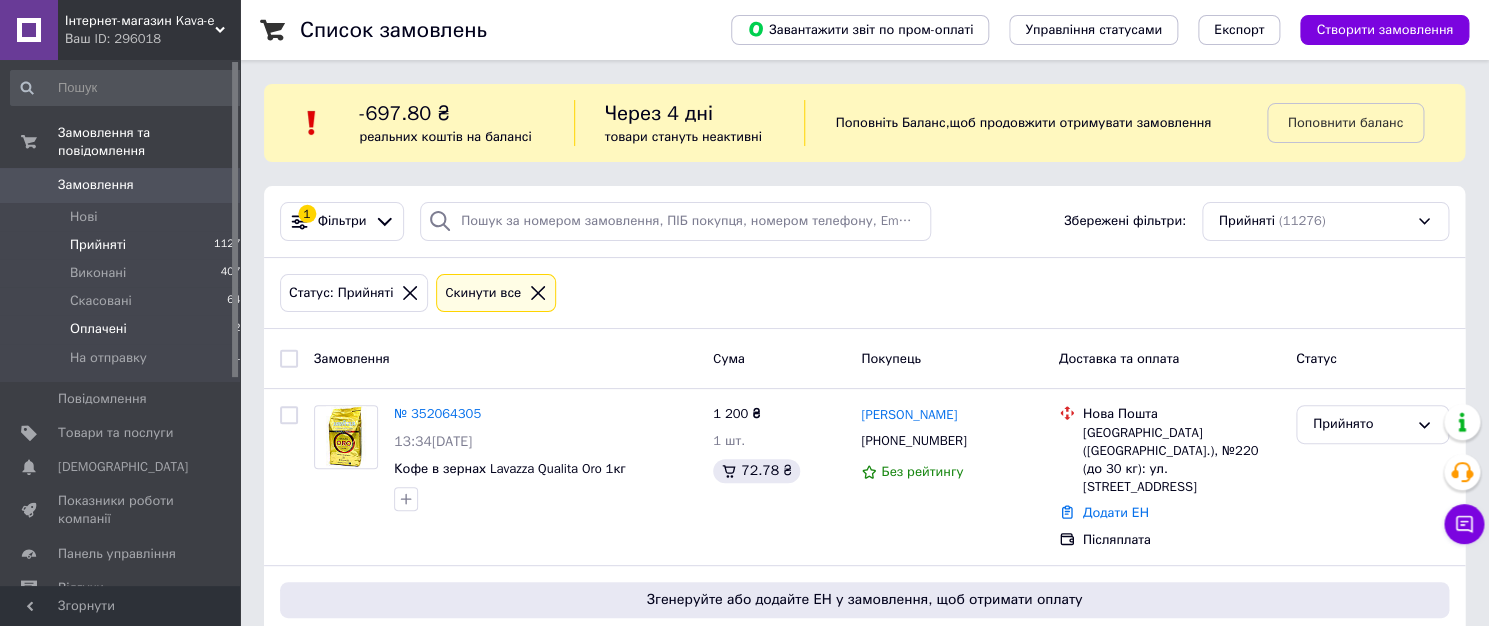 click on "Оплачені 20" at bounding box center (129, 329) 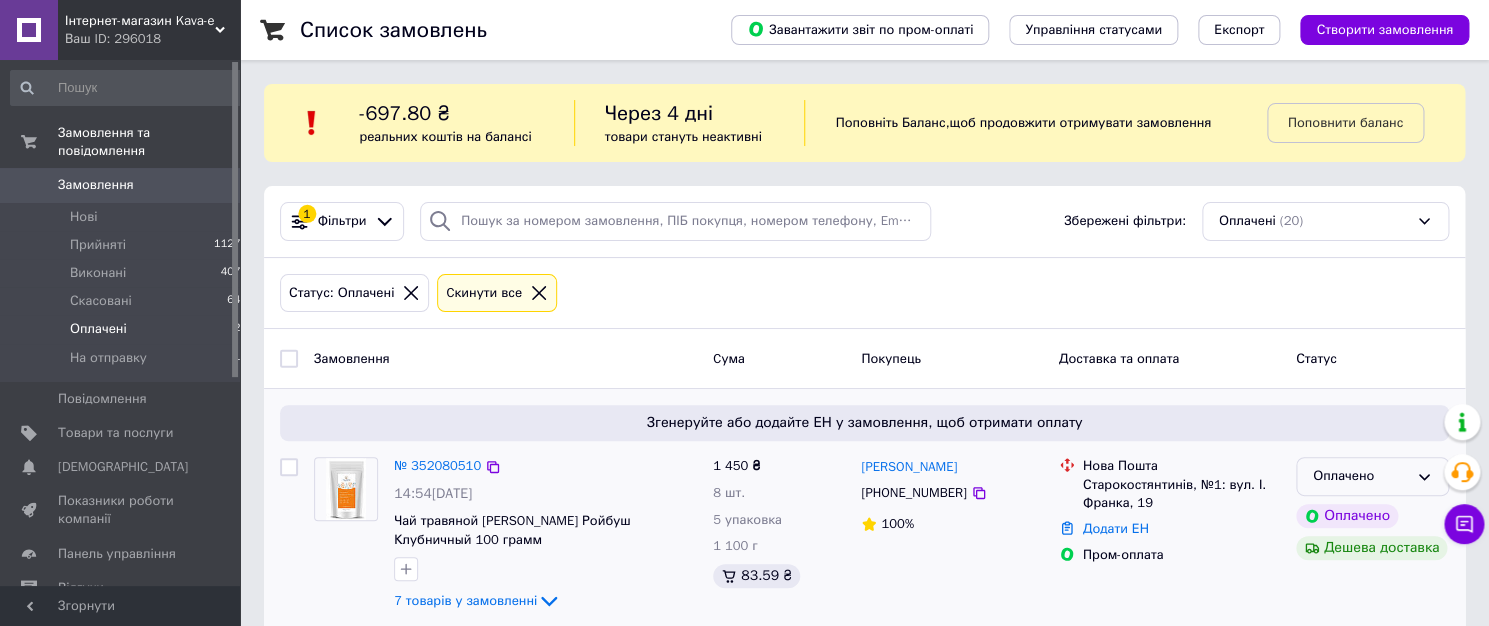 click on "Оплачено" at bounding box center [1360, 476] 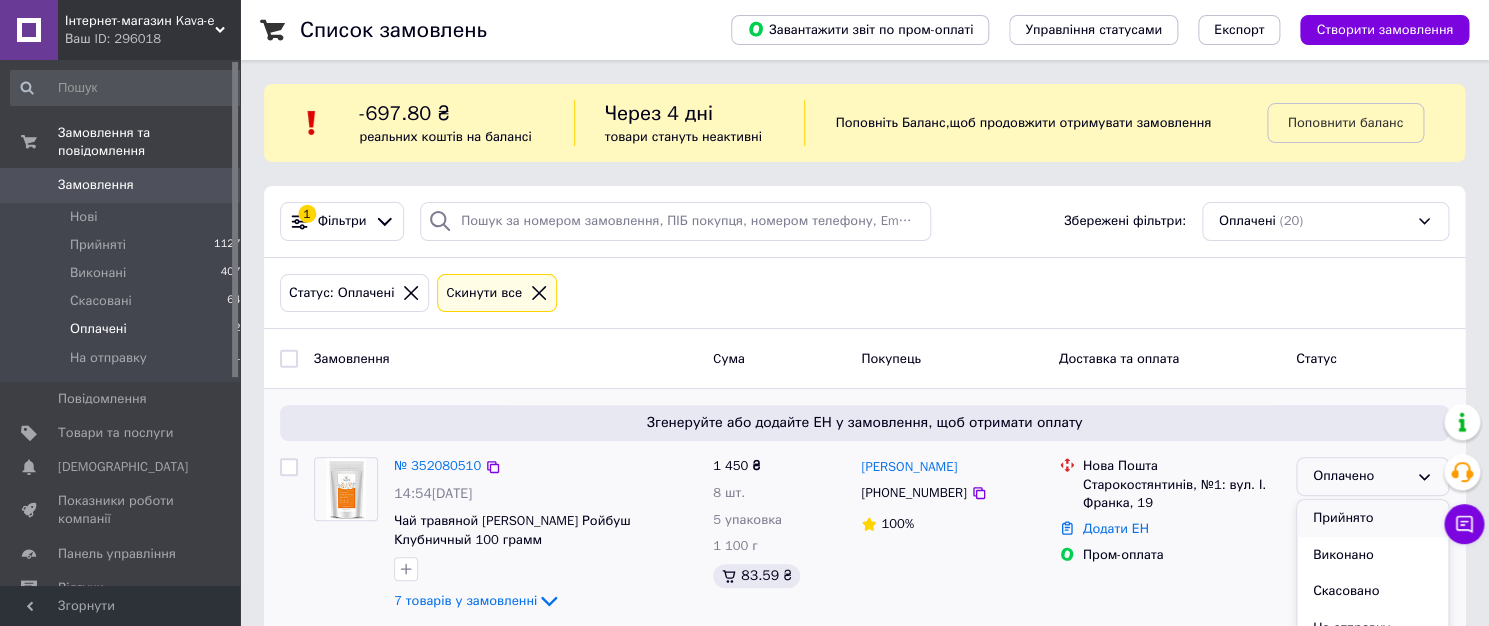 click on "Прийнято" at bounding box center (1372, 518) 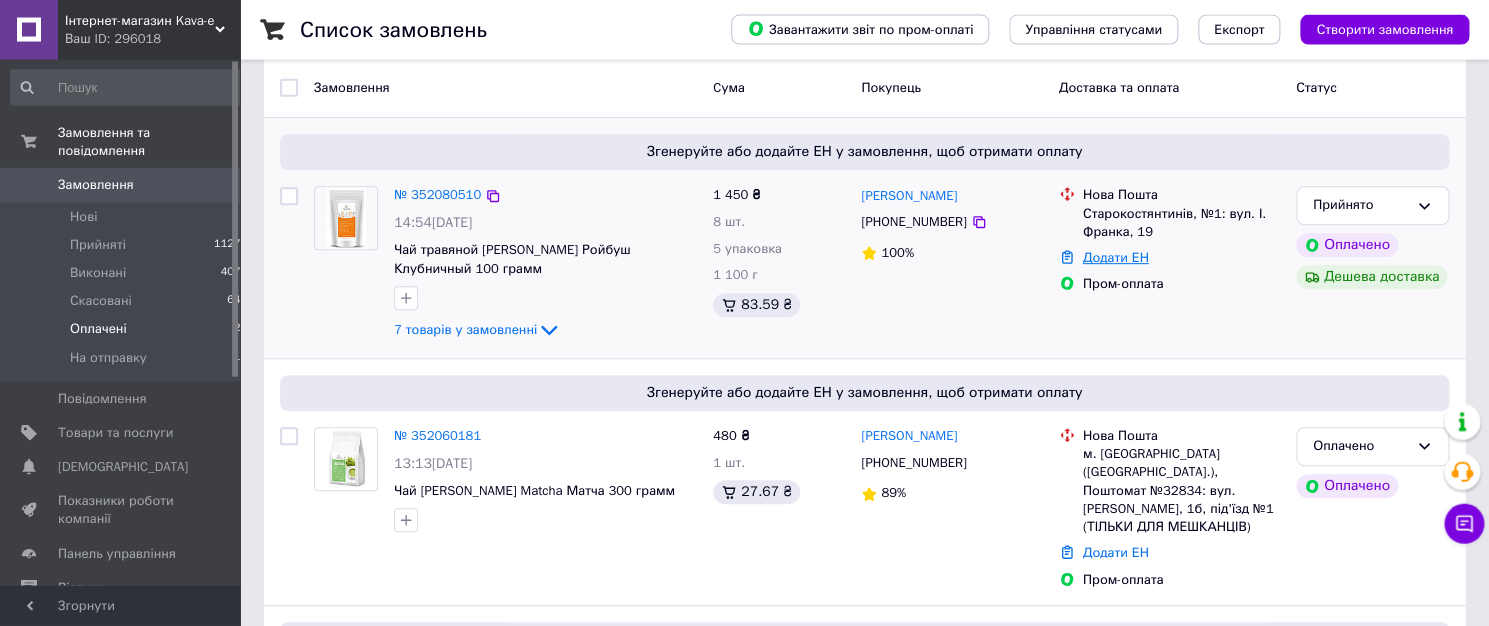 scroll, scrollTop: 321, scrollLeft: 0, axis: vertical 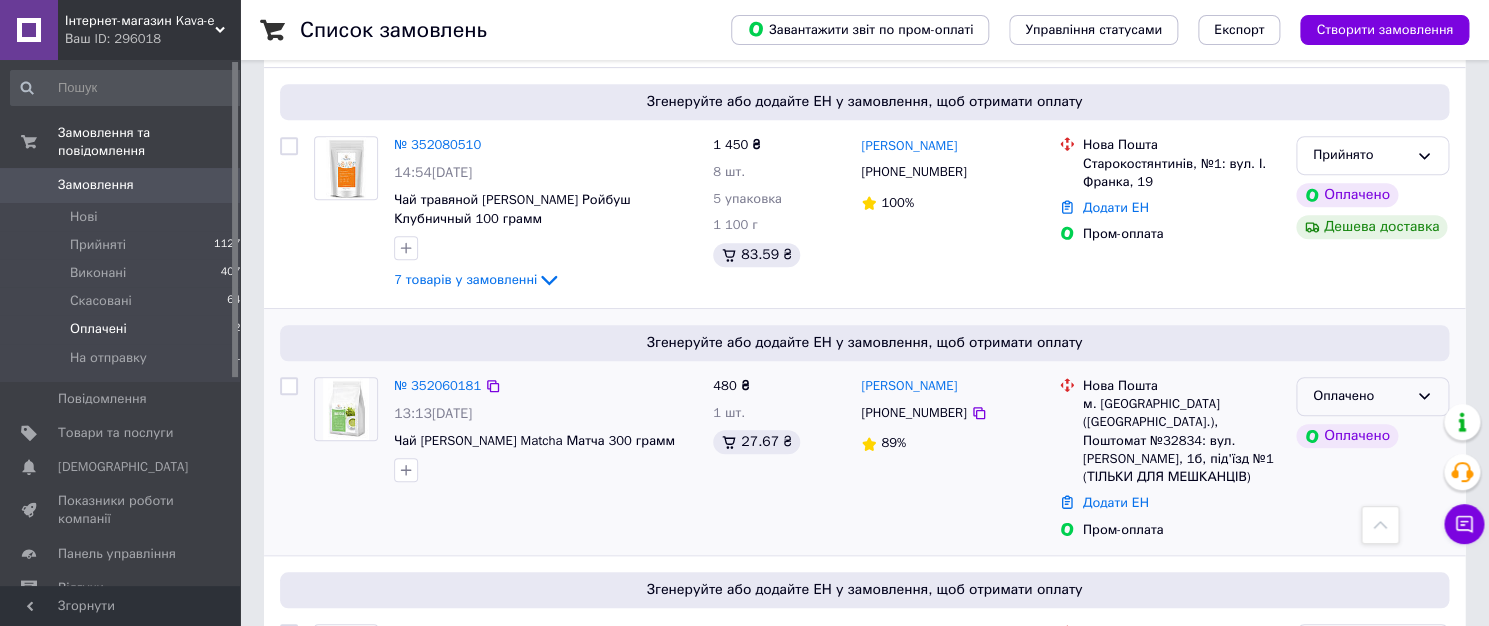 click 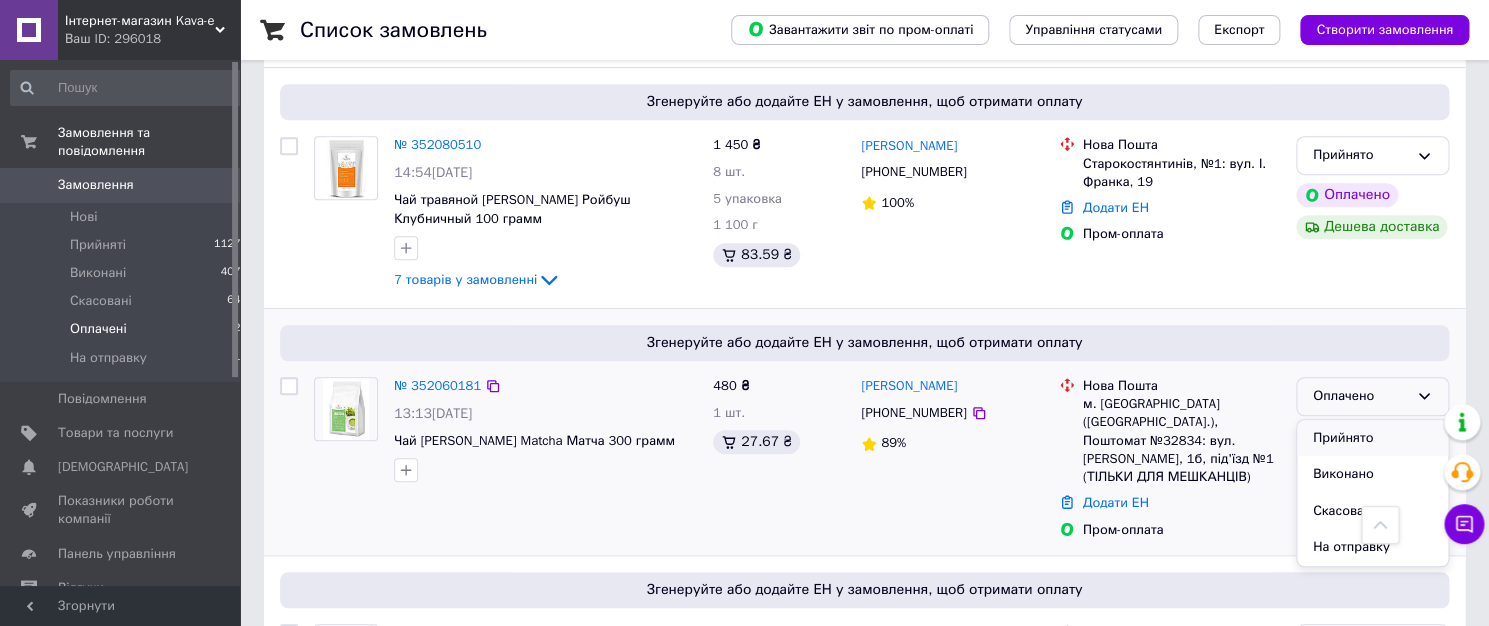 click on "Прийнято" at bounding box center (1372, 438) 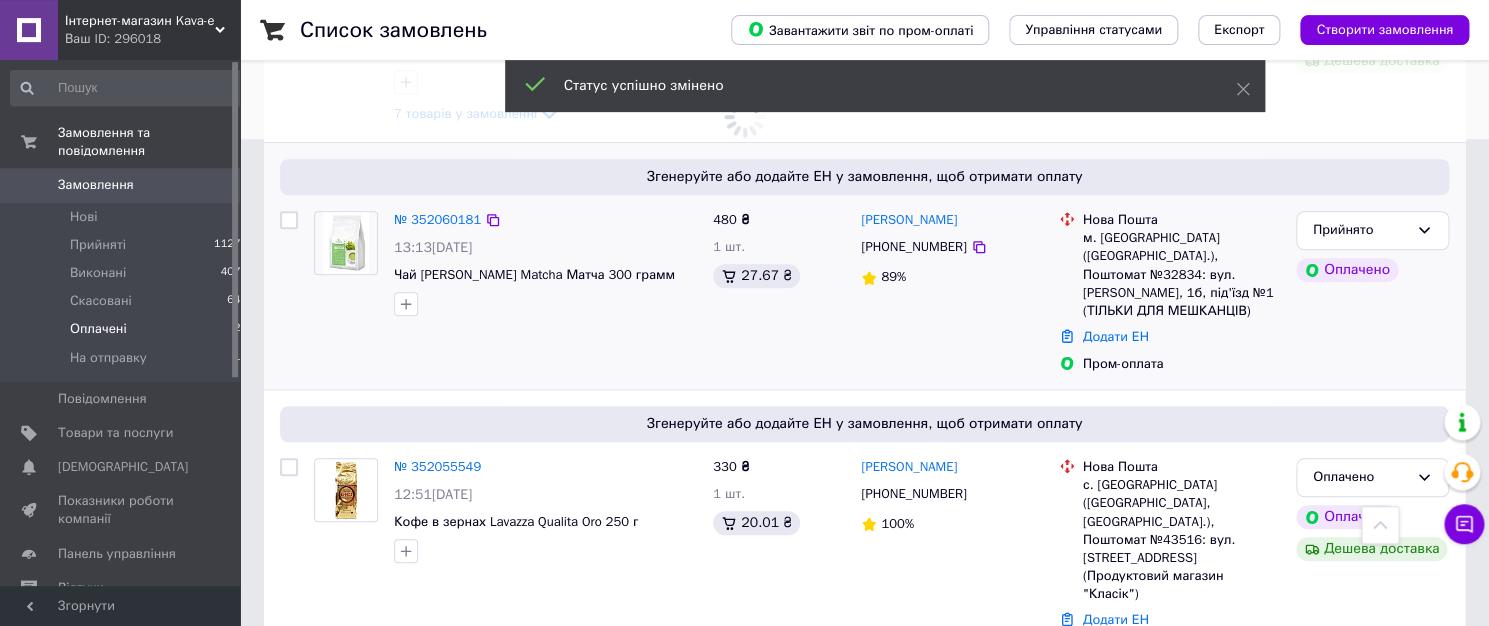 scroll, scrollTop: 536, scrollLeft: 0, axis: vertical 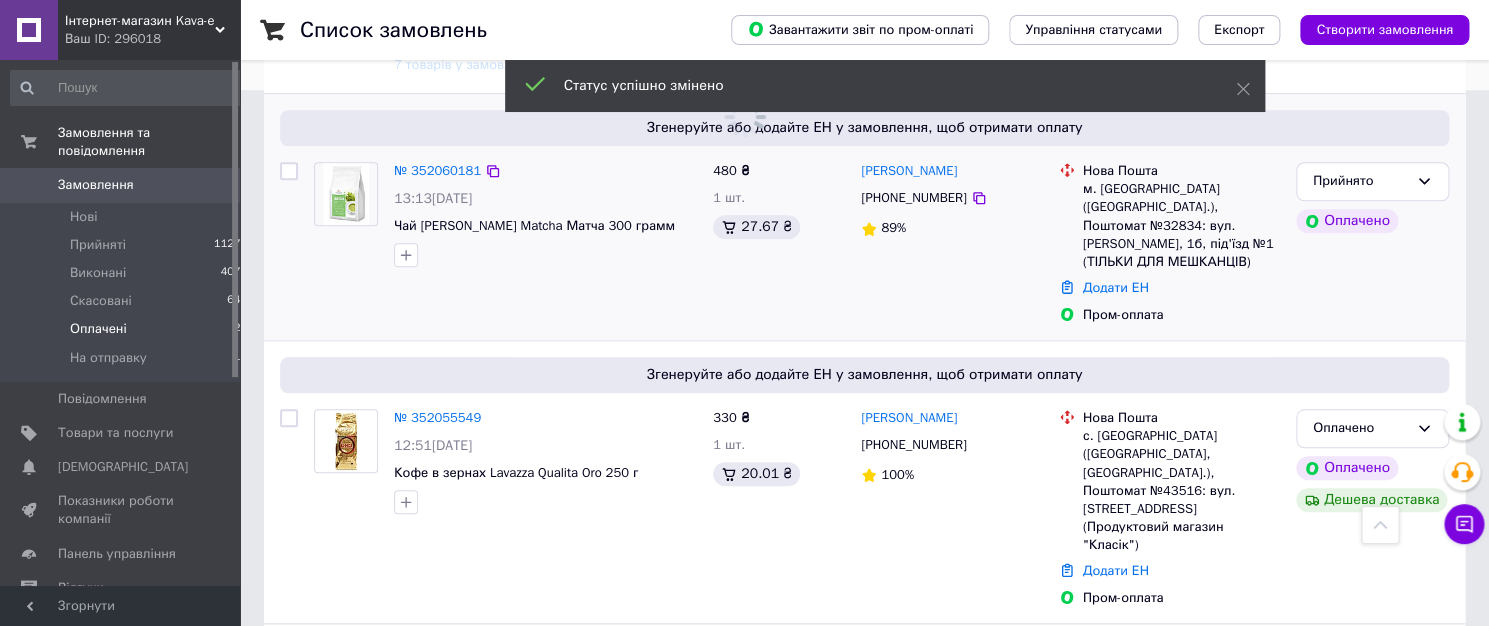 click on "Оплачено" at bounding box center [1372, 428] 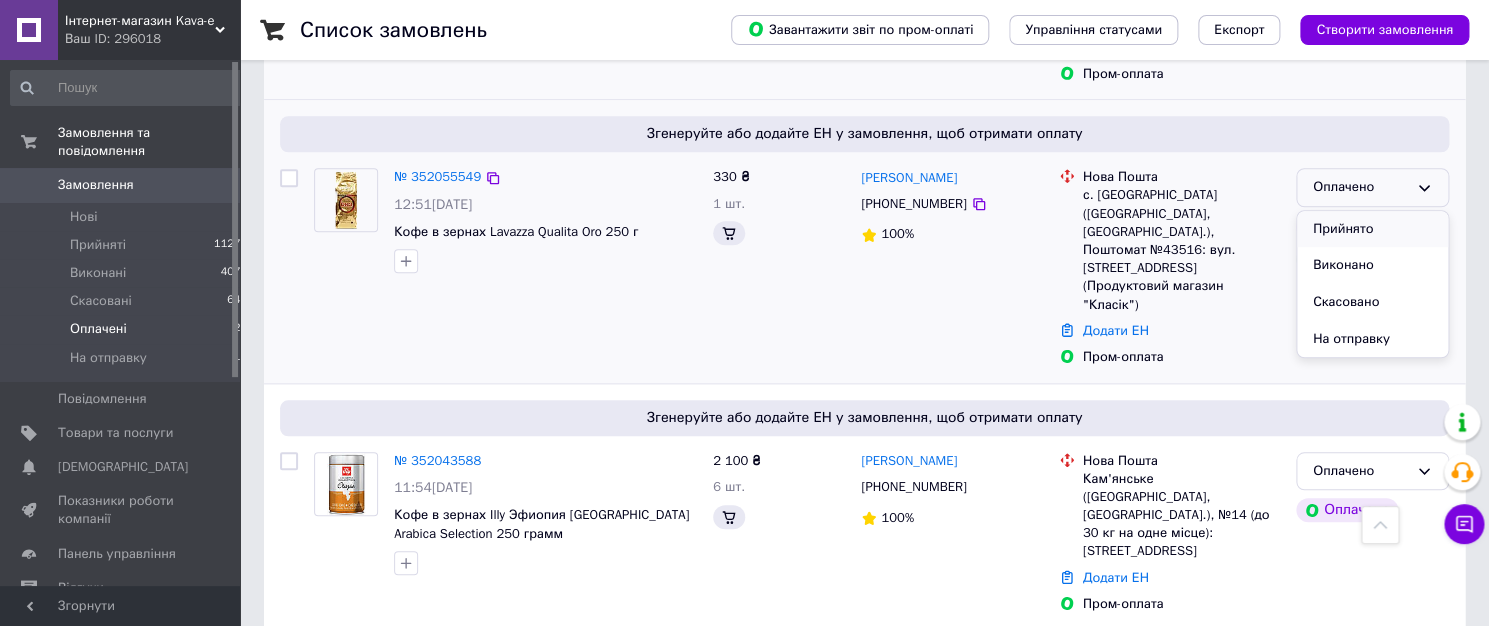 scroll, scrollTop: 295, scrollLeft: 0, axis: vertical 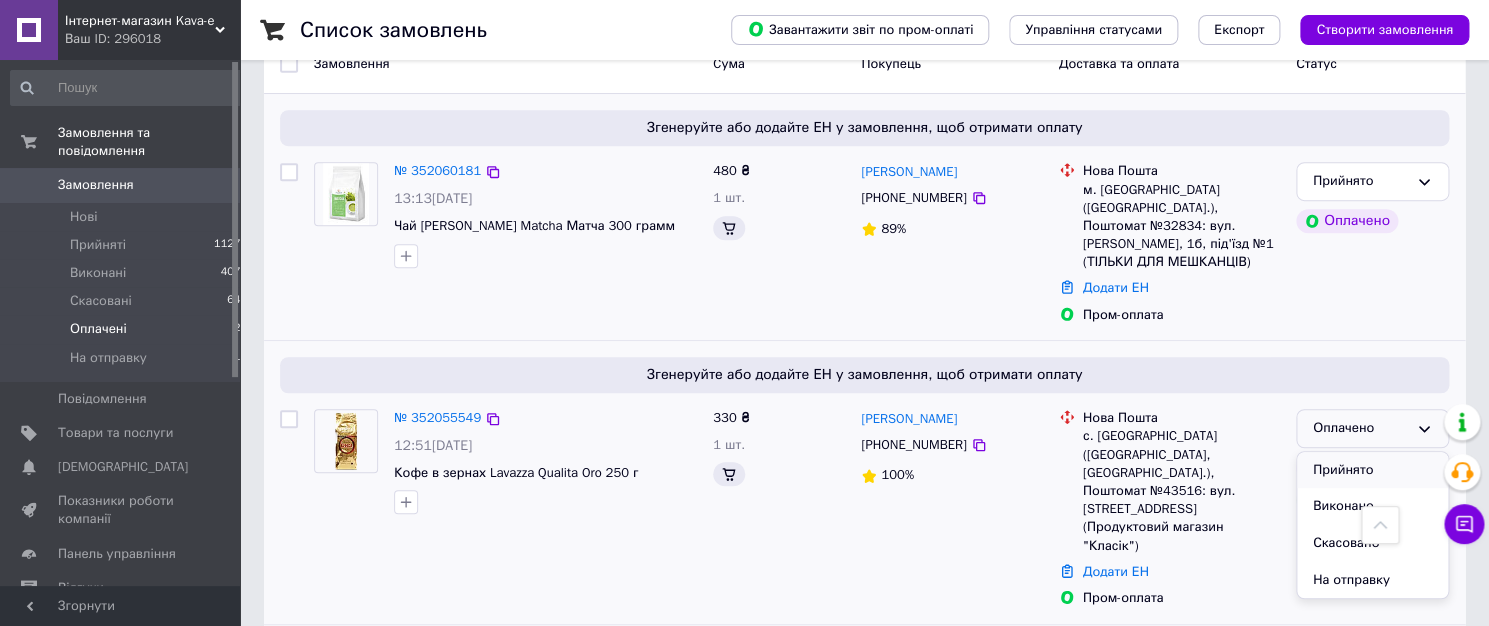 click on "Прийнято" at bounding box center (1372, 470) 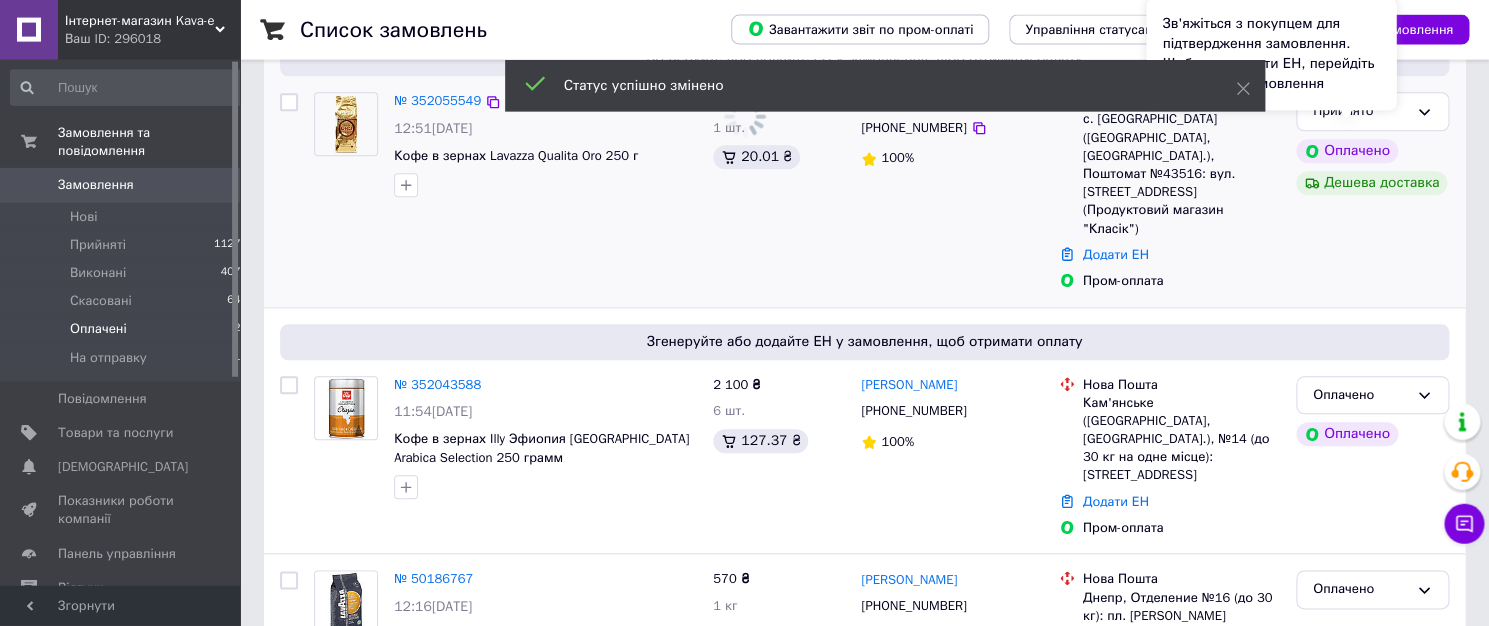 scroll, scrollTop: 616, scrollLeft: 0, axis: vertical 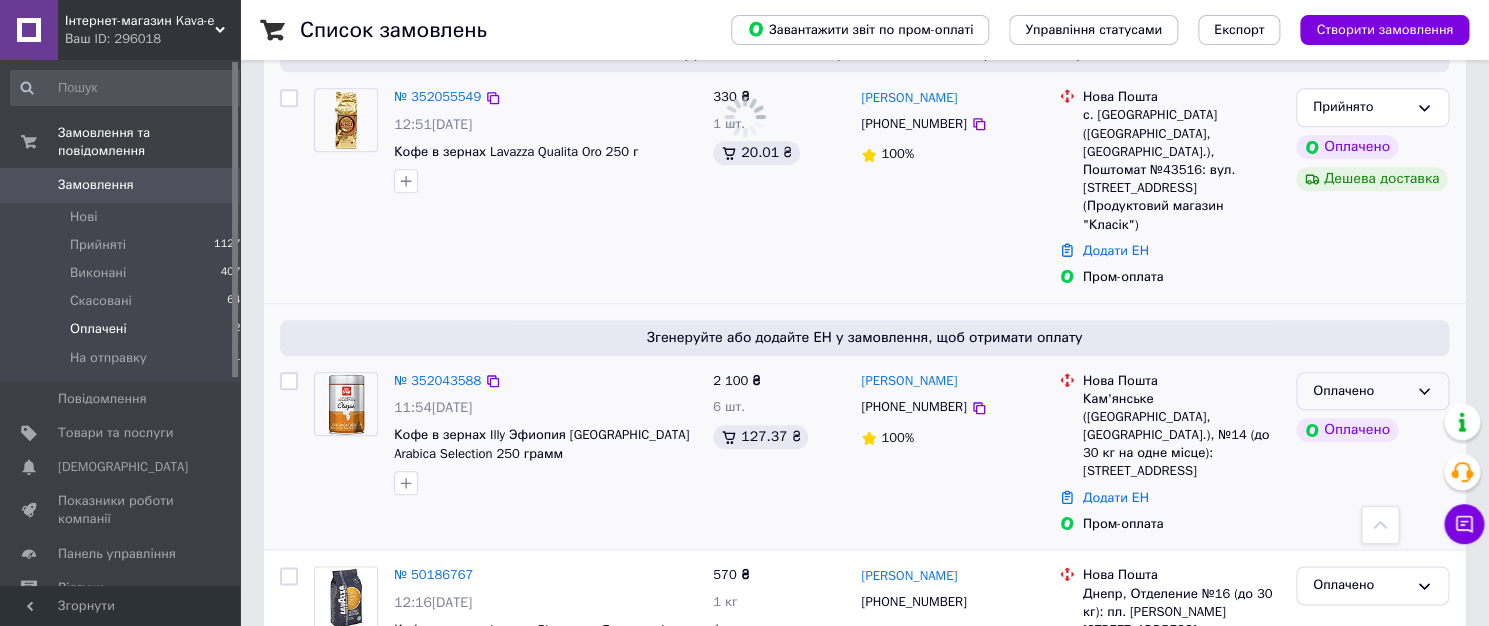 click on "Оплачено" at bounding box center (1372, 391) 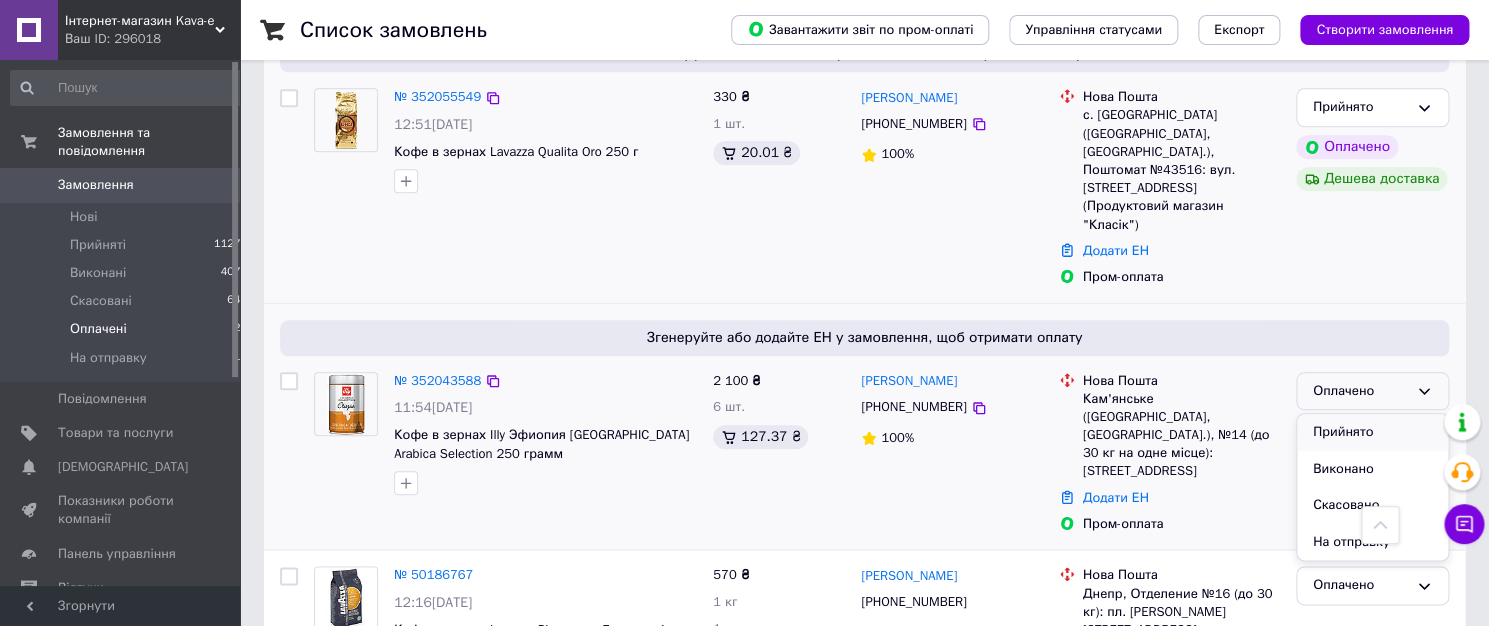 click on "Прийнято" at bounding box center [1372, 432] 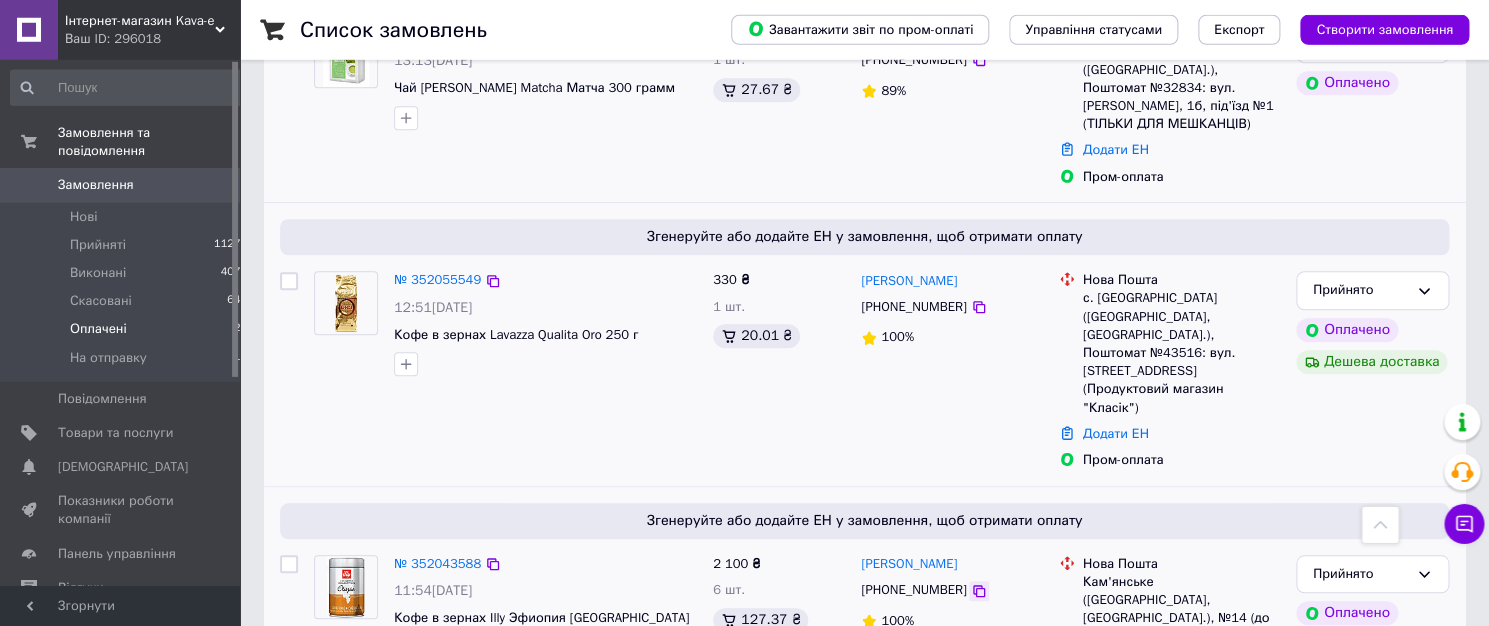 scroll, scrollTop: 402, scrollLeft: 0, axis: vertical 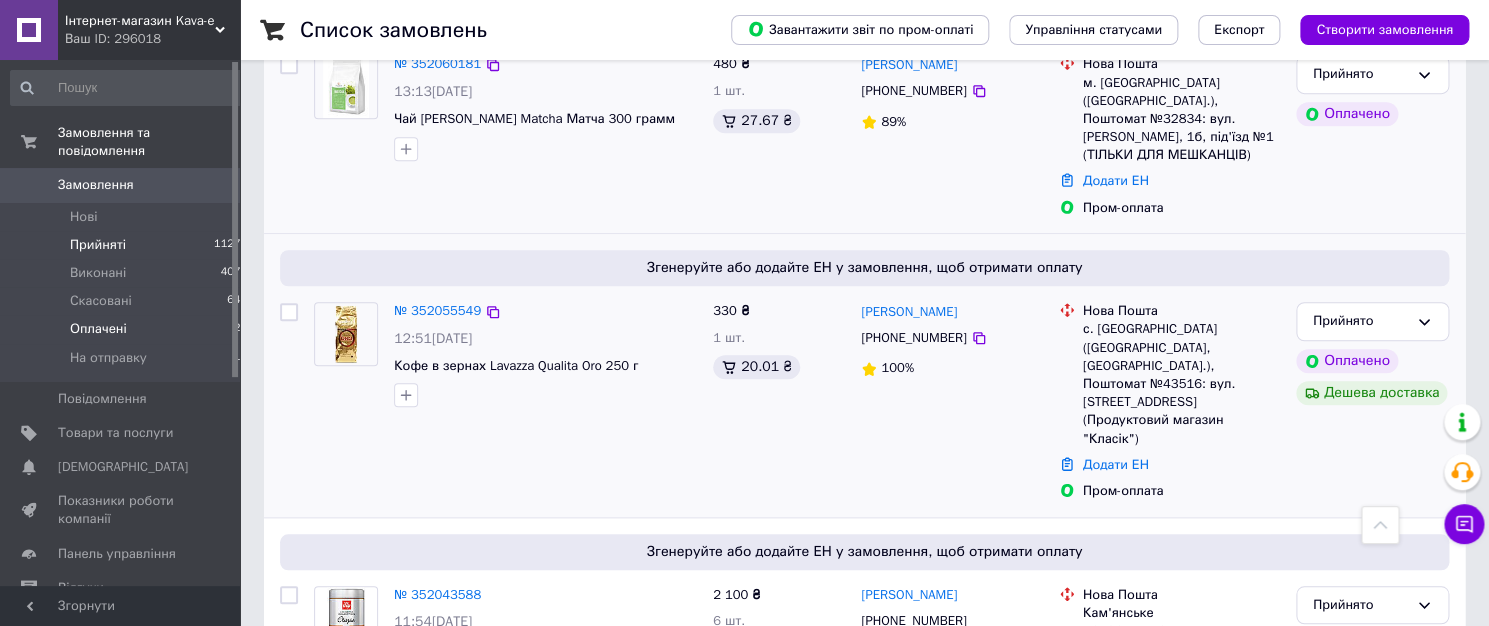 click on "Прийняті" at bounding box center (98, 245) 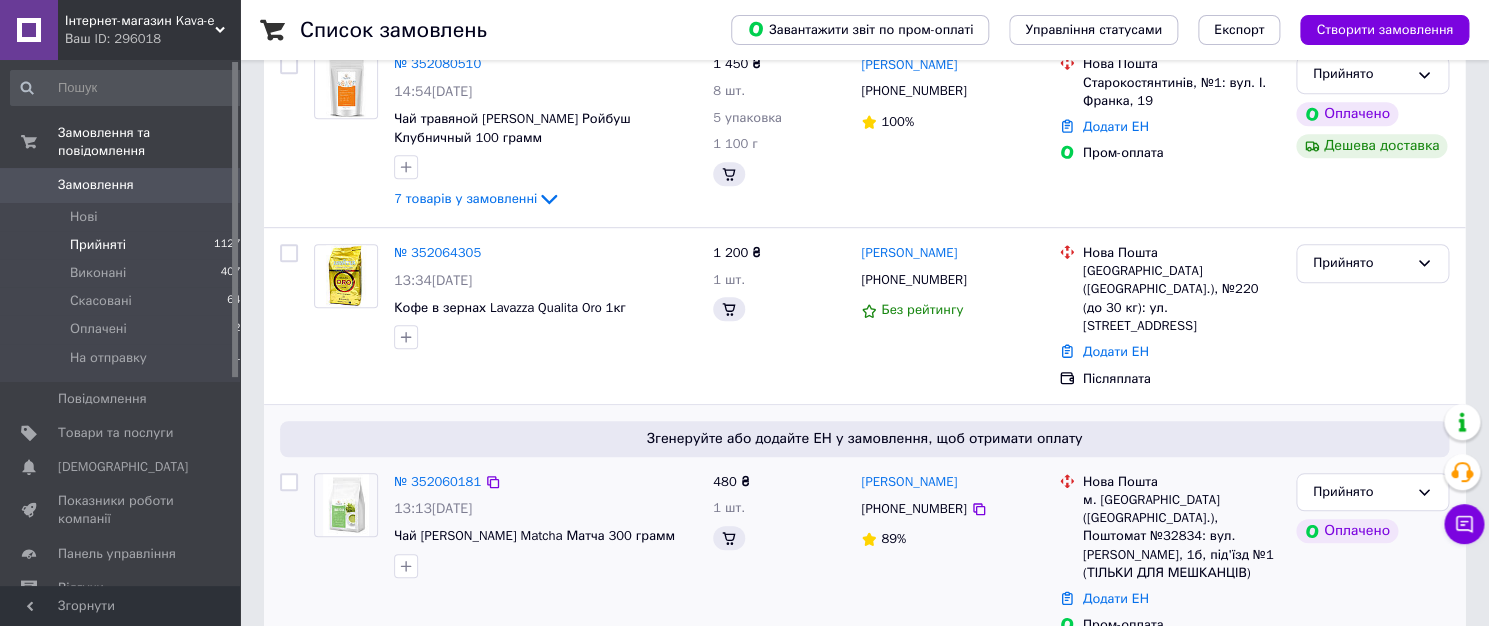 scroll, scrollTop: 0, scrollLeft: 0, axis: both 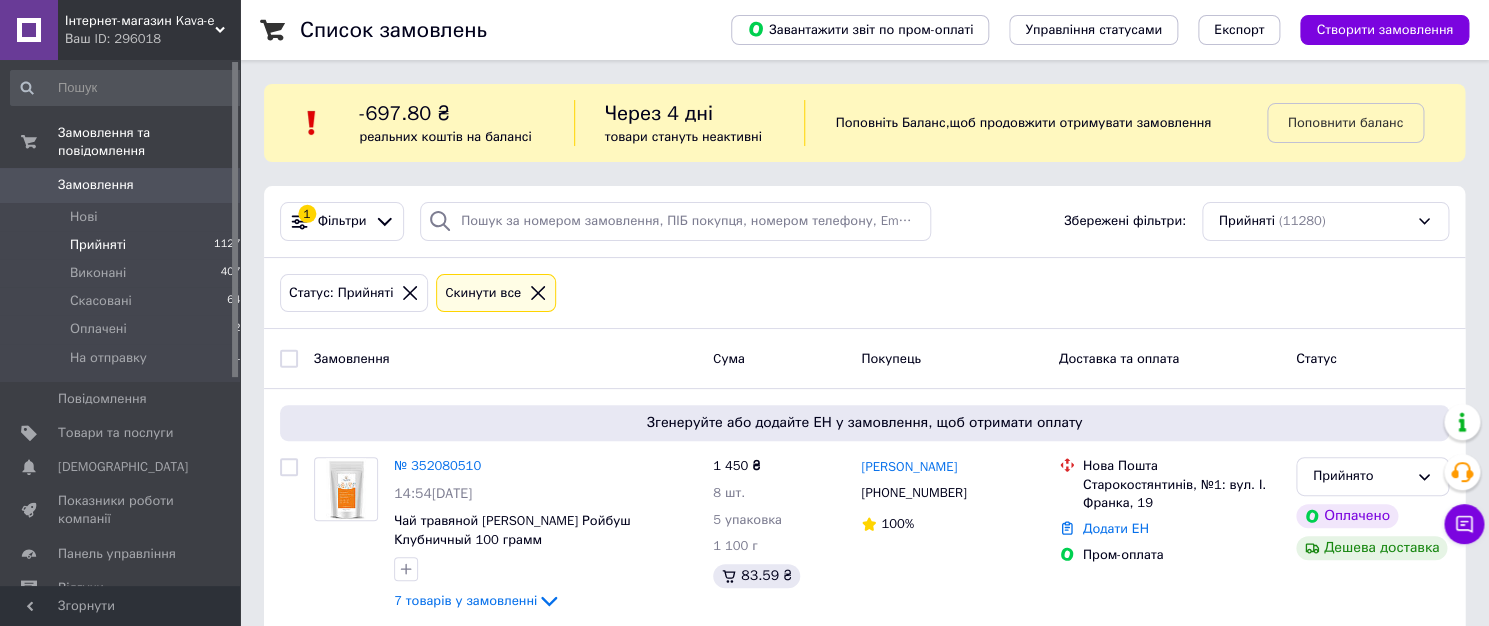 click on "Ваш ID: 296018" at bounding box center [152, 39] 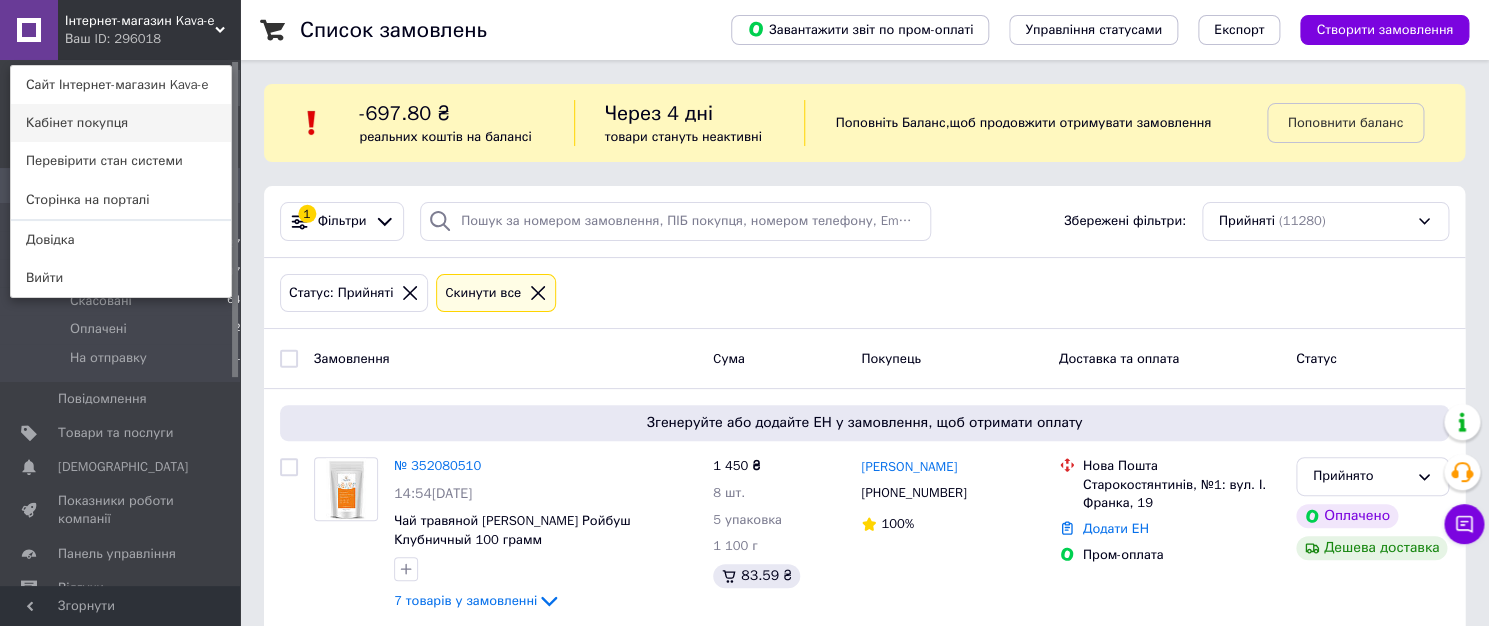 click on "Кабінет покупця" at bounding box center [121, 123] 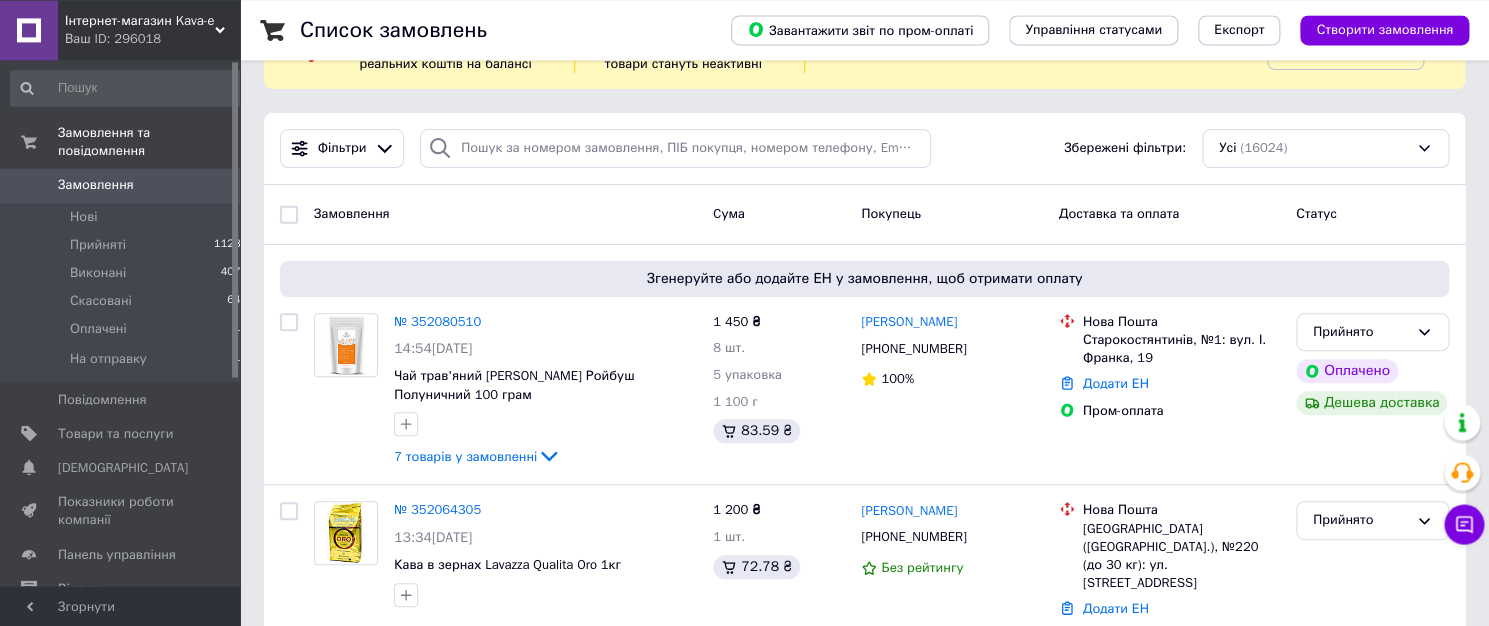 scroll, scrollTop: 214, scrollLeft: 0, axis: vertical 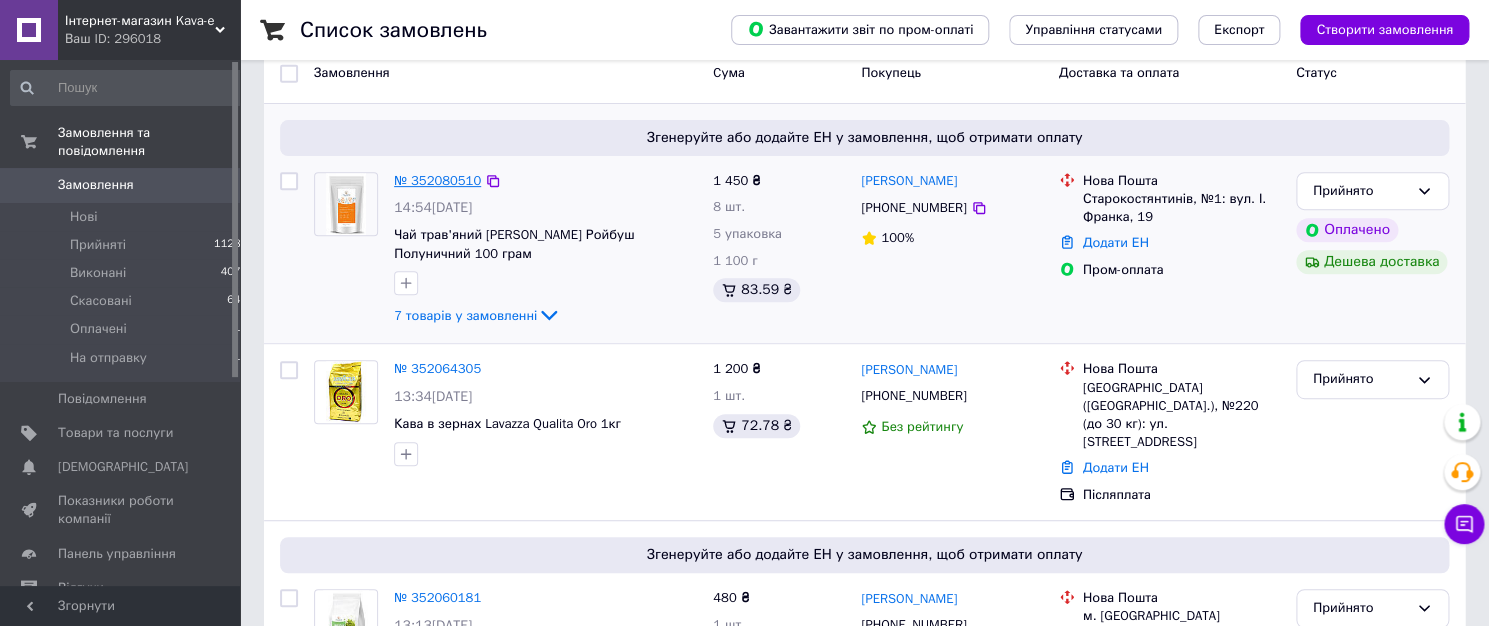 click on "№ 352080510" at bounding box center [437, 180] 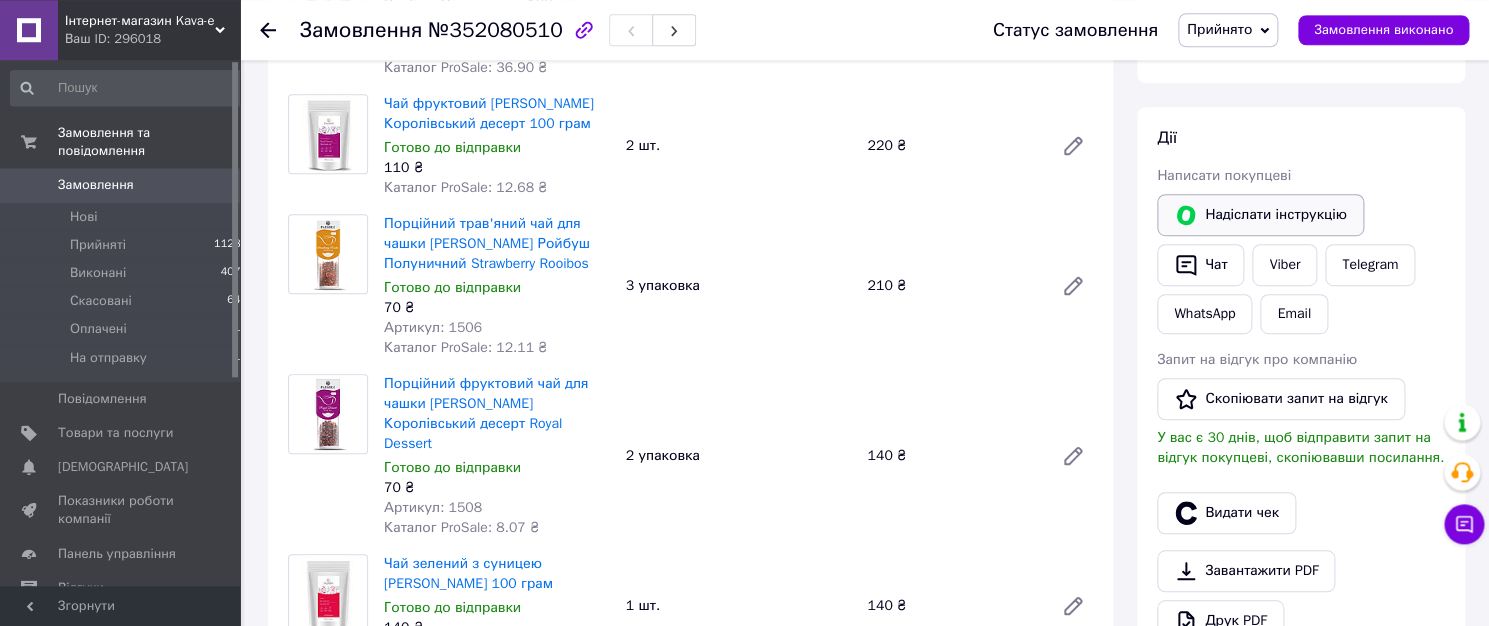 scroll, scrollTop: 321, scrollLeft: 0, axis: vertical 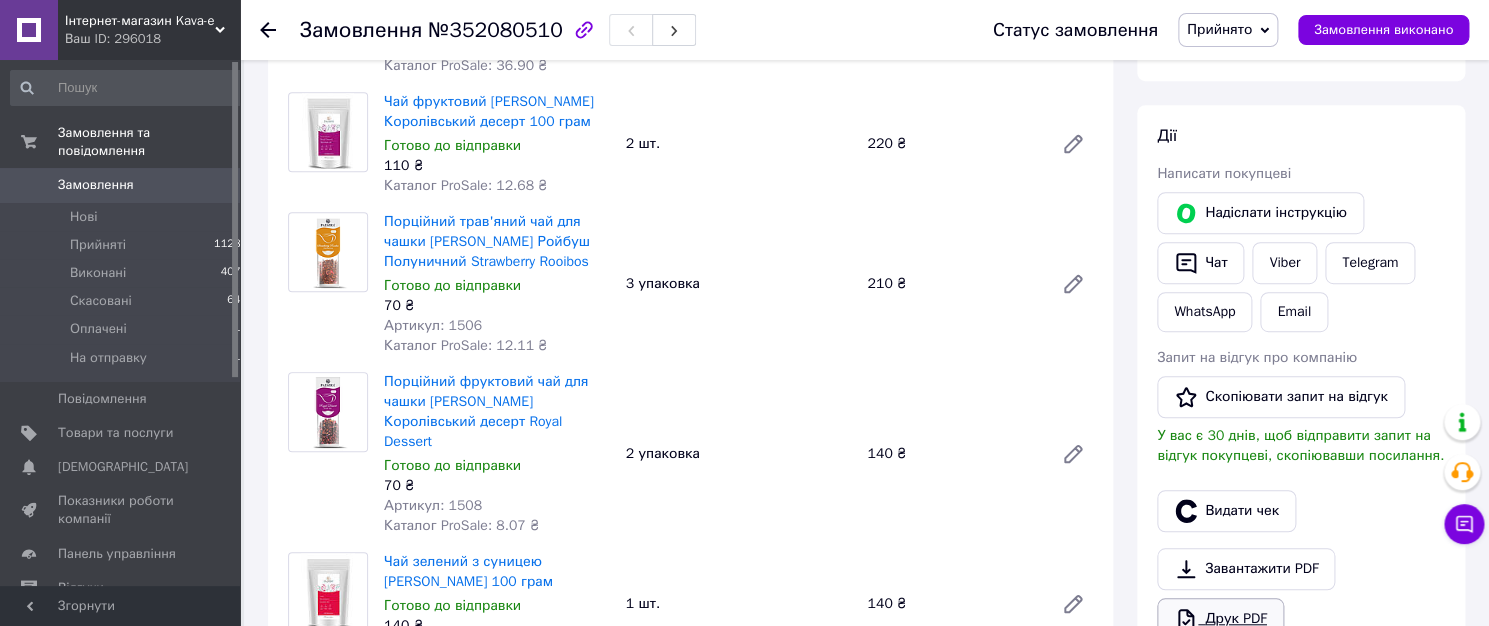 click on "Друк PDF" at bounding box center [1220, 619] 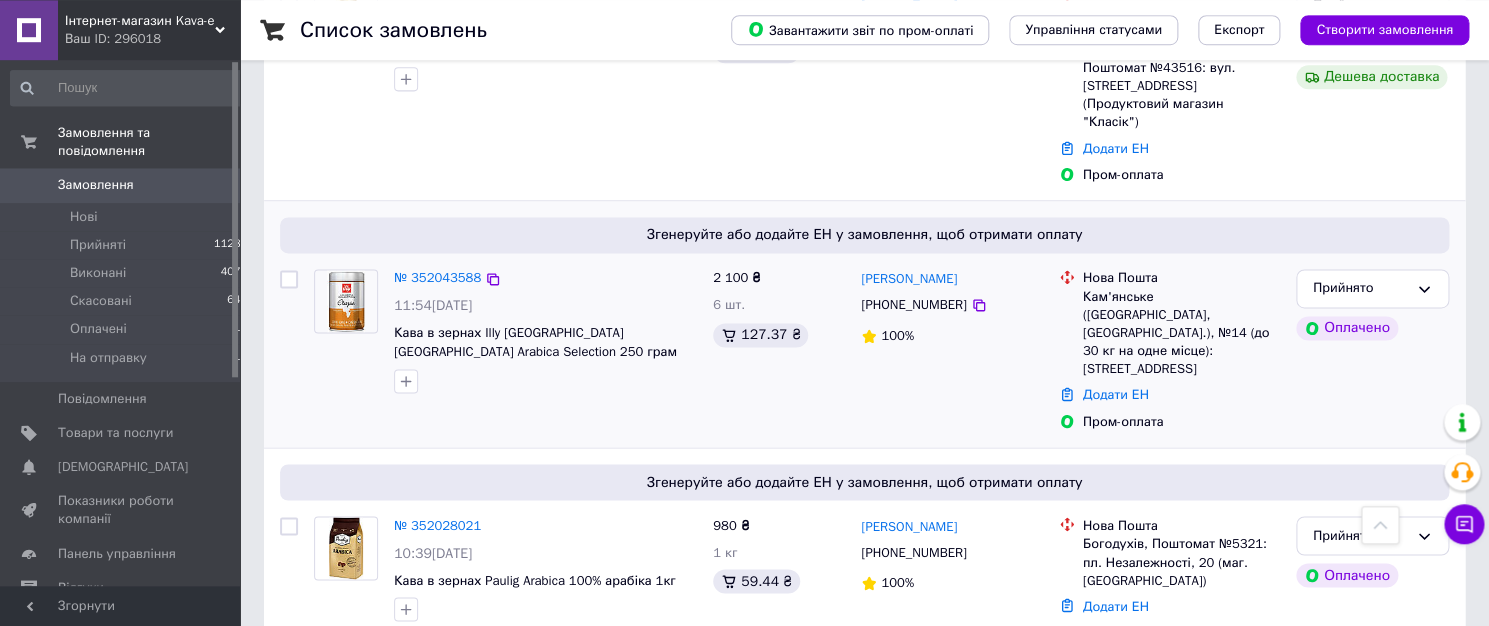 scroll, scrollTop: 964, scrollLeft: 0, axis: vertical 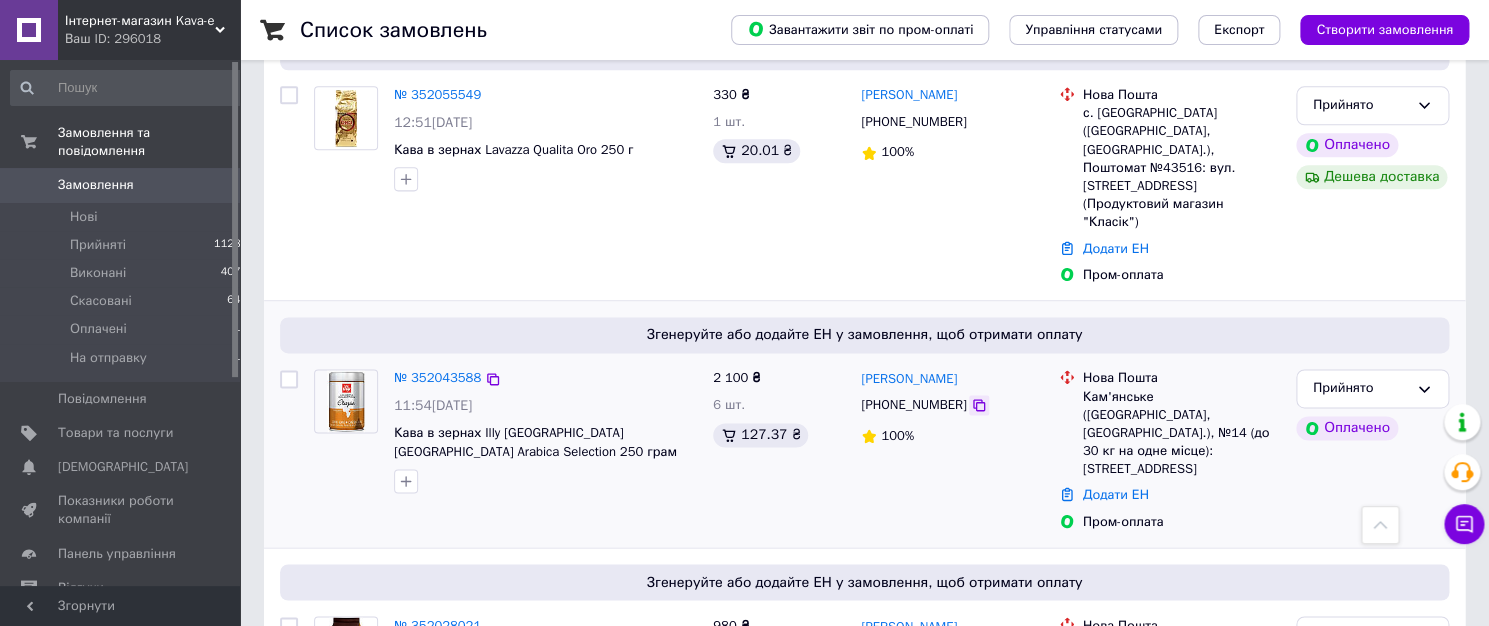 click 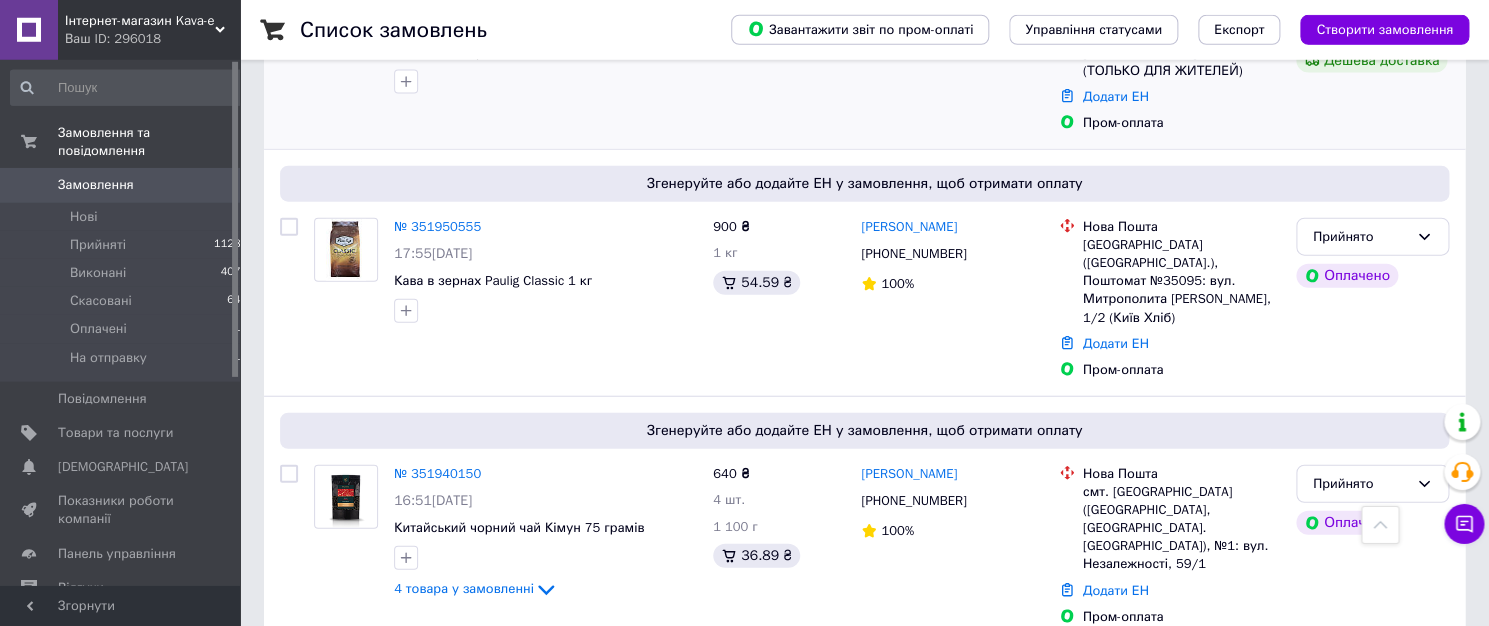 scroll, scrollTop: 1822, scrollLeft: 0, axis: vertical 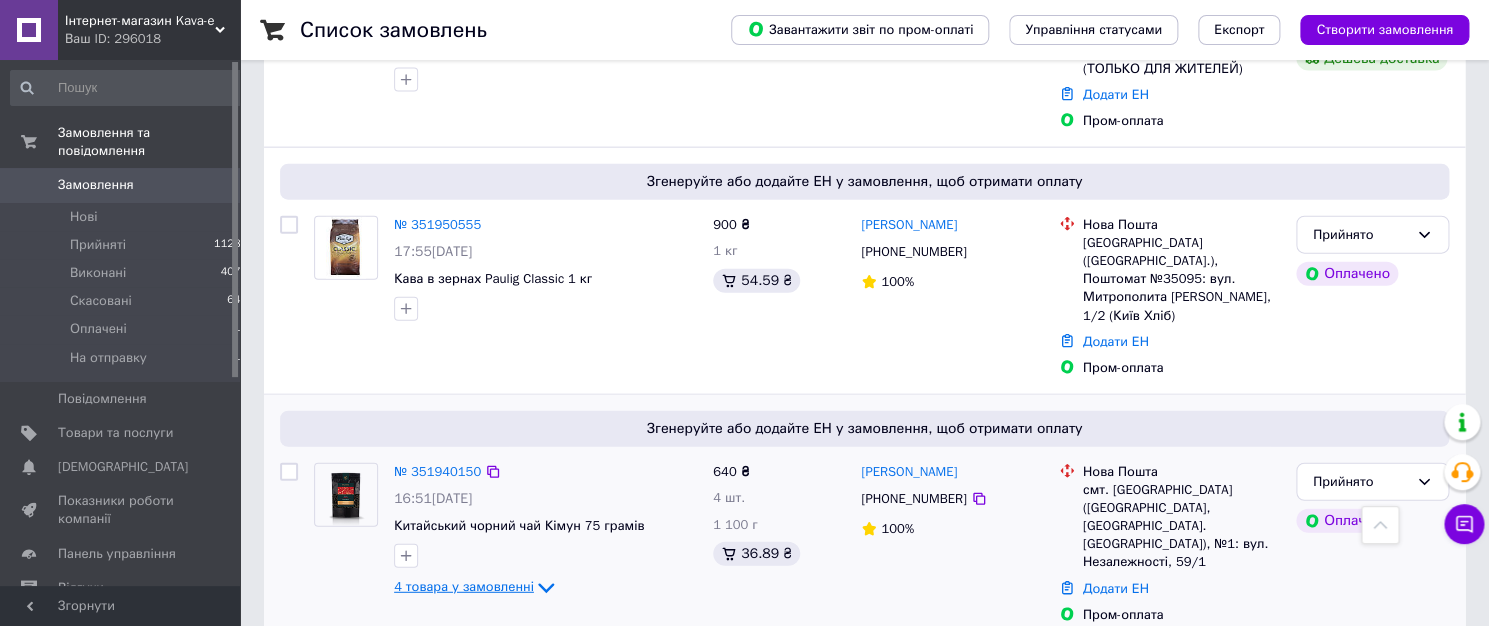 click on "4 товара у замовленні" at bounding box center [464, 586] 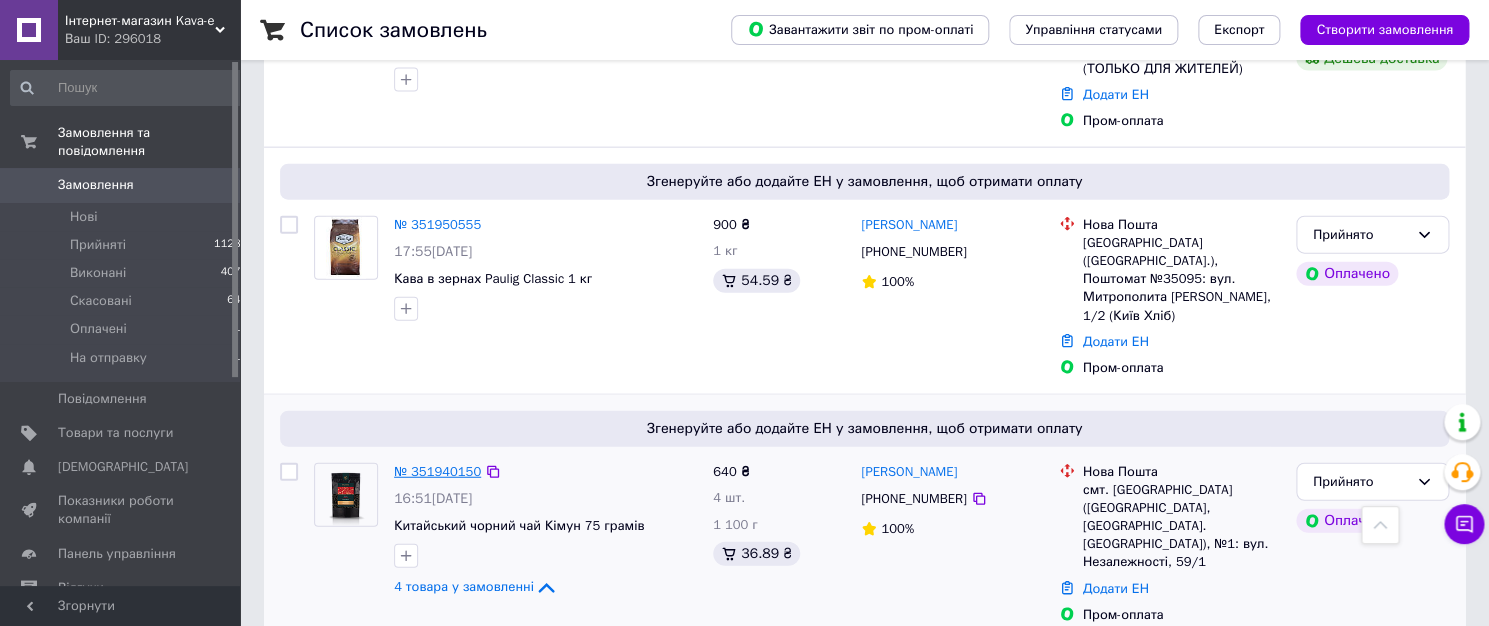 click on "№ 351940150" at bounding box center [437, 471] 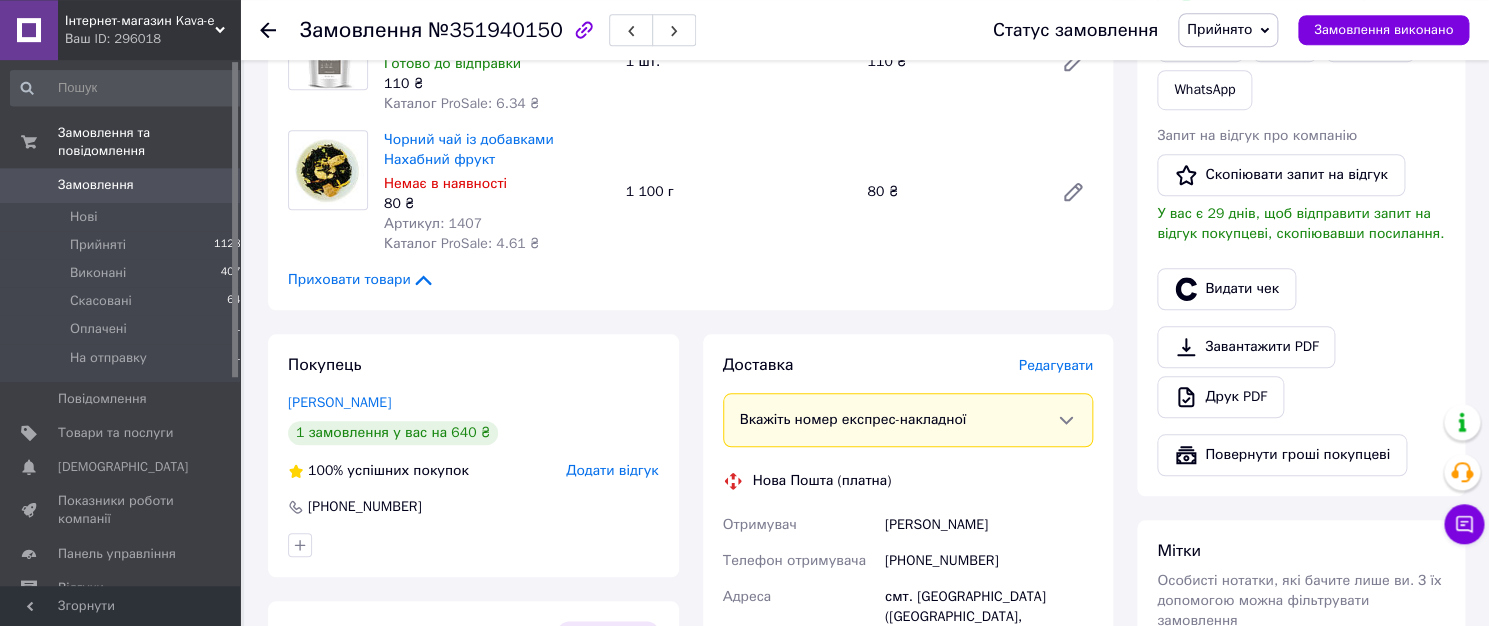 scroll, scrollTop: 609, scrollLeft: 0, axis: vertical 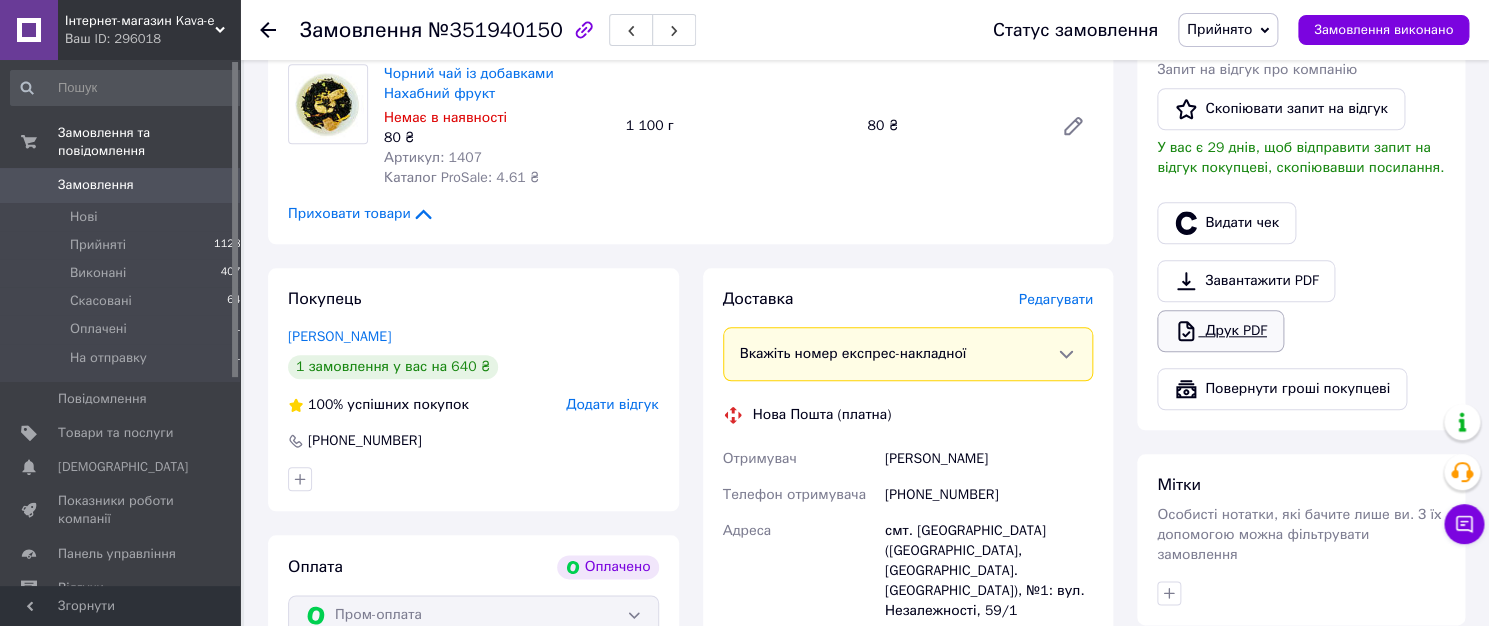 click on "Друк PDF" at bounding box center (1220, 331) 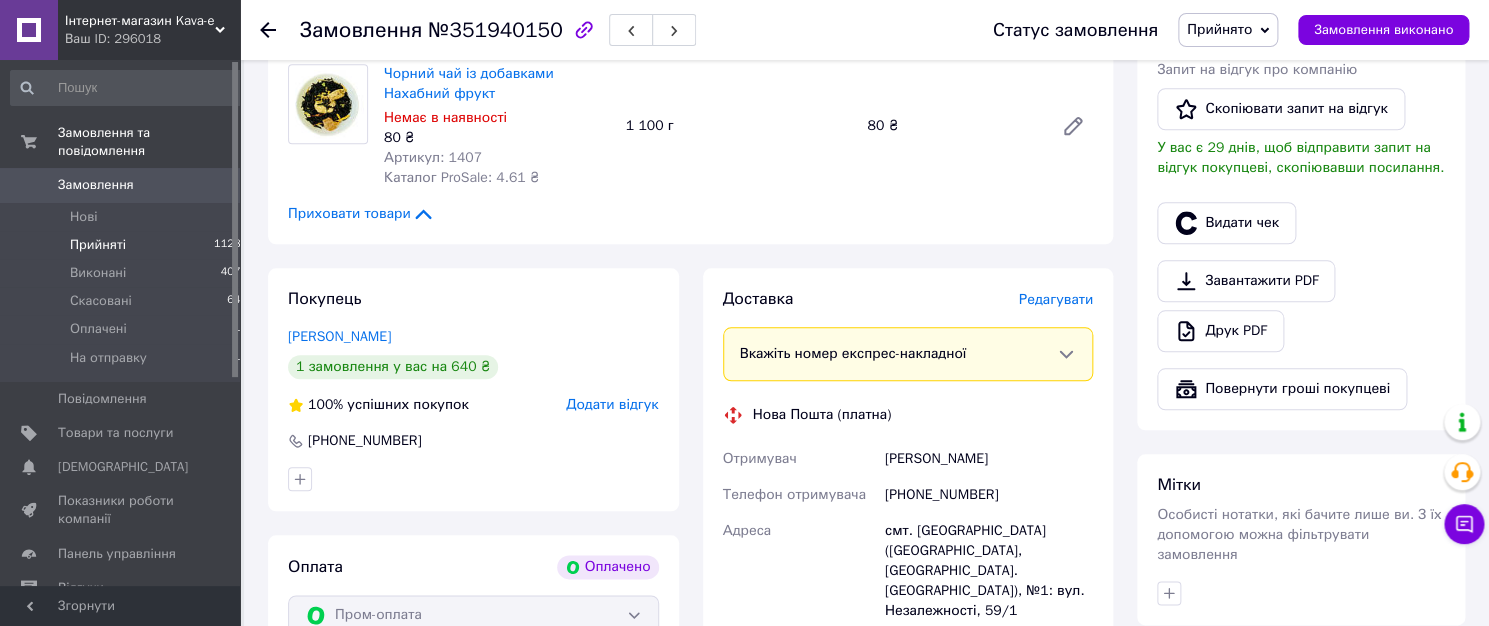 click on "Прийняті 11280" at bounding box center [129, 245] 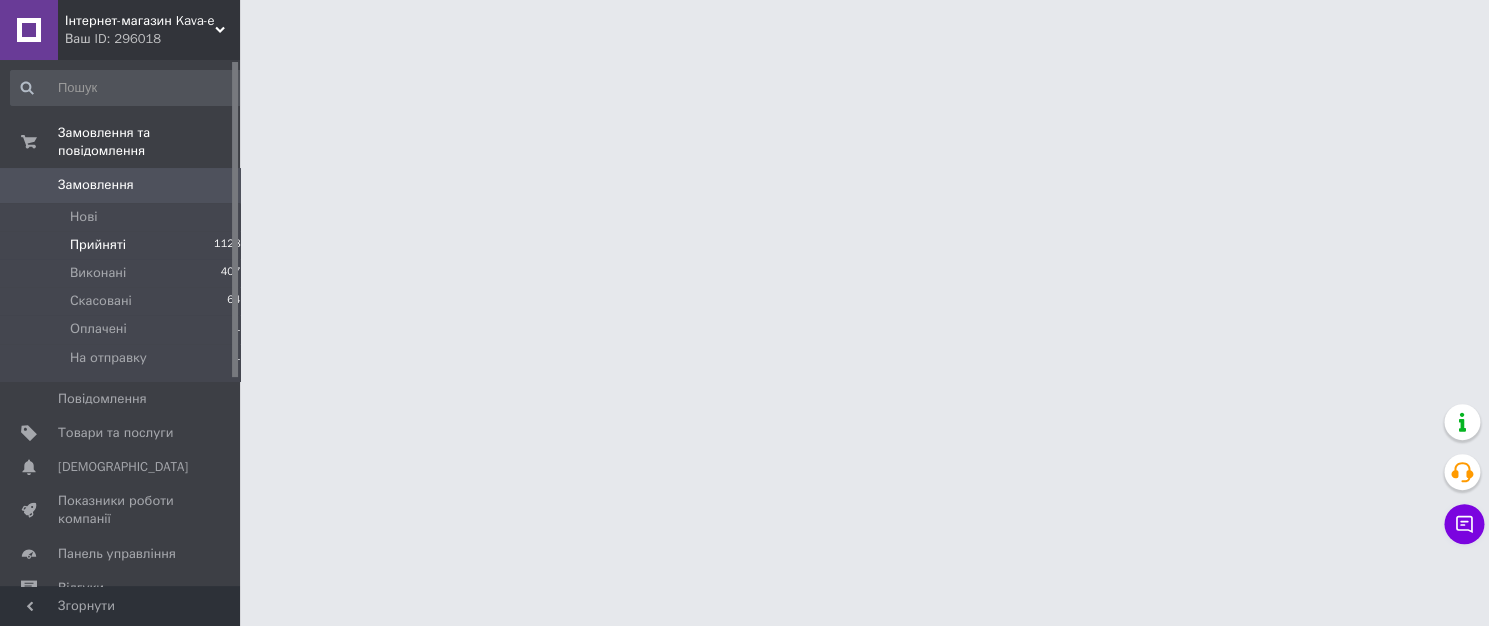 scroll, scrollTop: 0, scrollLeft: 0, axis: both 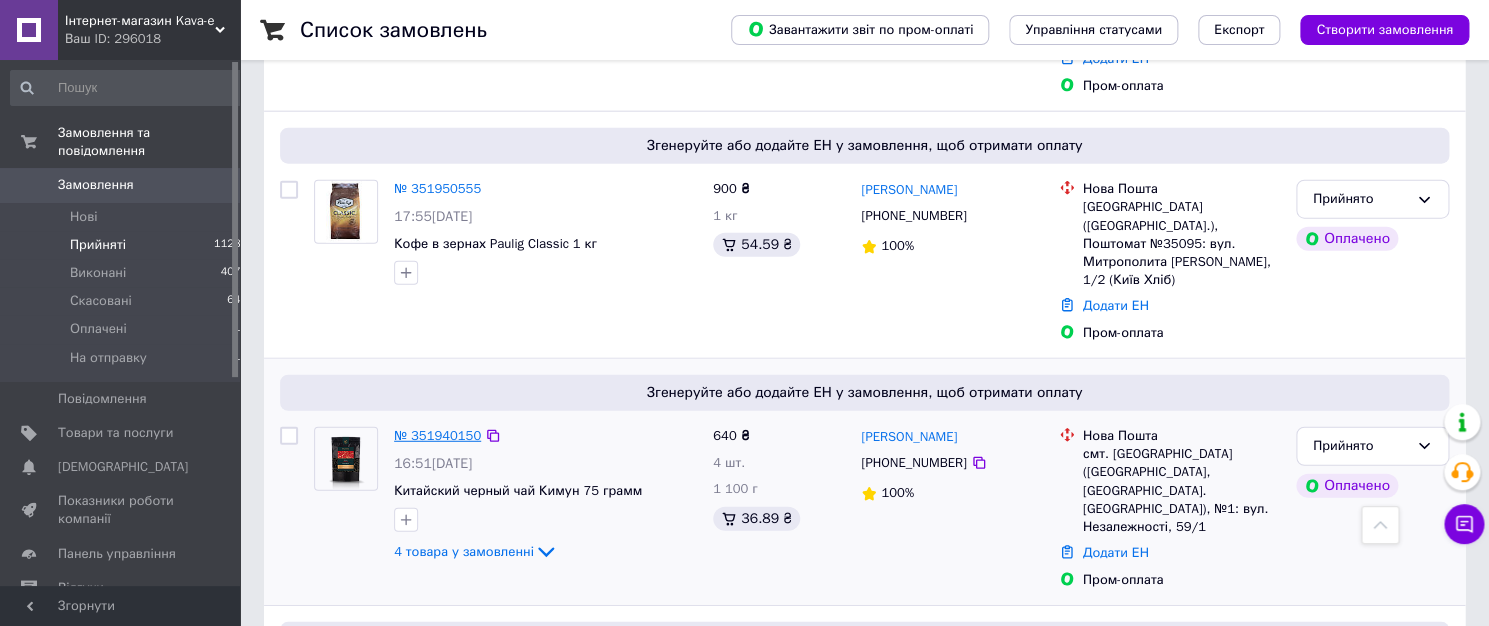click on "№ 351940150" at bounding box center [437, 435] 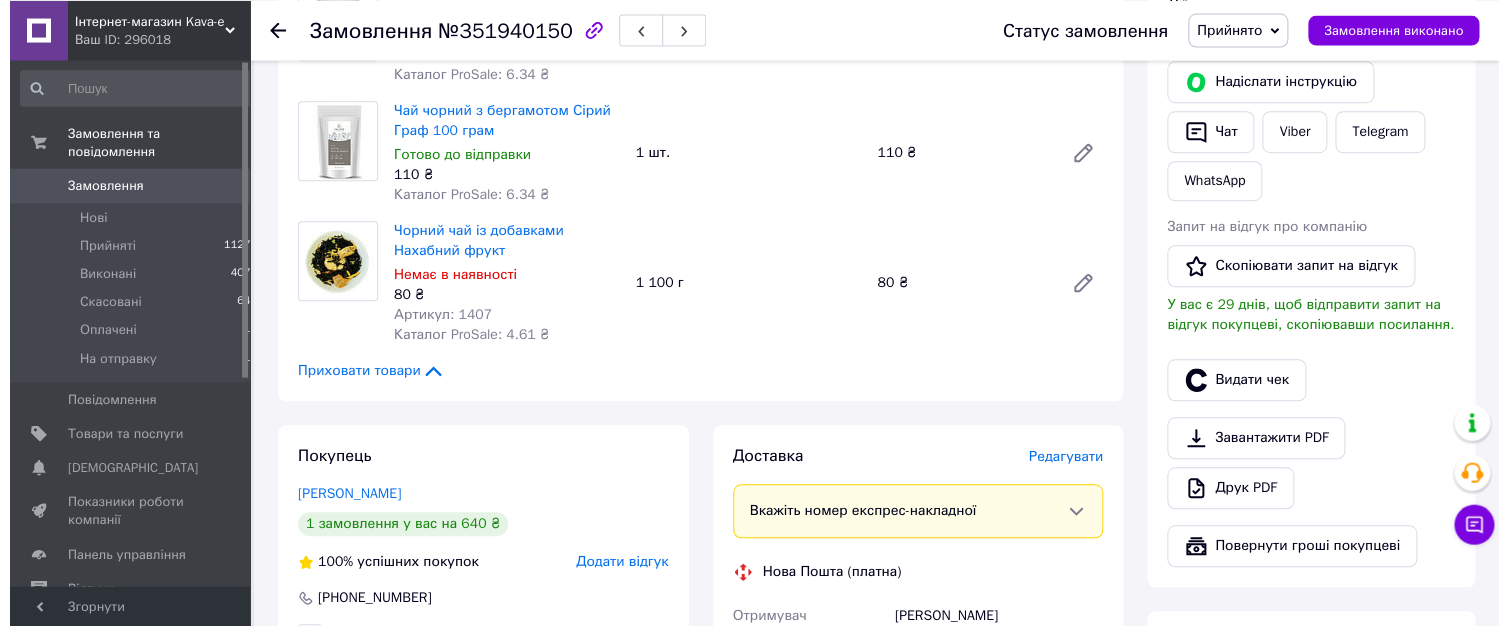 scroll, scrollTop: 502, scrollLeft: 0, axis: vertical 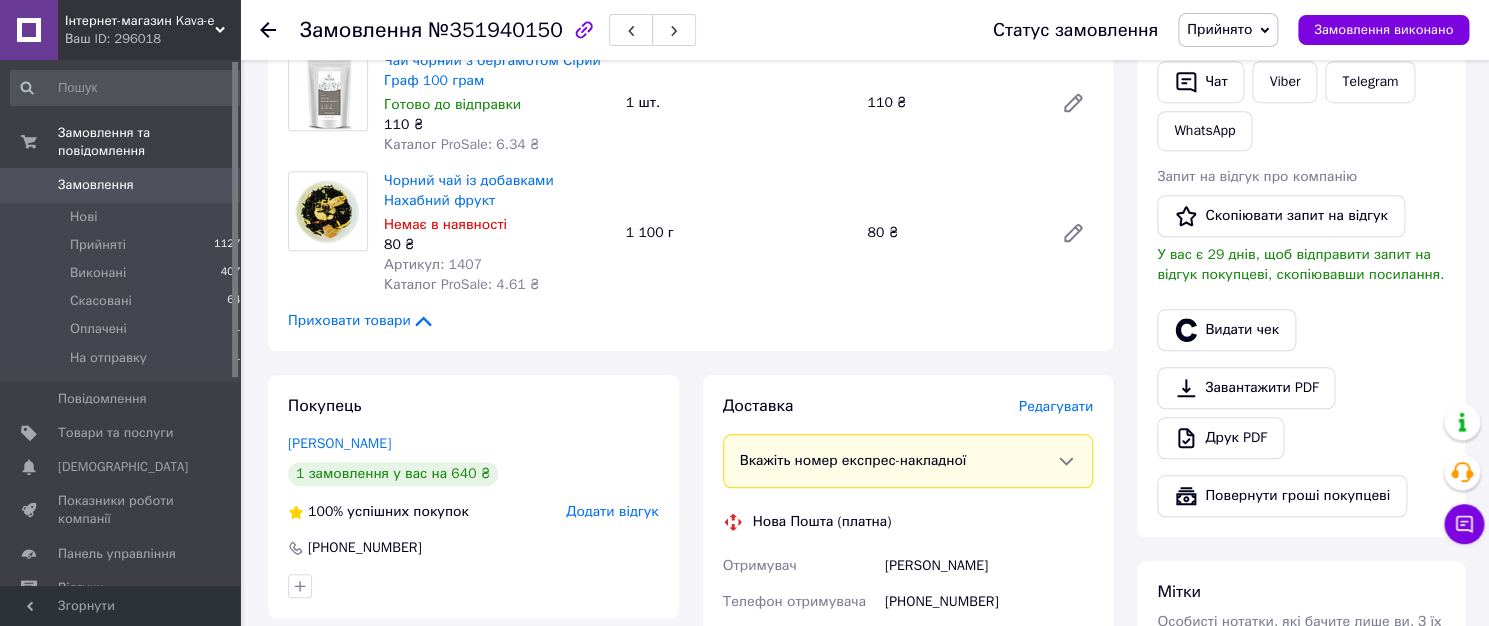click on "Редагувати" at bounding box center (1056, 406) 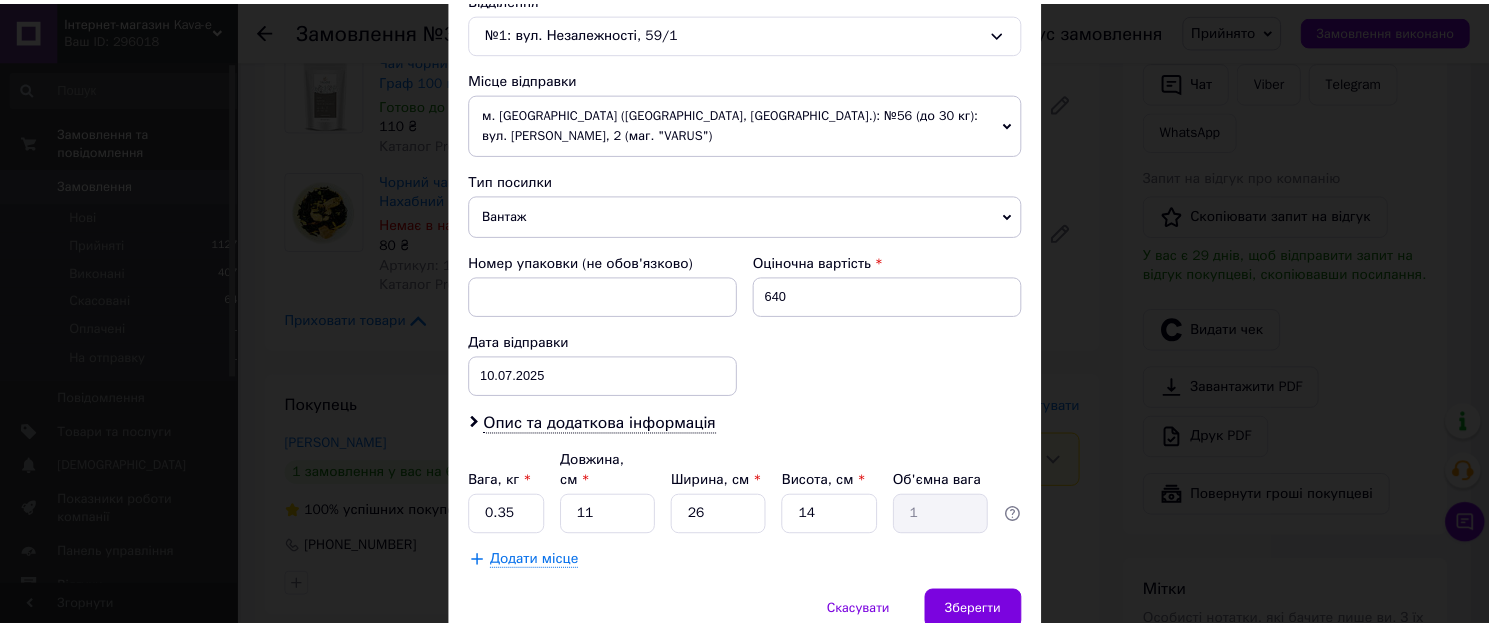 scroll, scrollTop: 725, scrollLeft: 0, axis: vertical 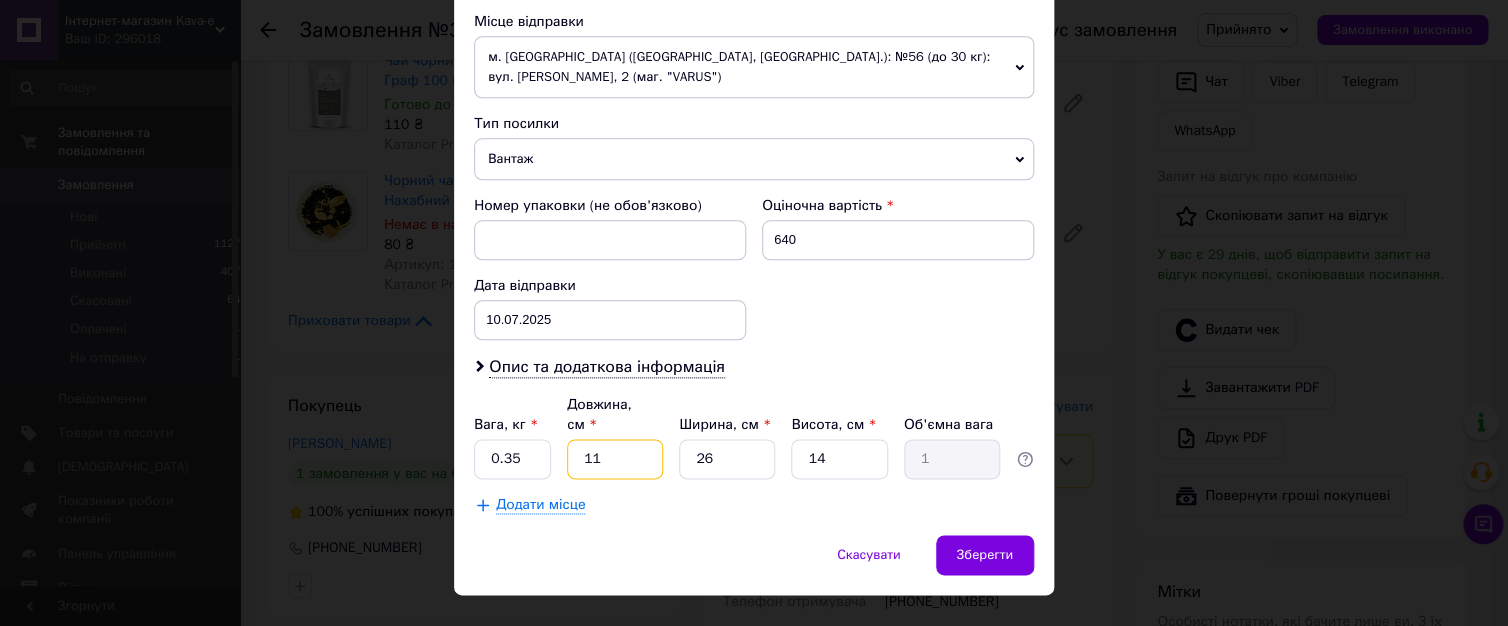 drag, startPoint x: 624, startPoint y: 425, endPoint x: 530, endPoint y: 412, distance: 94.89468 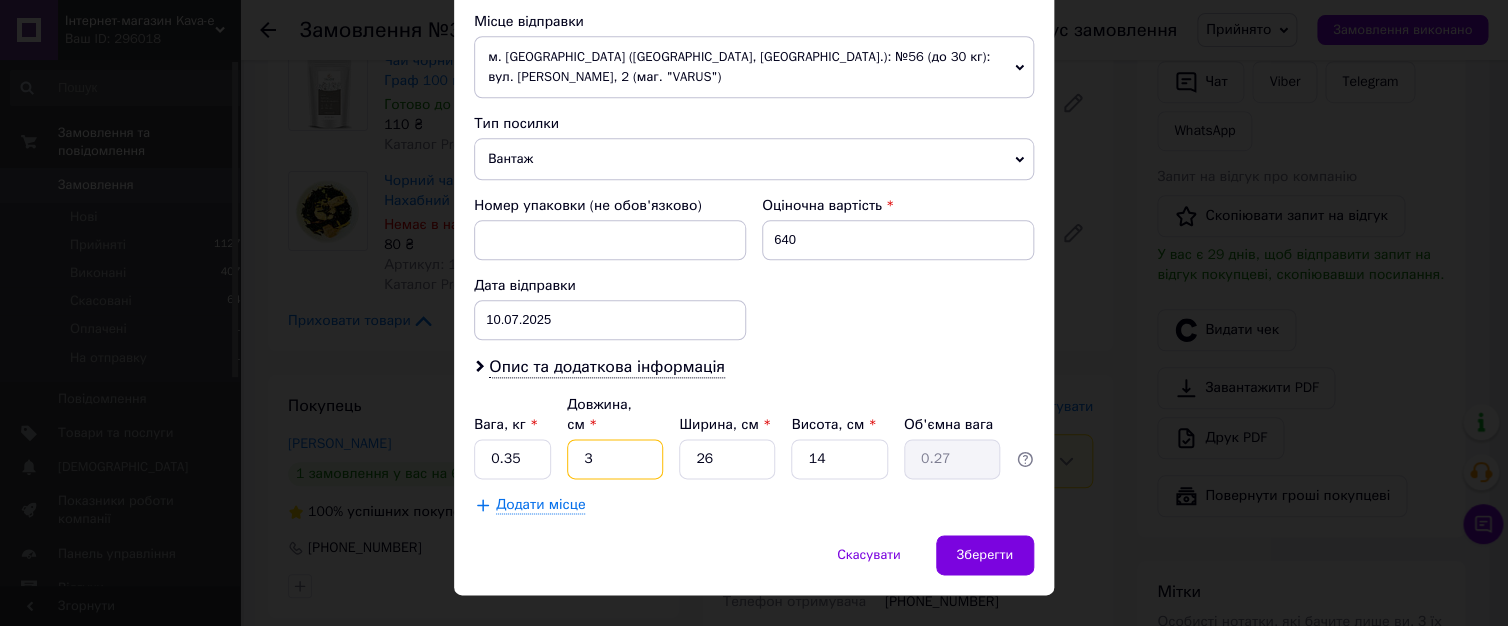 type on "30" 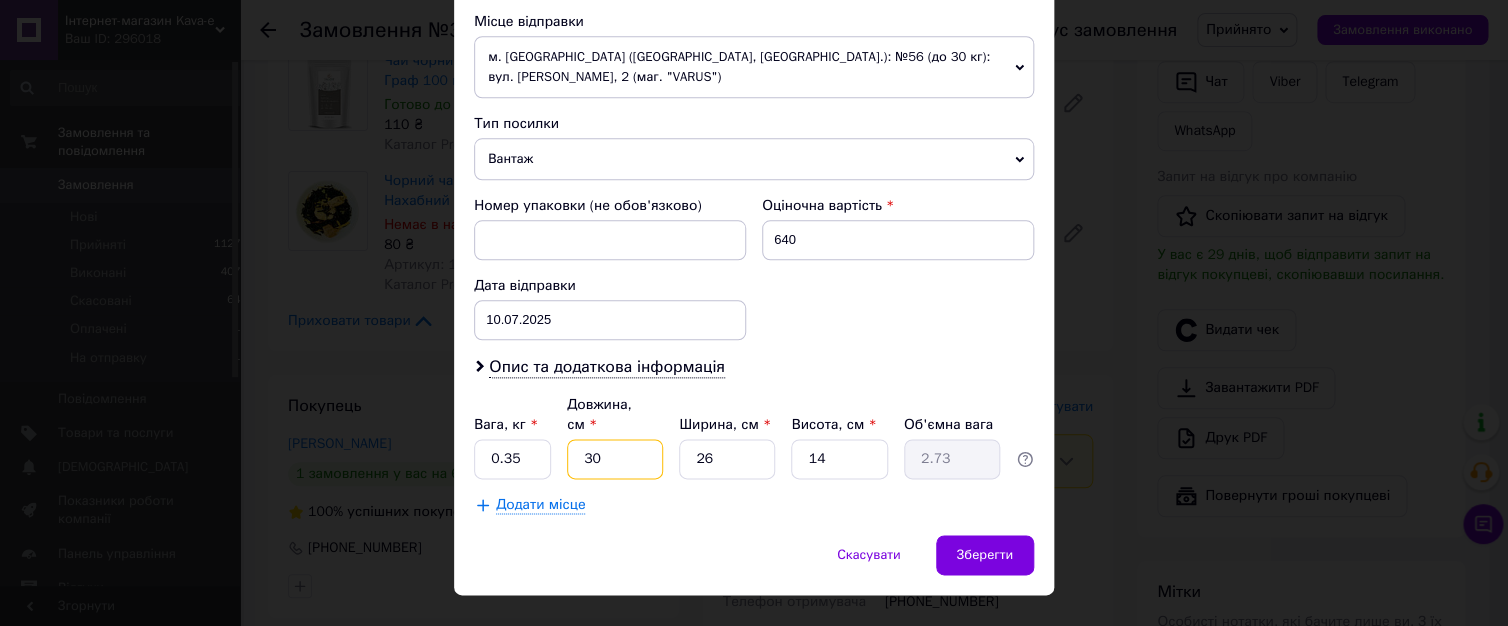 type on "30" 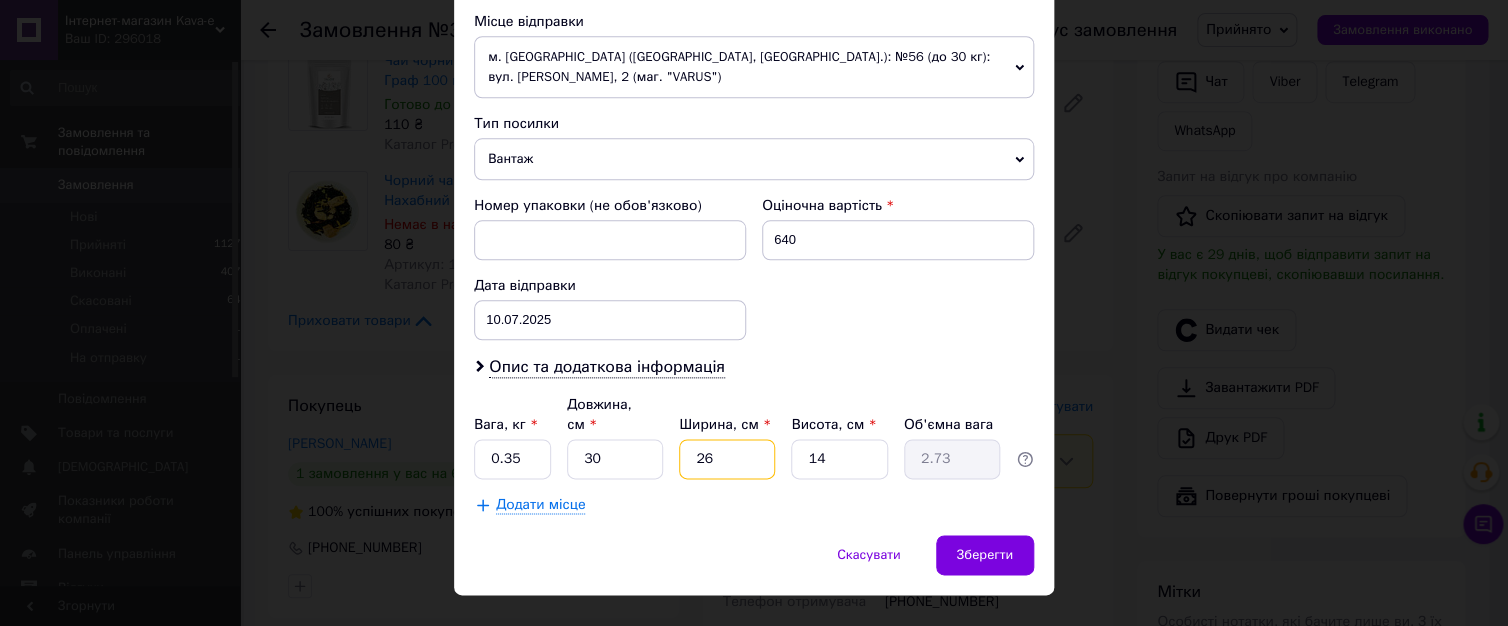 drag, startPoint x: 721, startPoint y: 423, endPoint x: 667, endPoint y: 423, distance: 54 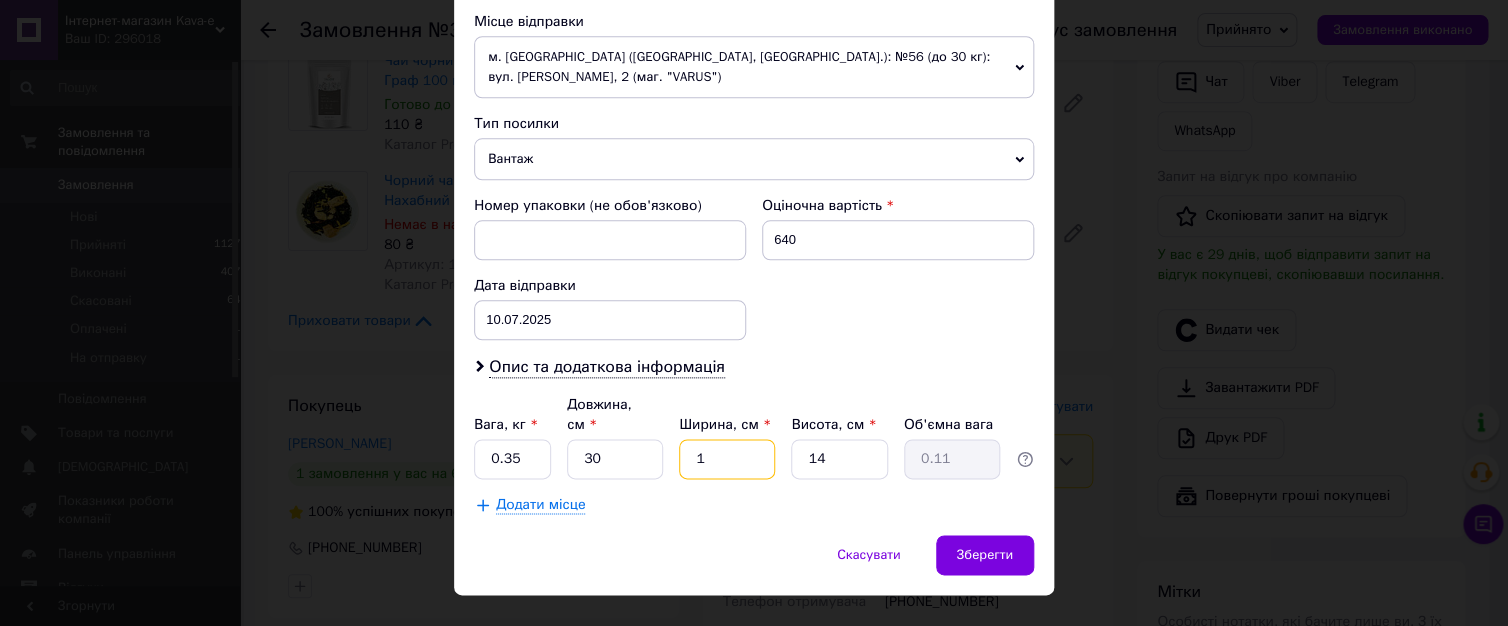type on "17" 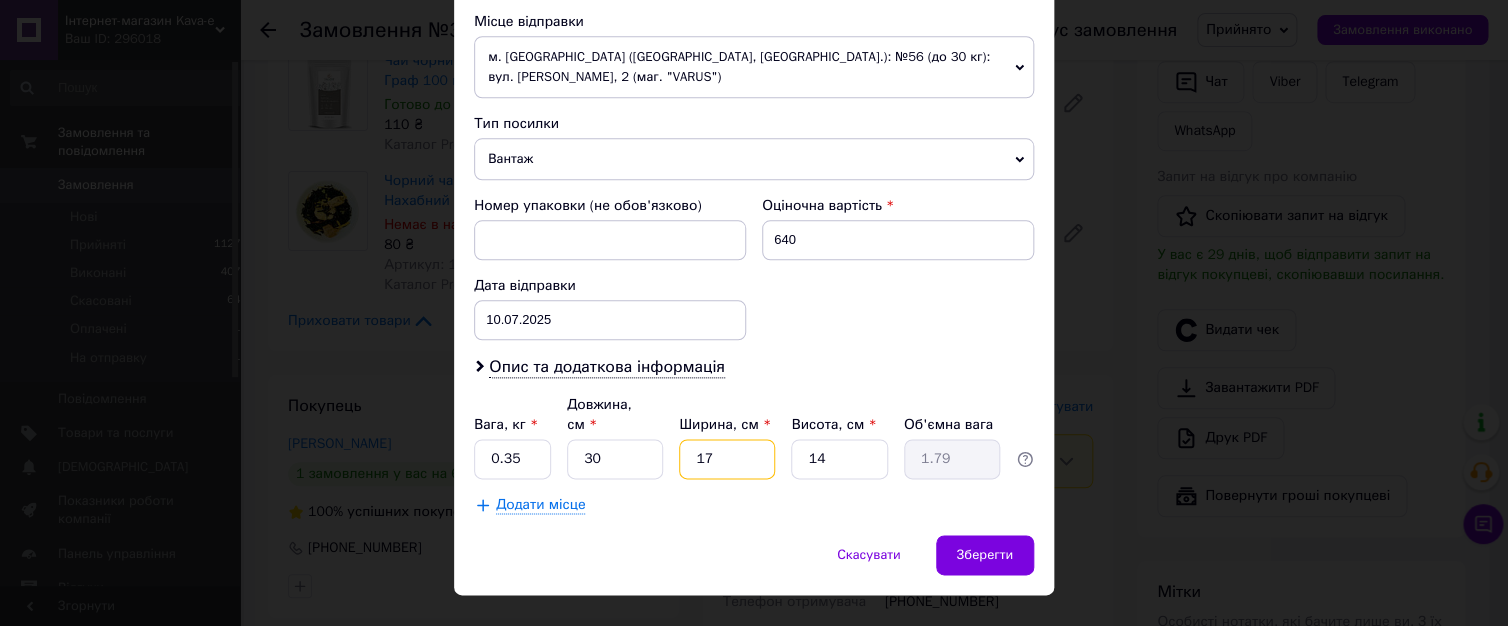 type on "17" 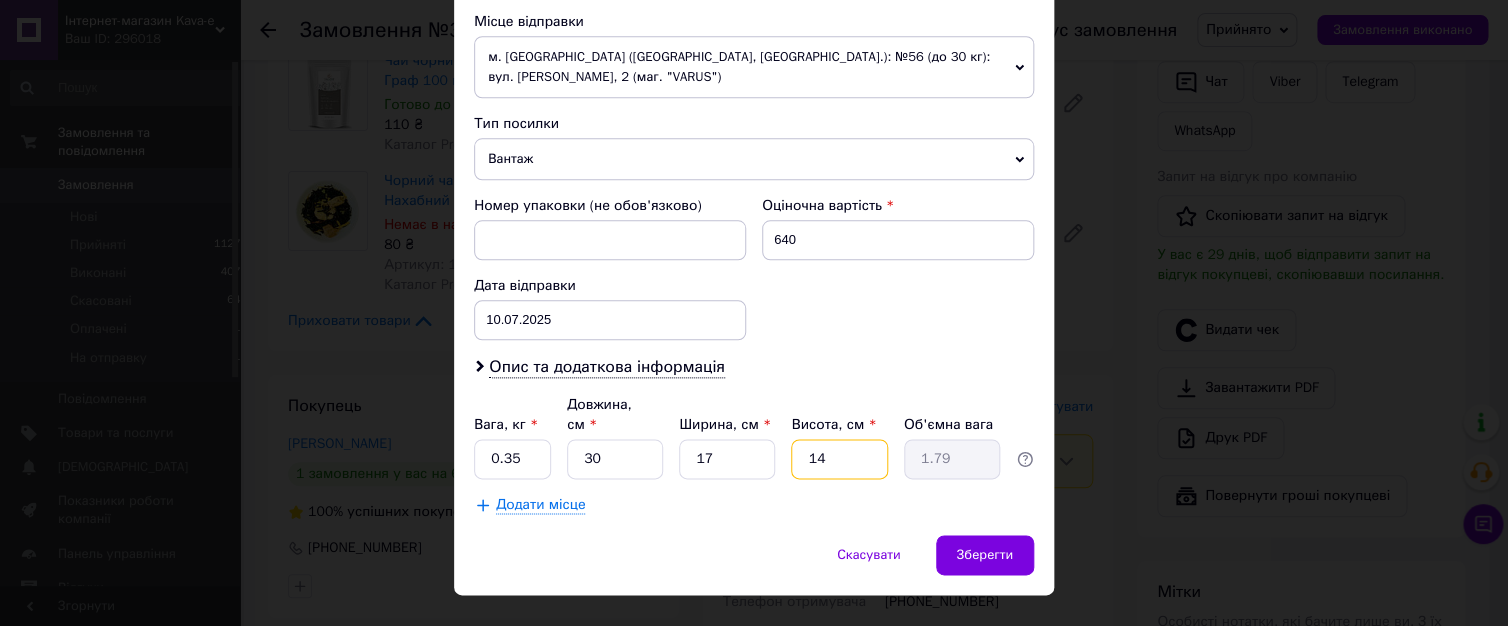 drag, startPoint x: 815, startPoint y: 420, endPoint x: 797, endPoint y: 420, distance: 18 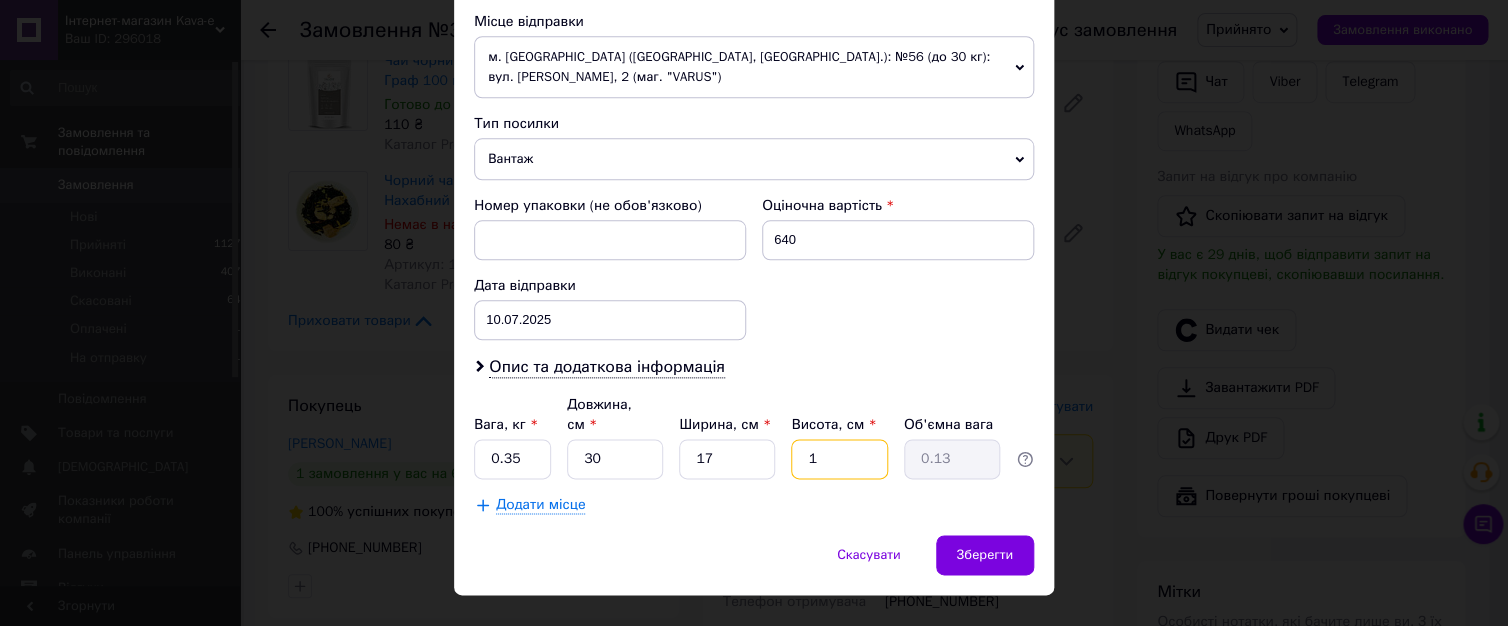 type on "11" 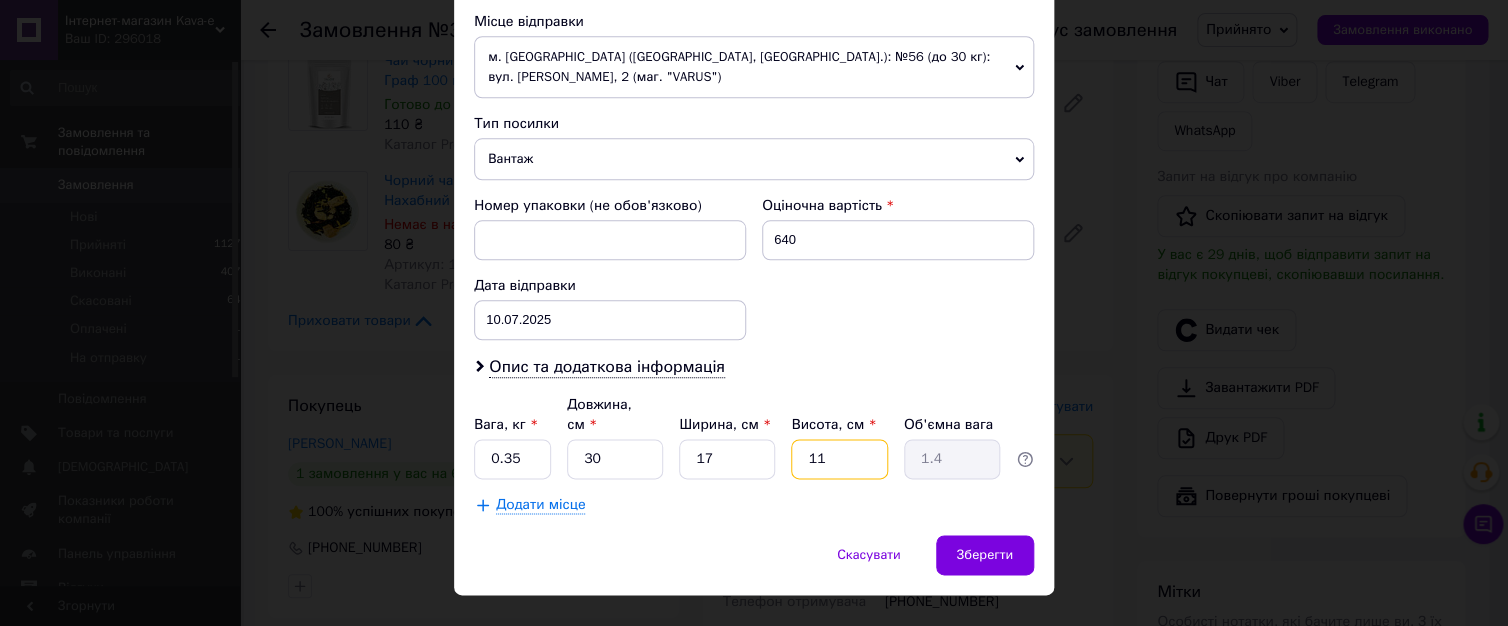 type on "11" 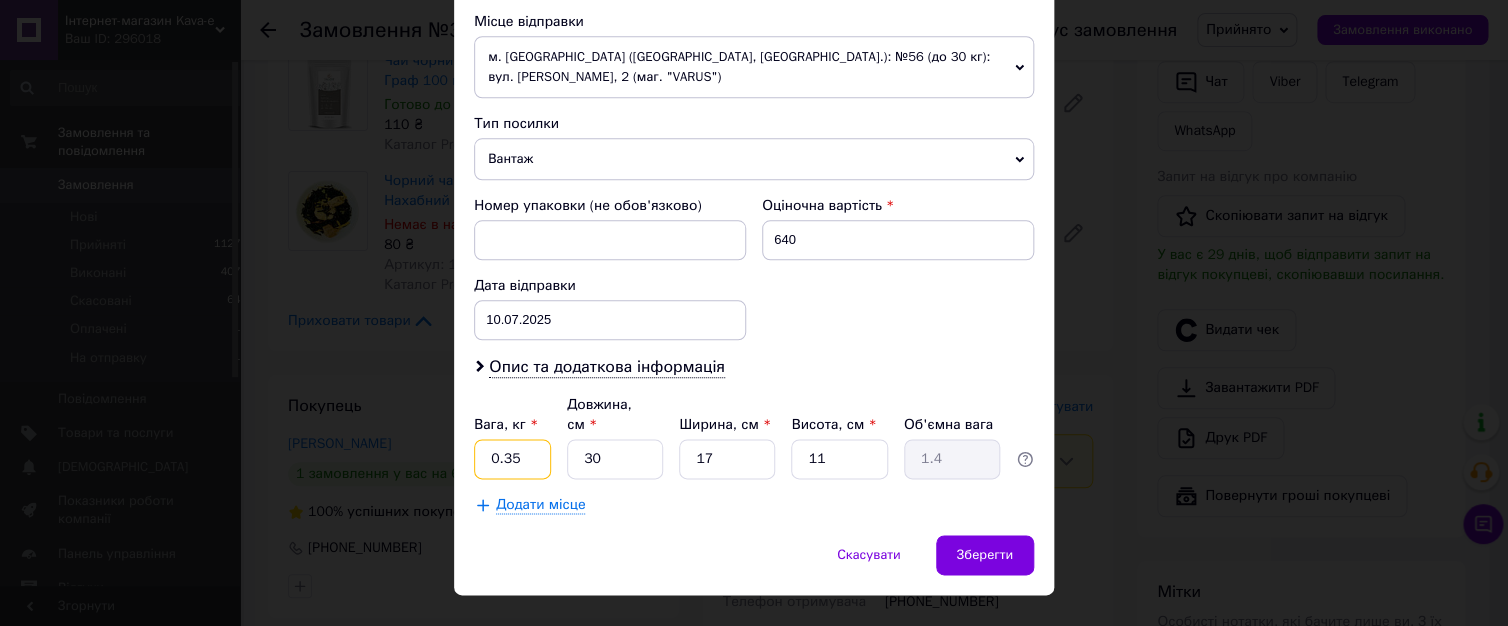 drag, startPoint x: 492, startPoint y: 417, endPoint x: 529, endPoint y: 415, distance: 37.054016 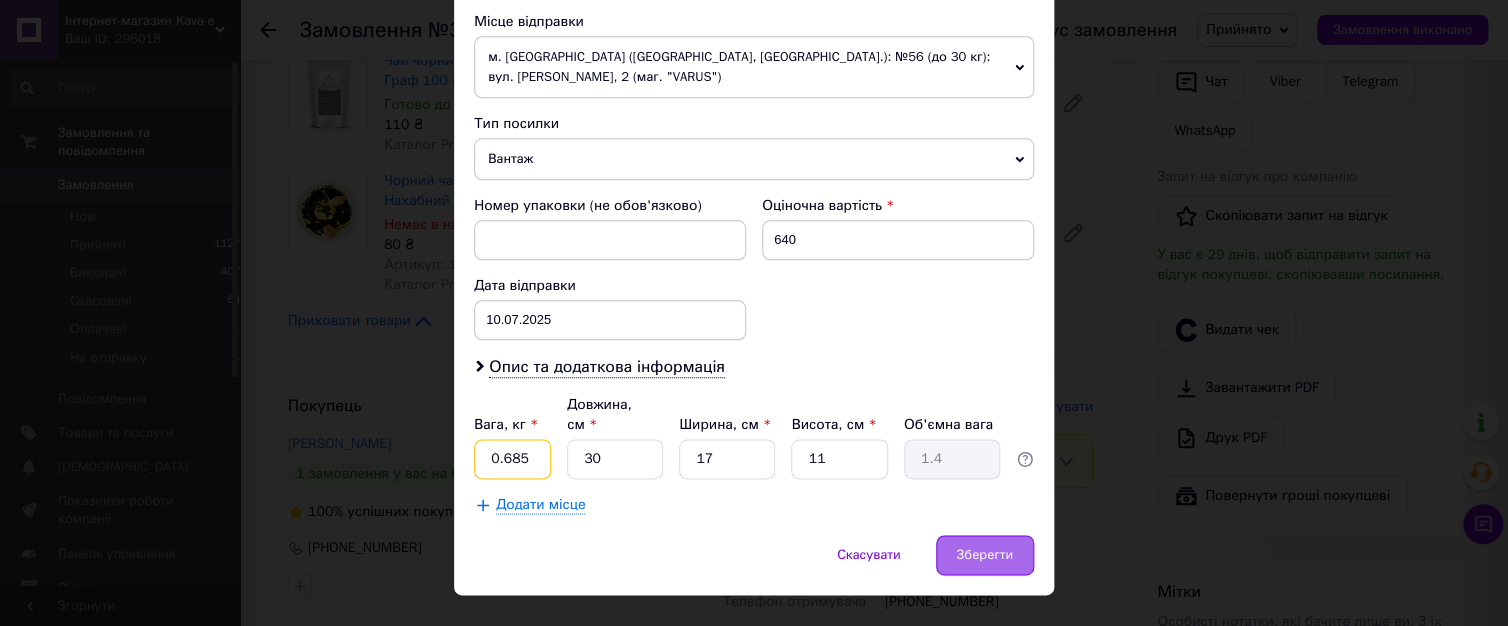 type on "0.685" 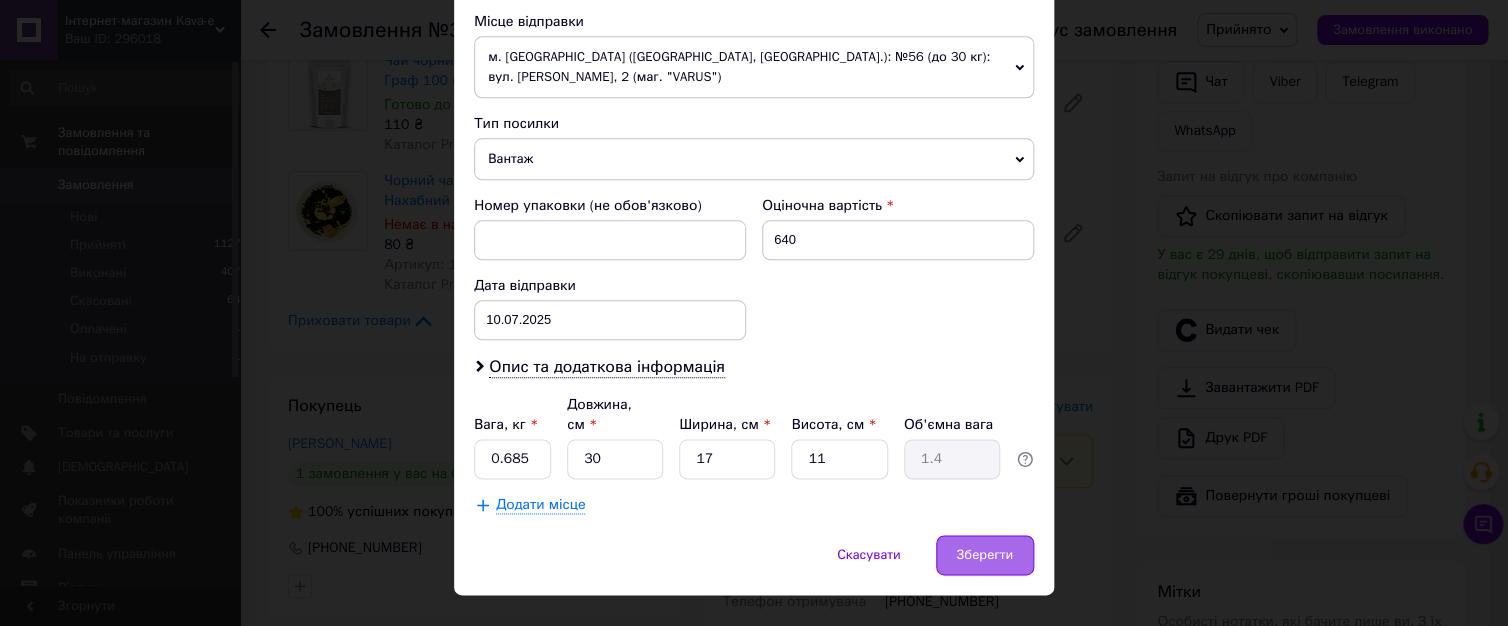 click on "Зберегти" at bounding box center [985, 555] 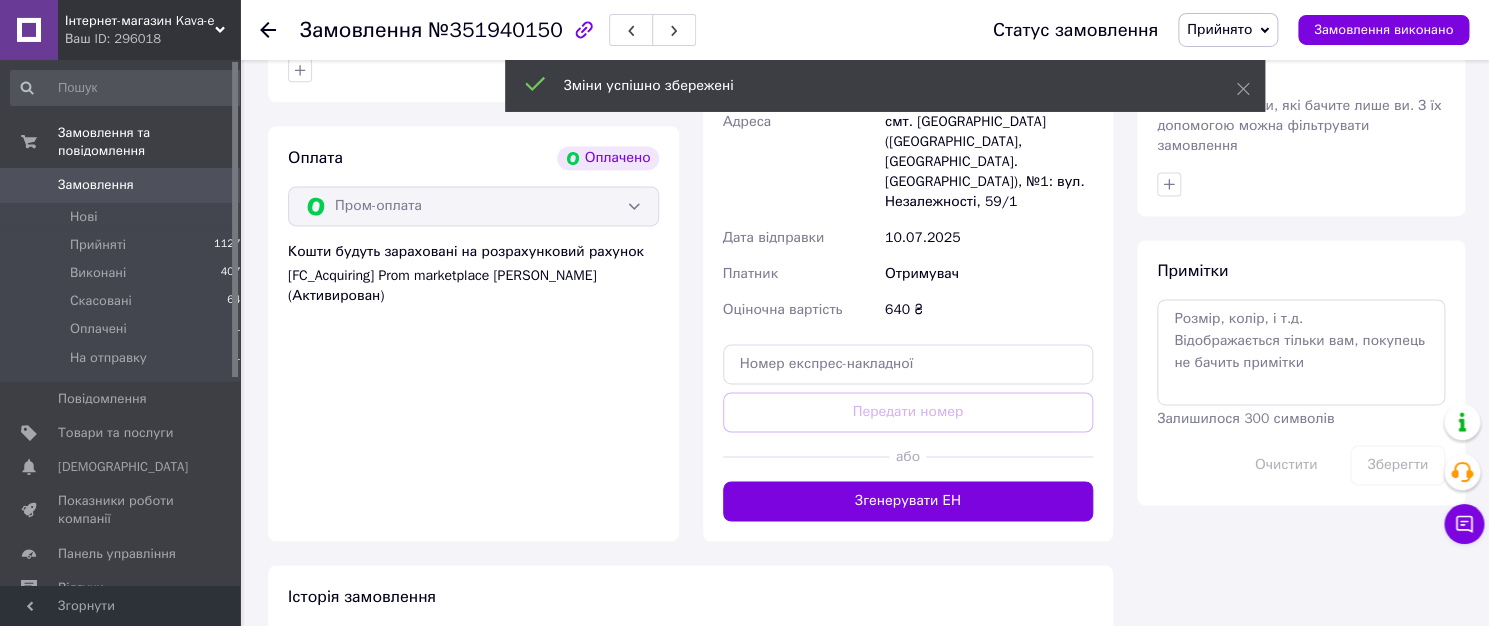 scroll, scrollTop: 1038, scrollLeft: 0, axis: vertical 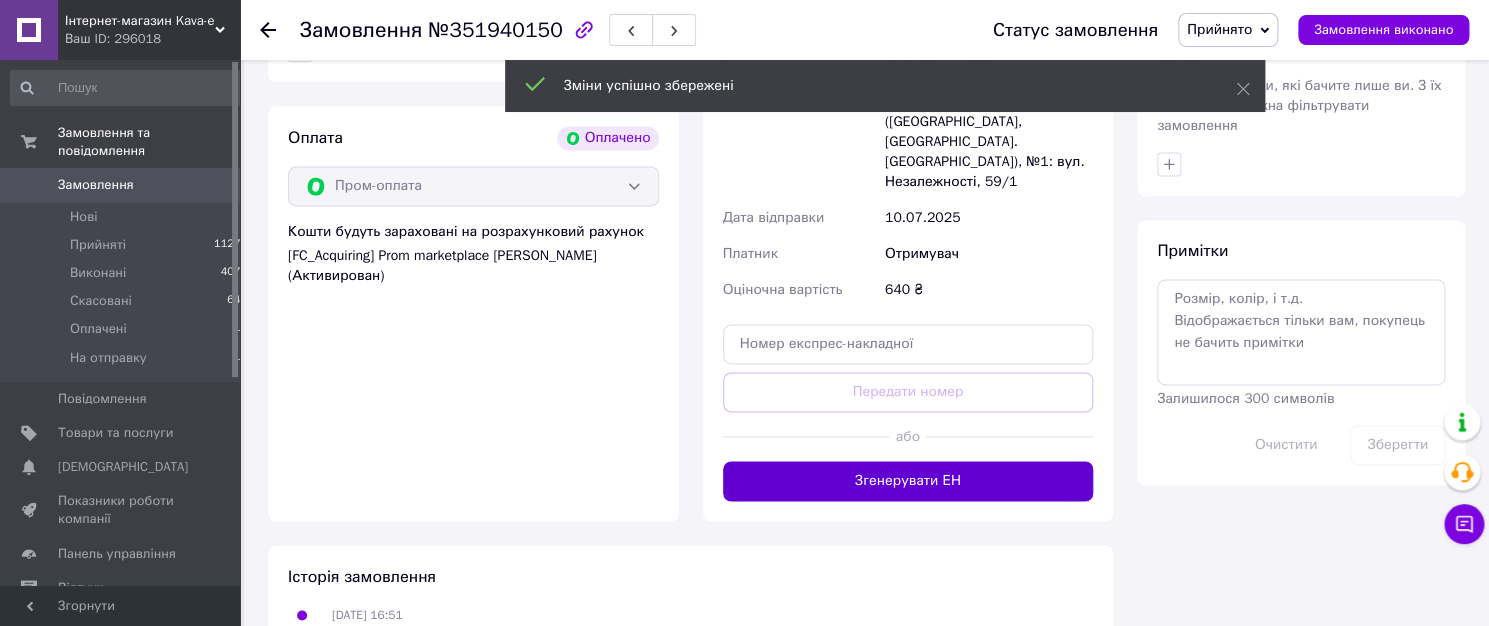 click on "Згенерувати ЕН" at bounding box center [908, 481] 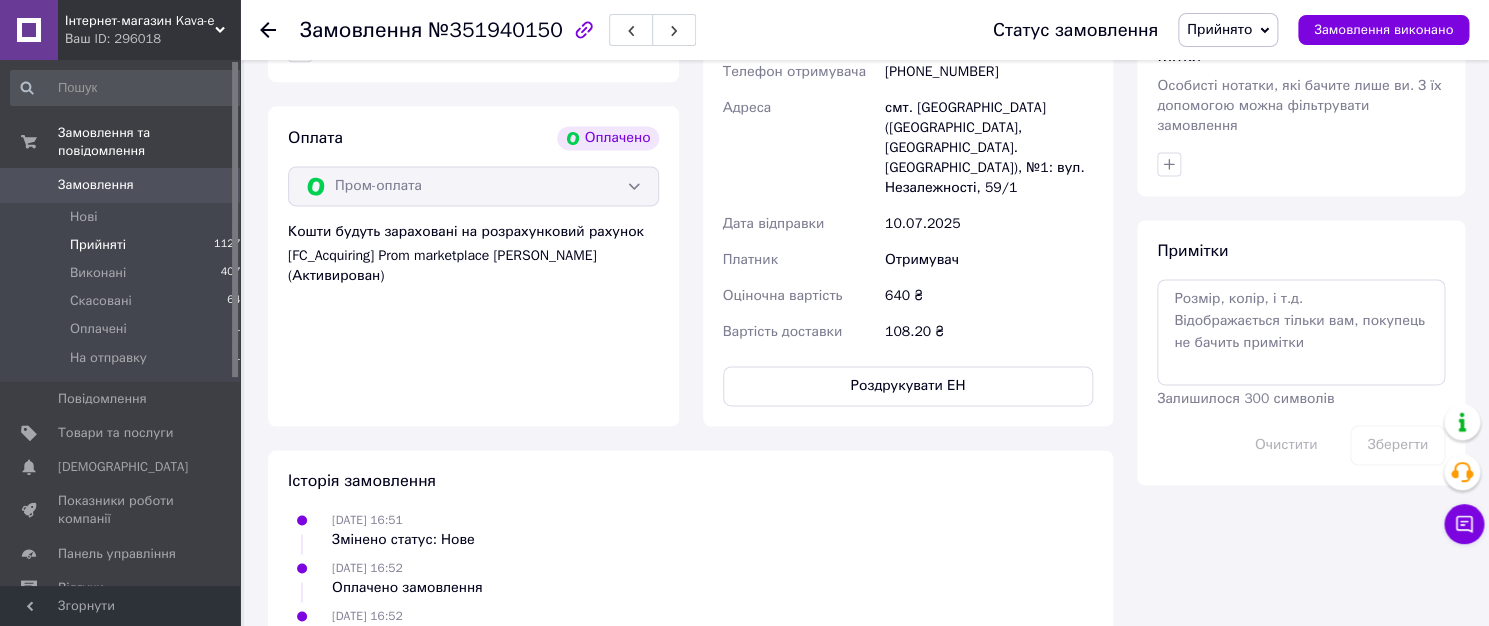 click on "Прийняті 11279" at bounding box center (129, 245) 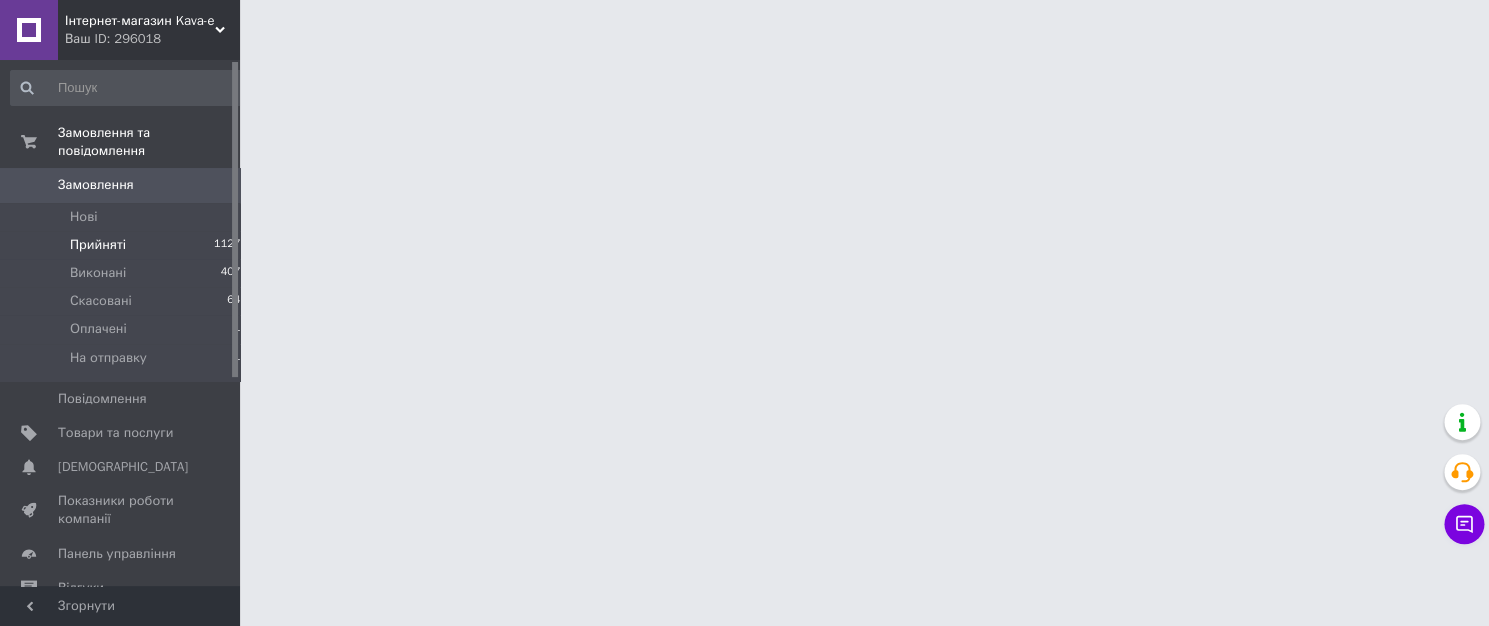 scroll, scrollTop: 0, scrollLeft: 0, axis: both 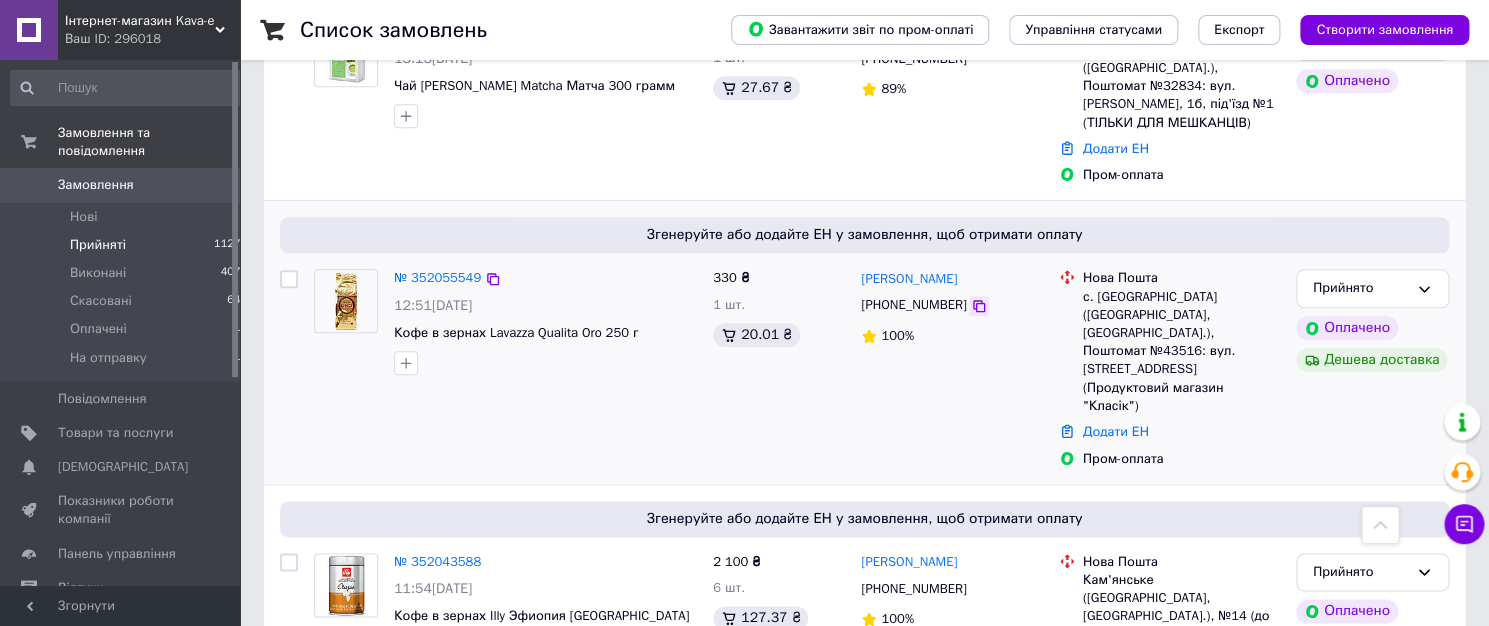 click 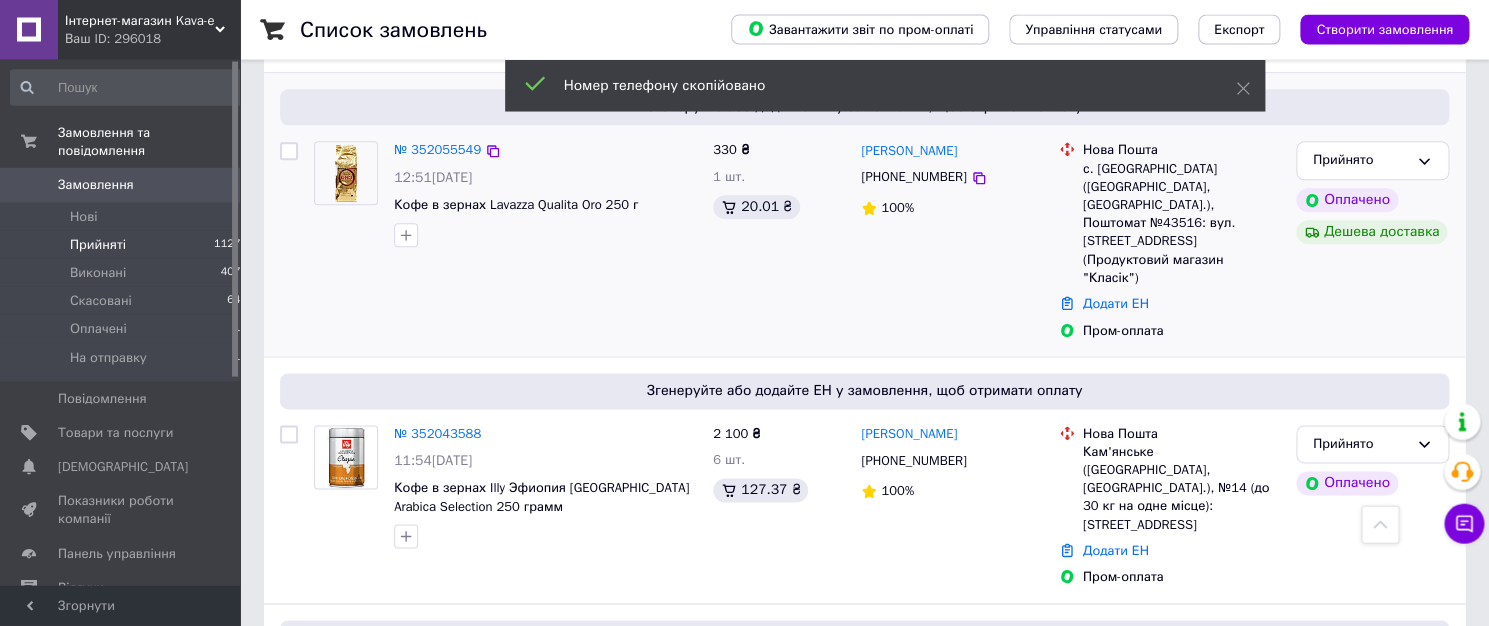 scroll, scrollTop: 1179, scrollLeft: 0, axis: vertical 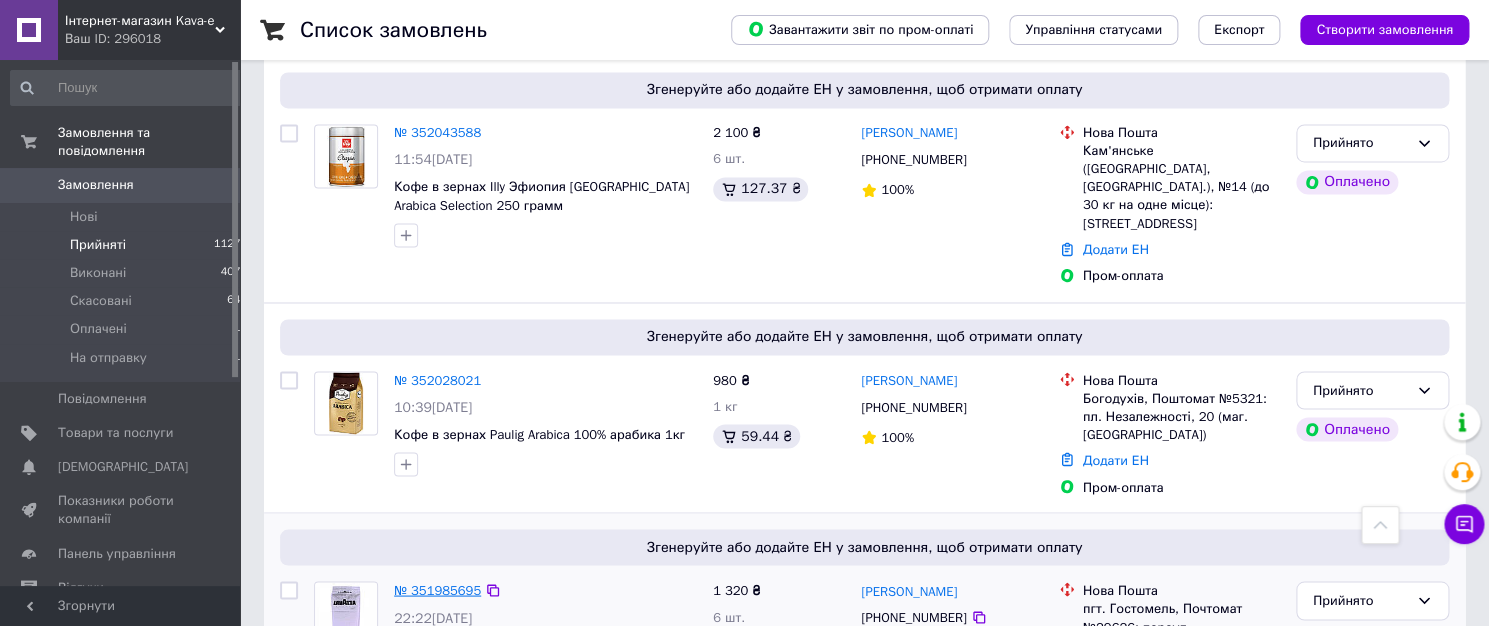 click on "№ 351985695" at bounding box center [437, 589] 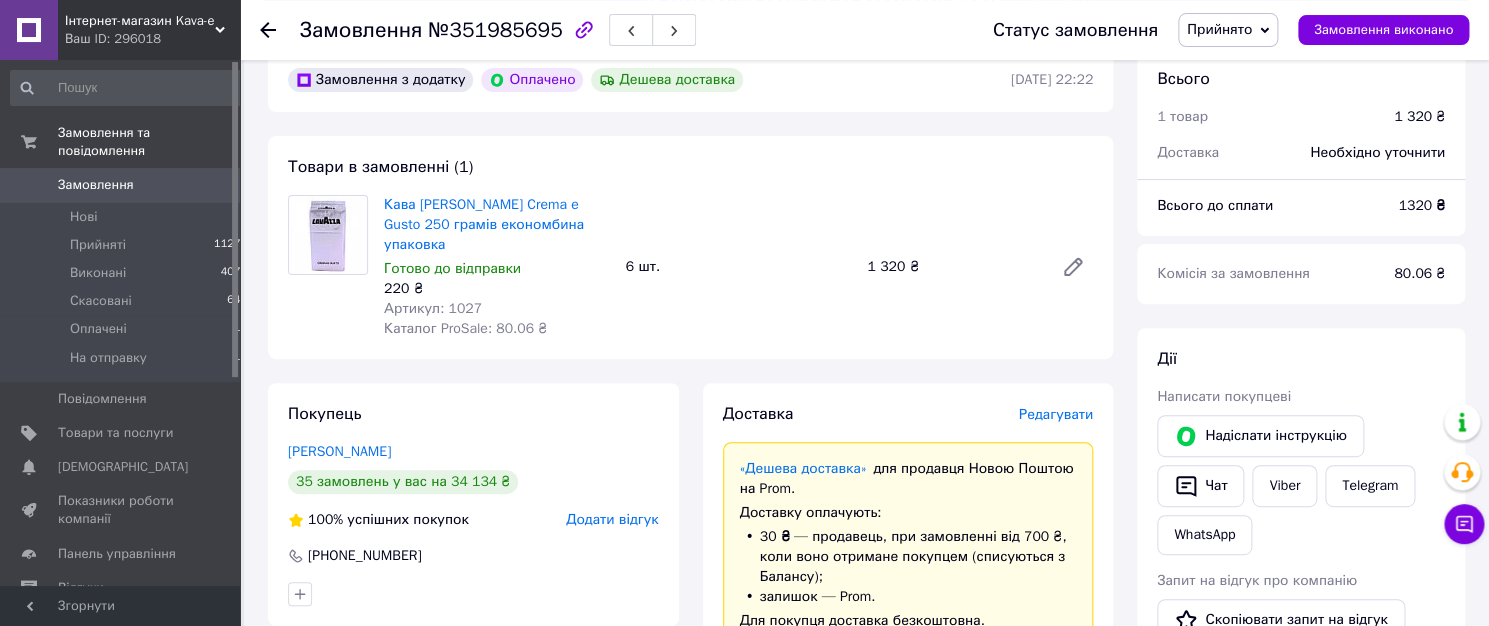 scroll, scrollTop: 73, scrollLeft: 0, axis: vertical 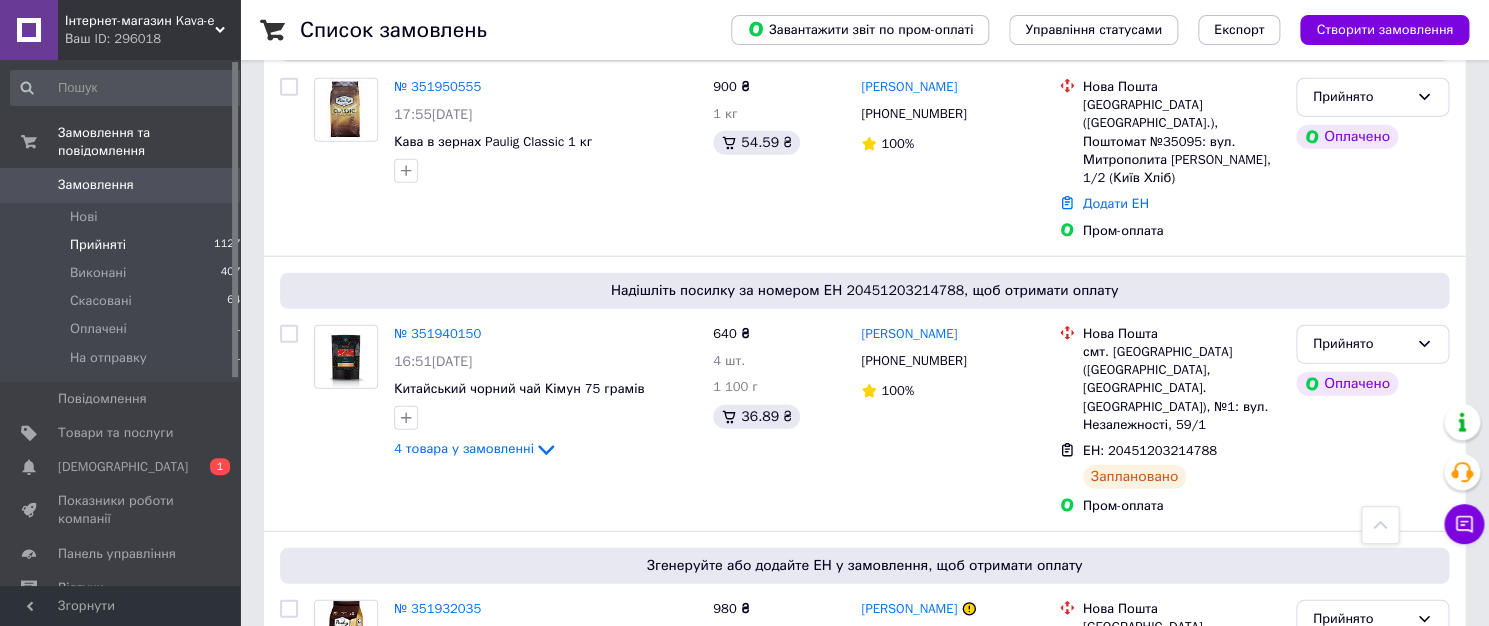 click 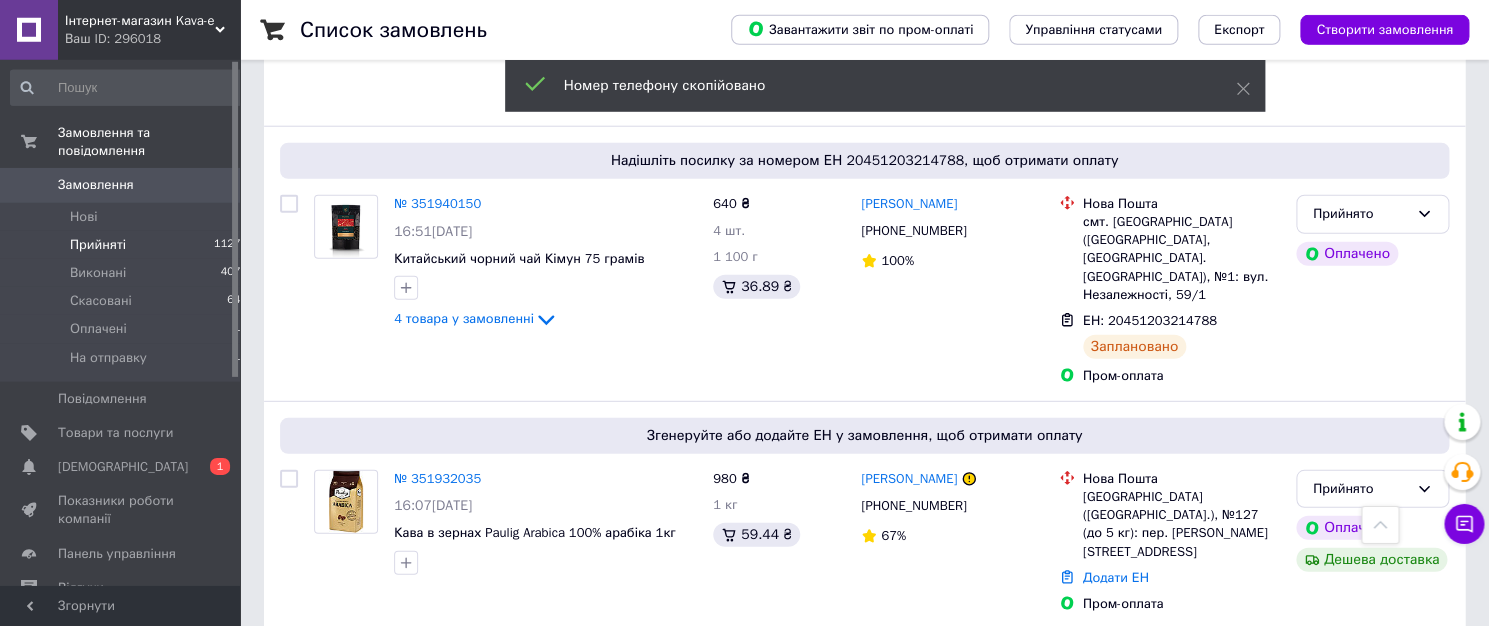 scroll, scrollTop: 2144, scrollLeft: 0, axis: vertical 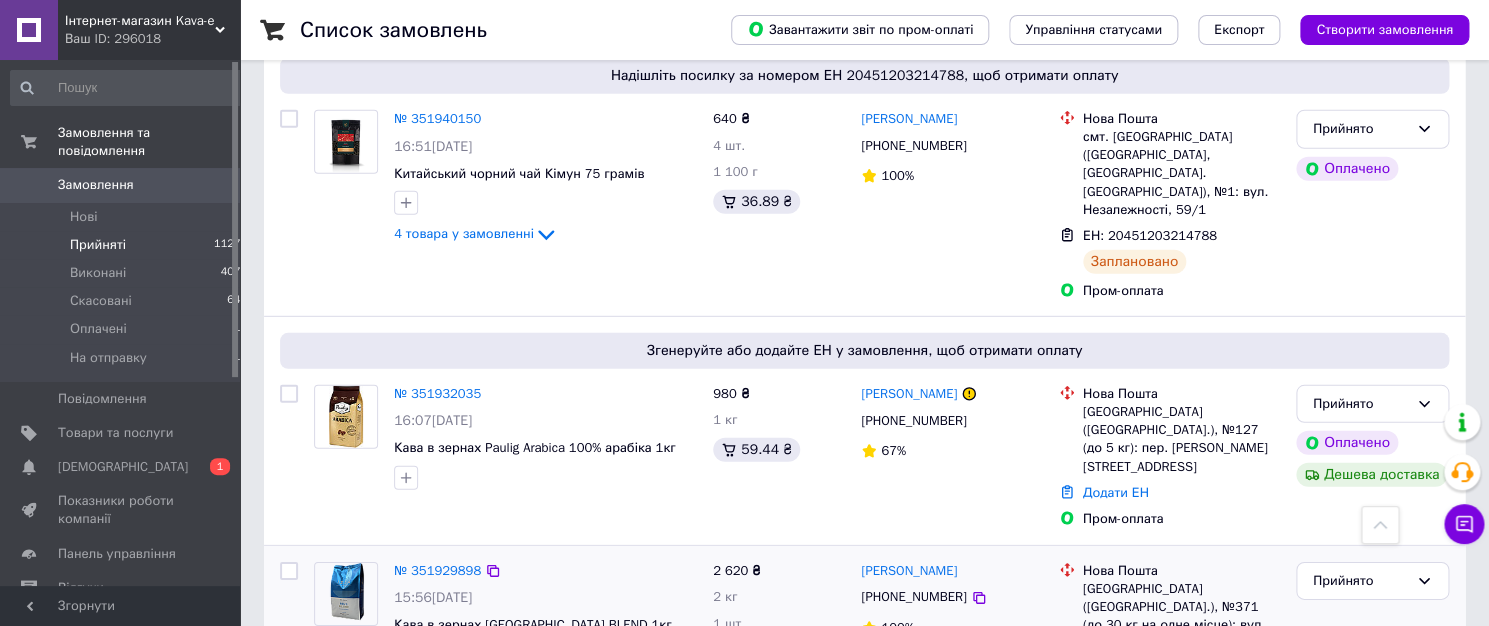 click on "3 товара у замовленні" at bounding box center [464, 685] 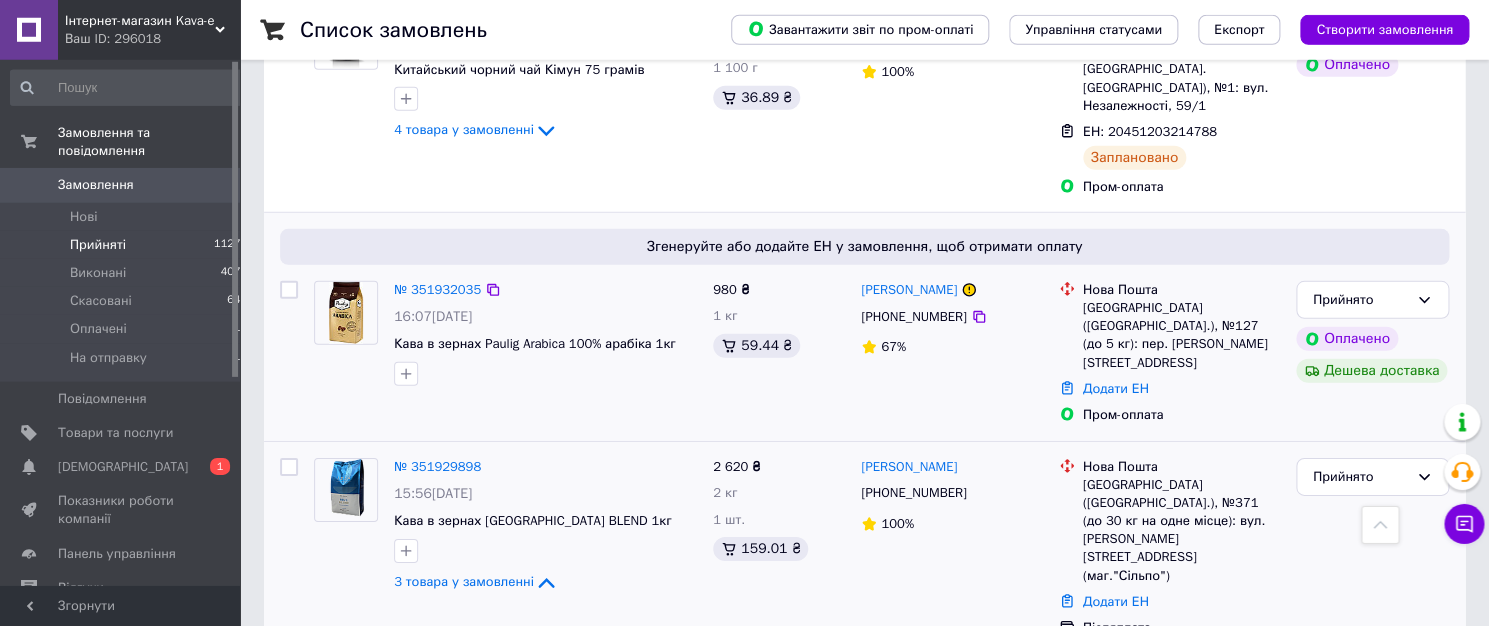 scroll, scrollTop: 2358, scrollLeft: 0, axis: vertical 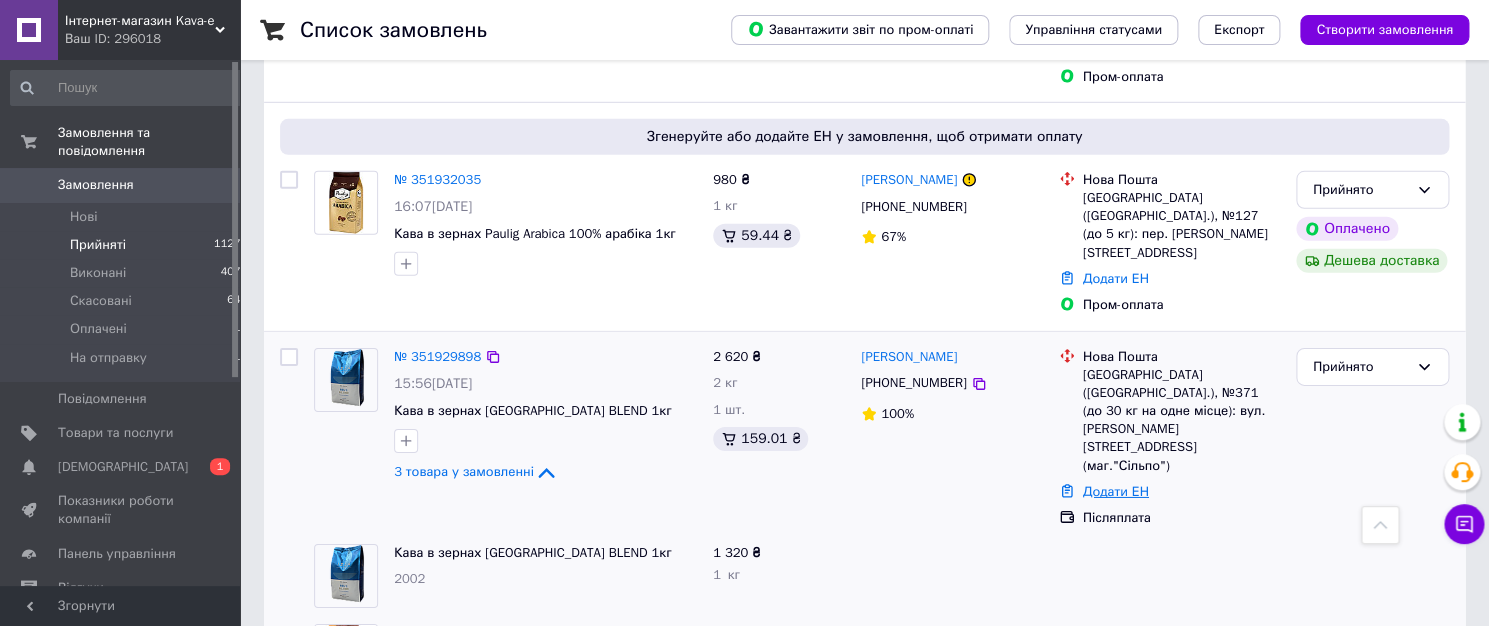 click on "Додати ЕН" at bounding box center [1116, 491] 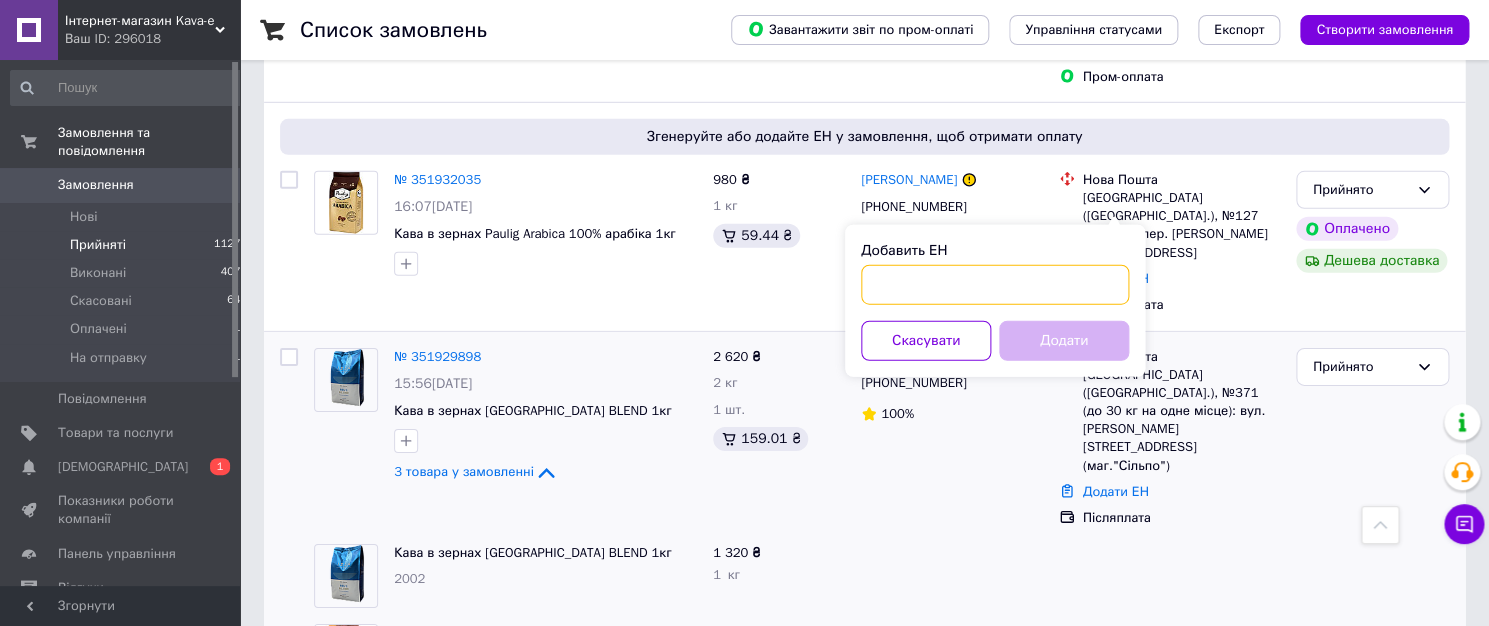 click on "Добавить ЕН" at bounding box center [995, 285] 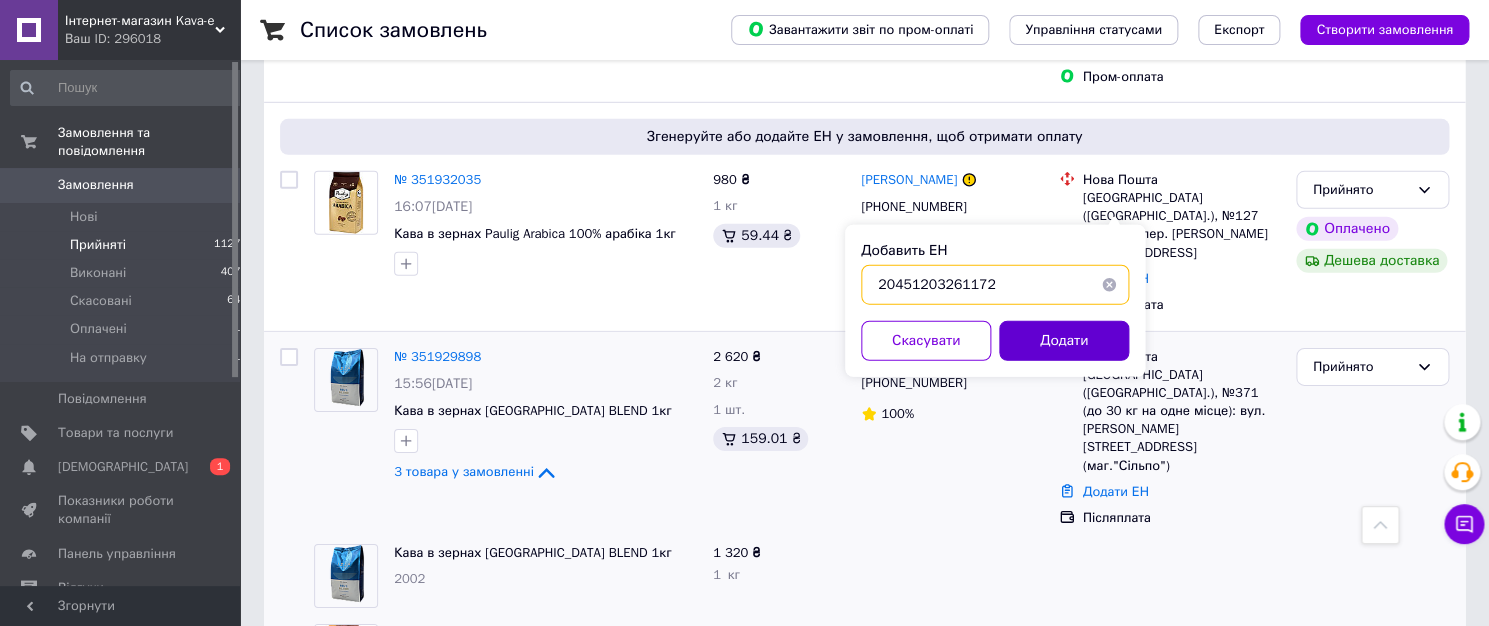 type on "20451203261172" 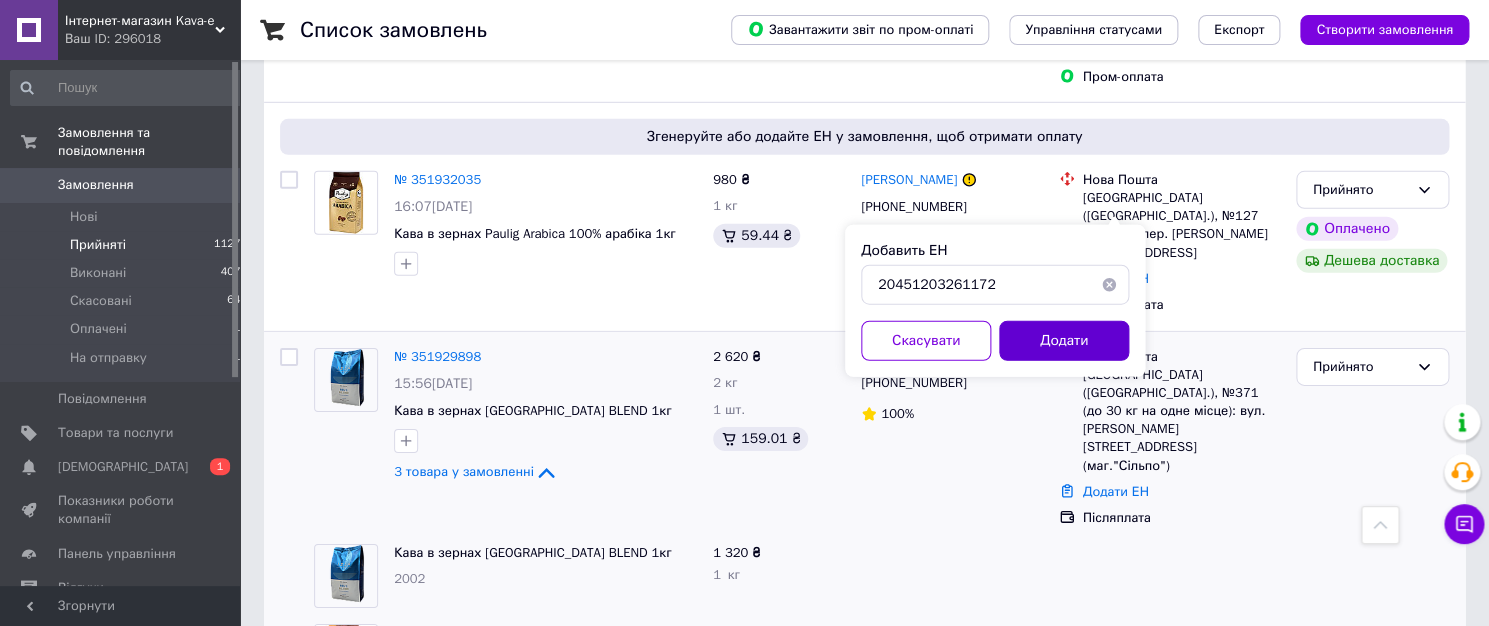 click on "Додати" at bounding box center [1064, 341] 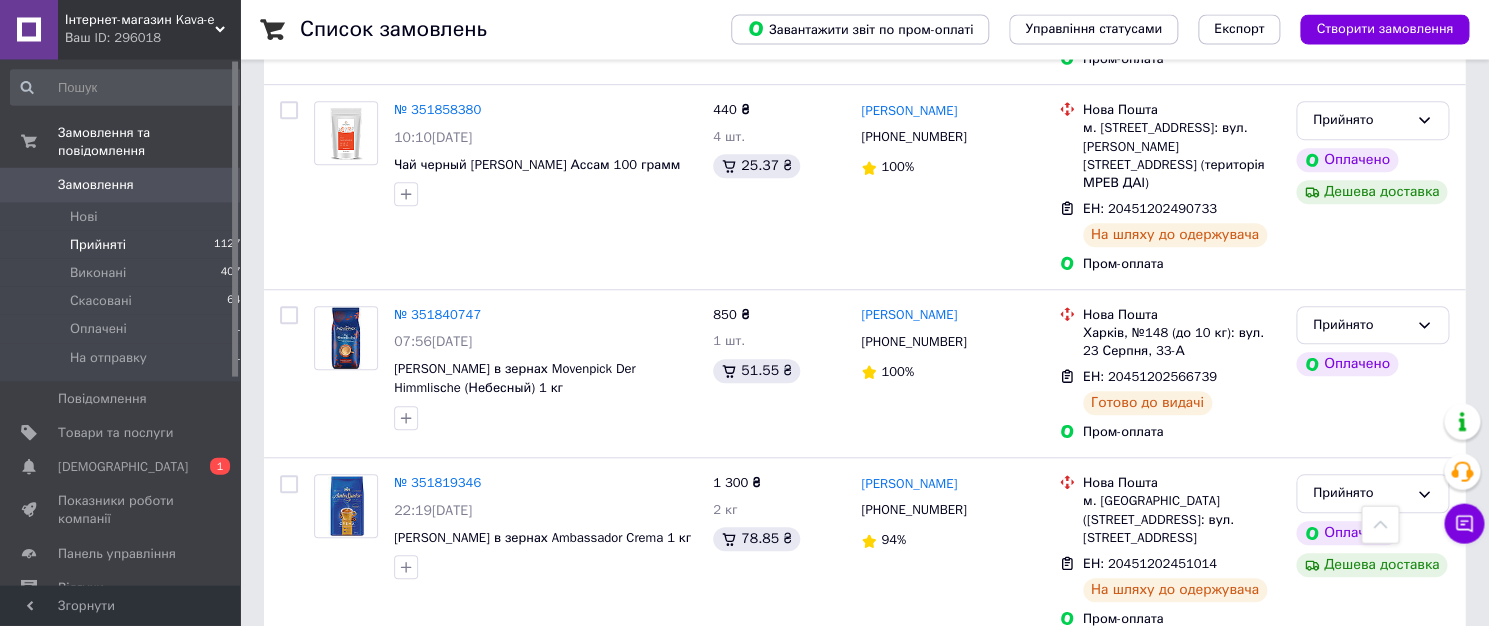 scroll, scrollTop: 3536, scrollLeft: 0, axis: vertical 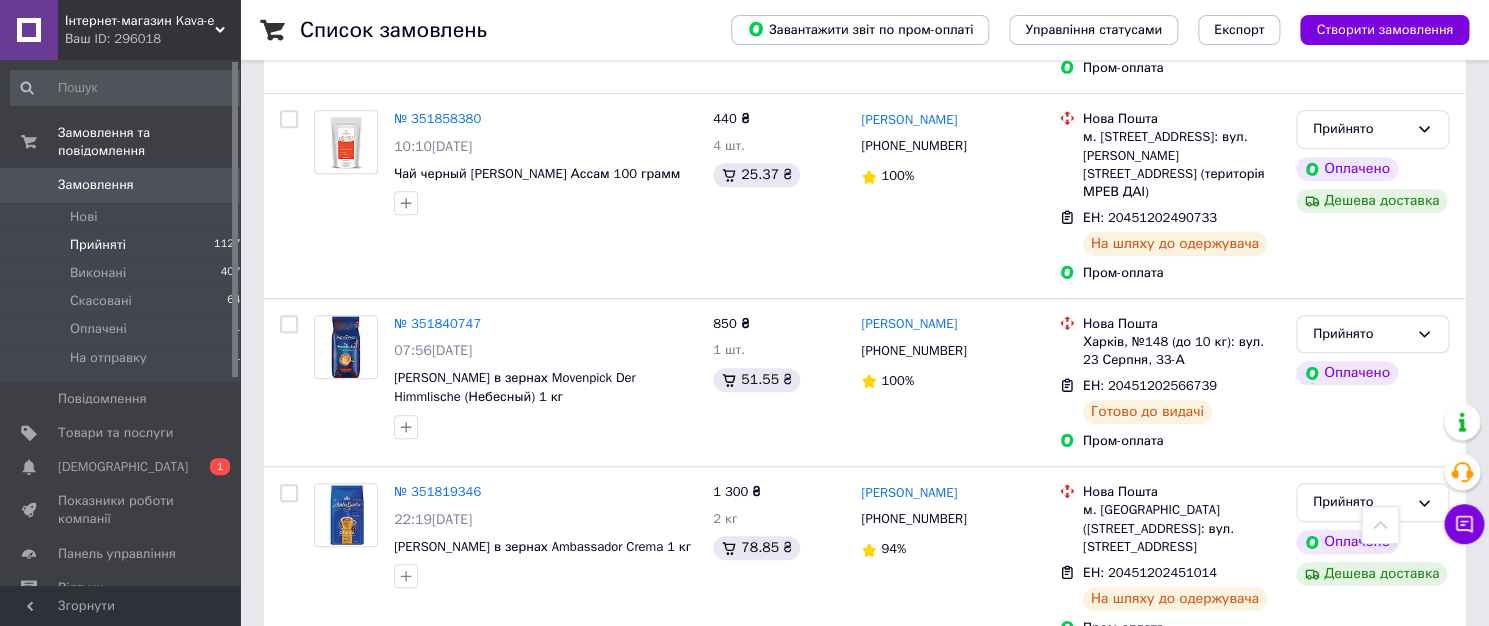 click on "№ 351816588" at bounding box center [437, 730] 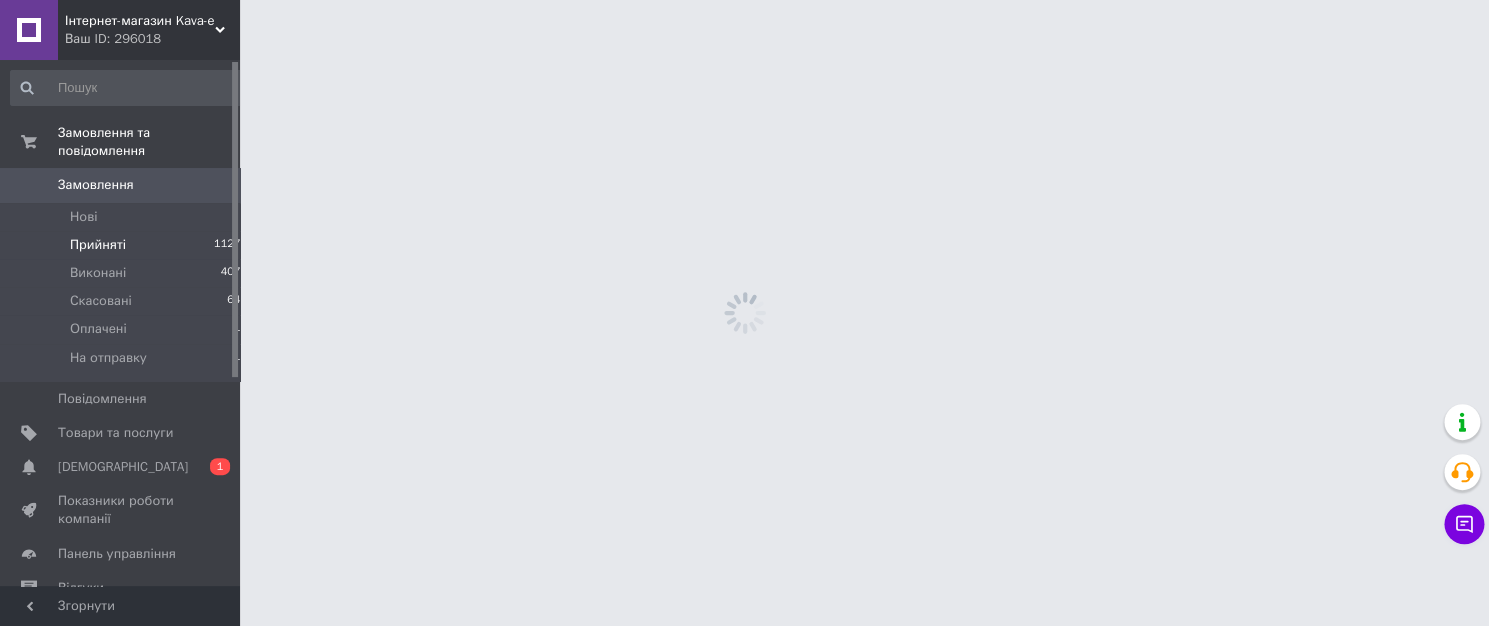 scroll, scrollTop: 0, scrollLeft: 0, axis: both 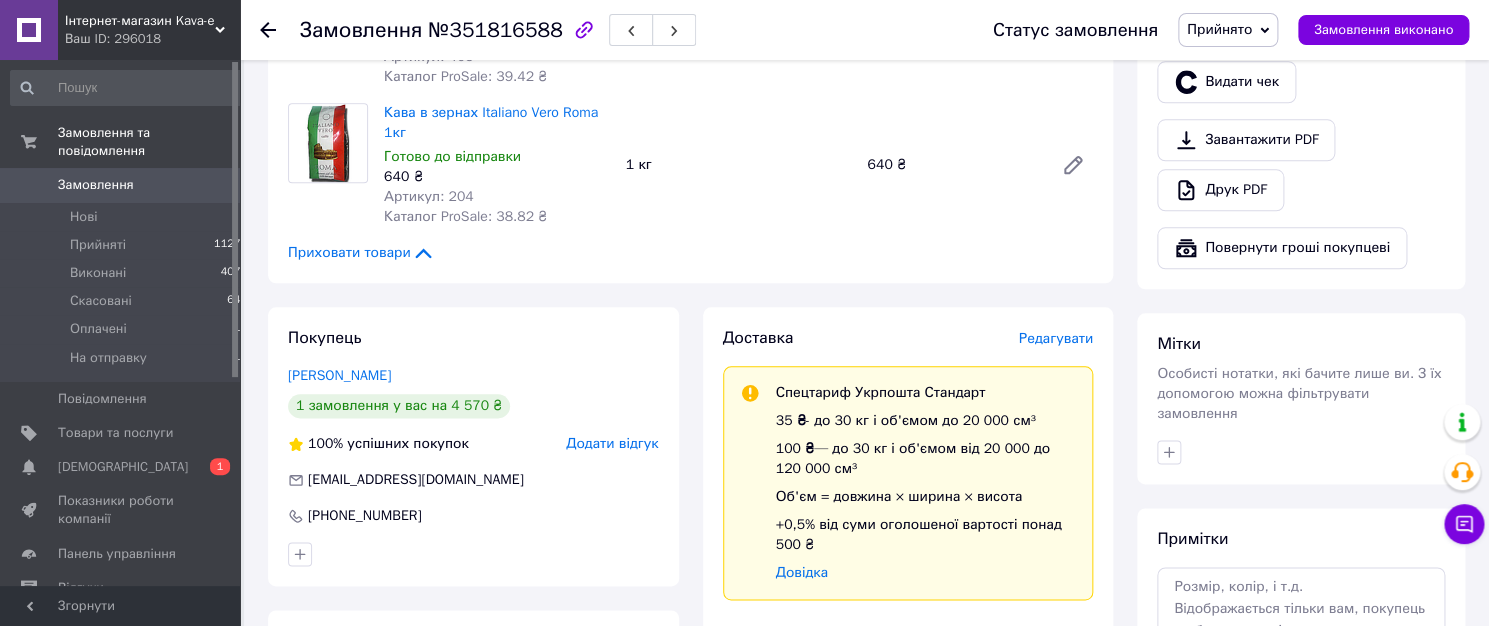 click on "Редагувати" at bounding box center (1056, 338) 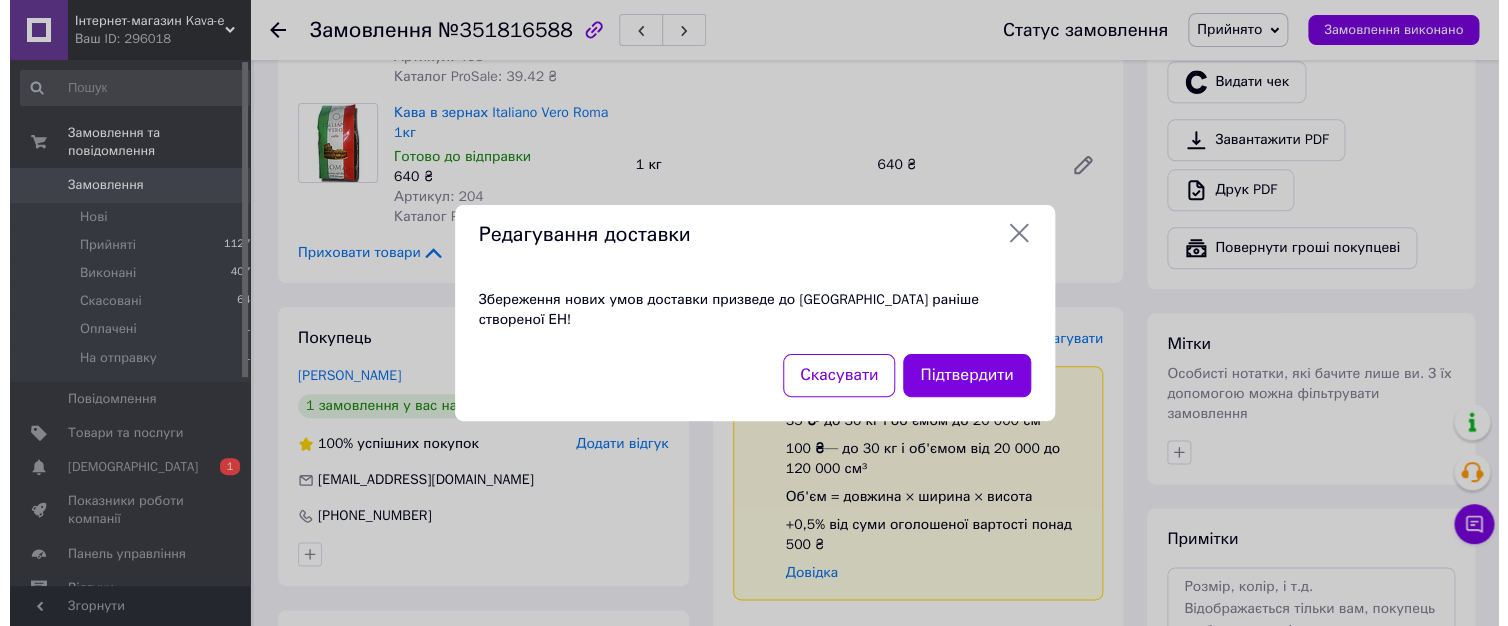 scroll, scrollTop: 730, scrollLeft: 0, axis: vertical 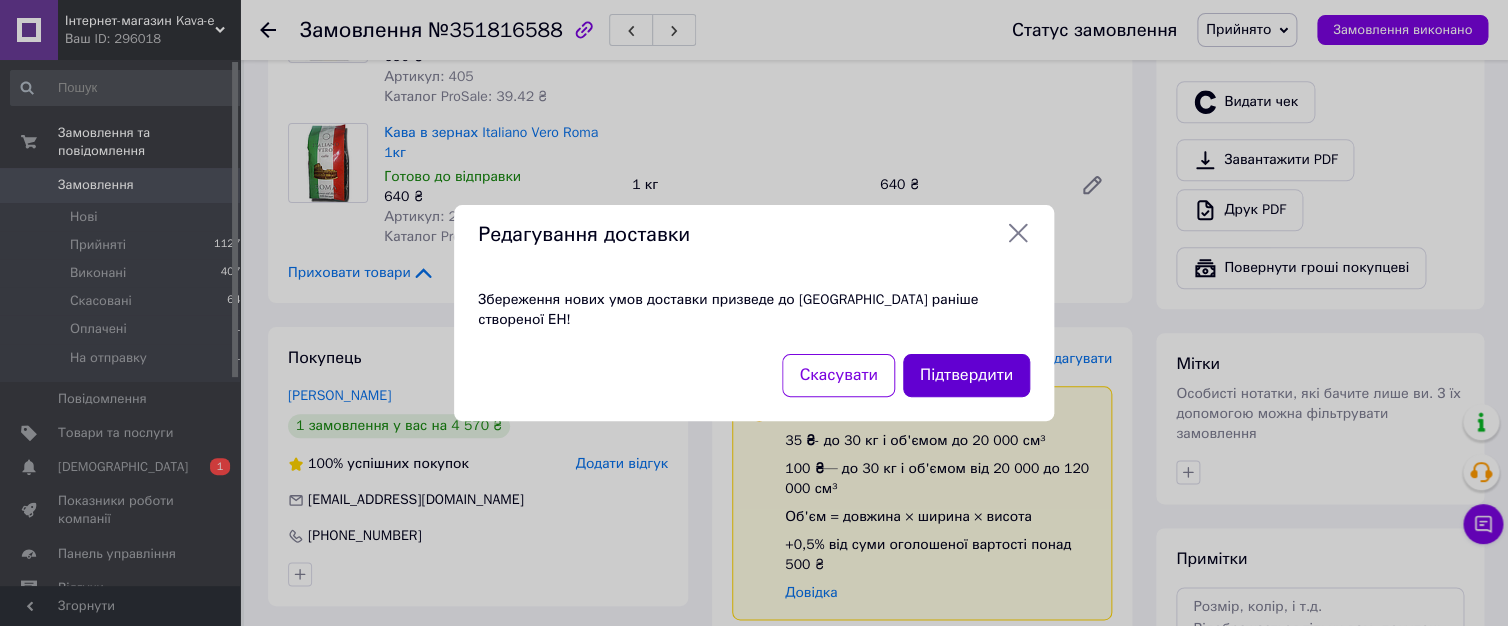 click on "Підтвердити" at bounding box center [966, 375] 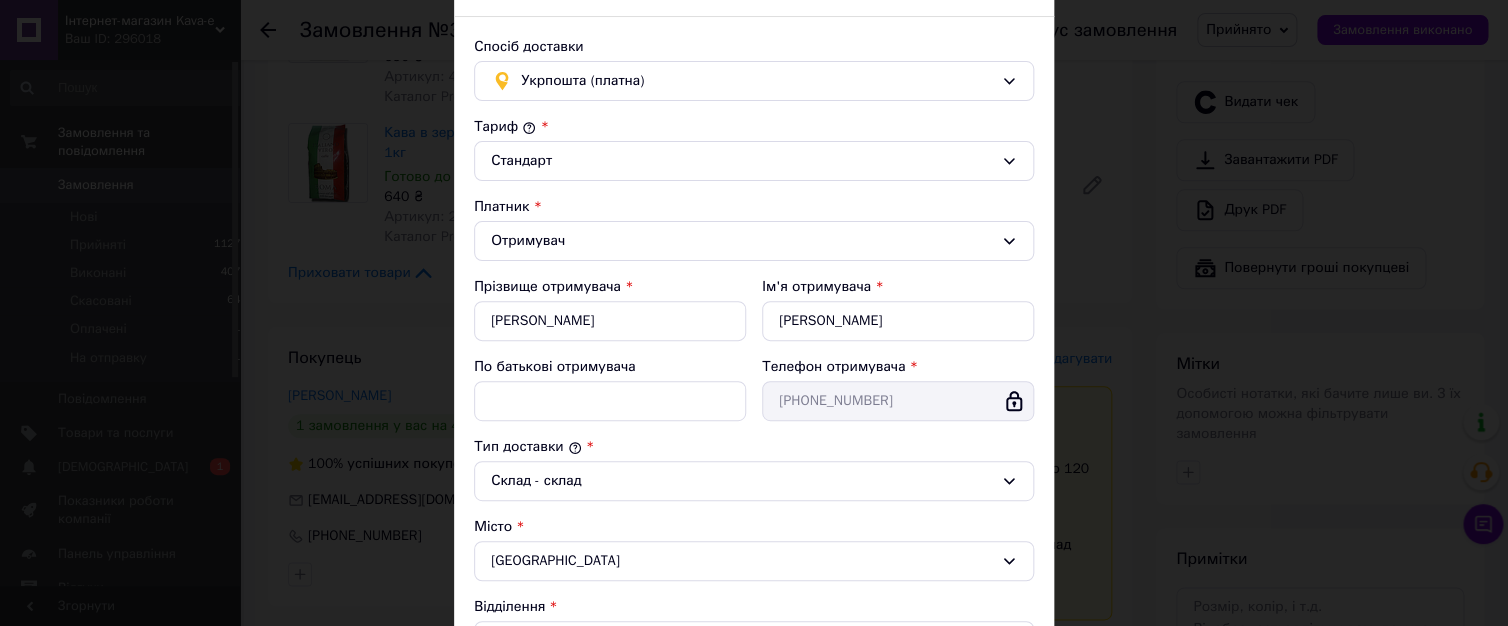 scroll, scrollTop: 0, scrollLeft: 0, axis: both 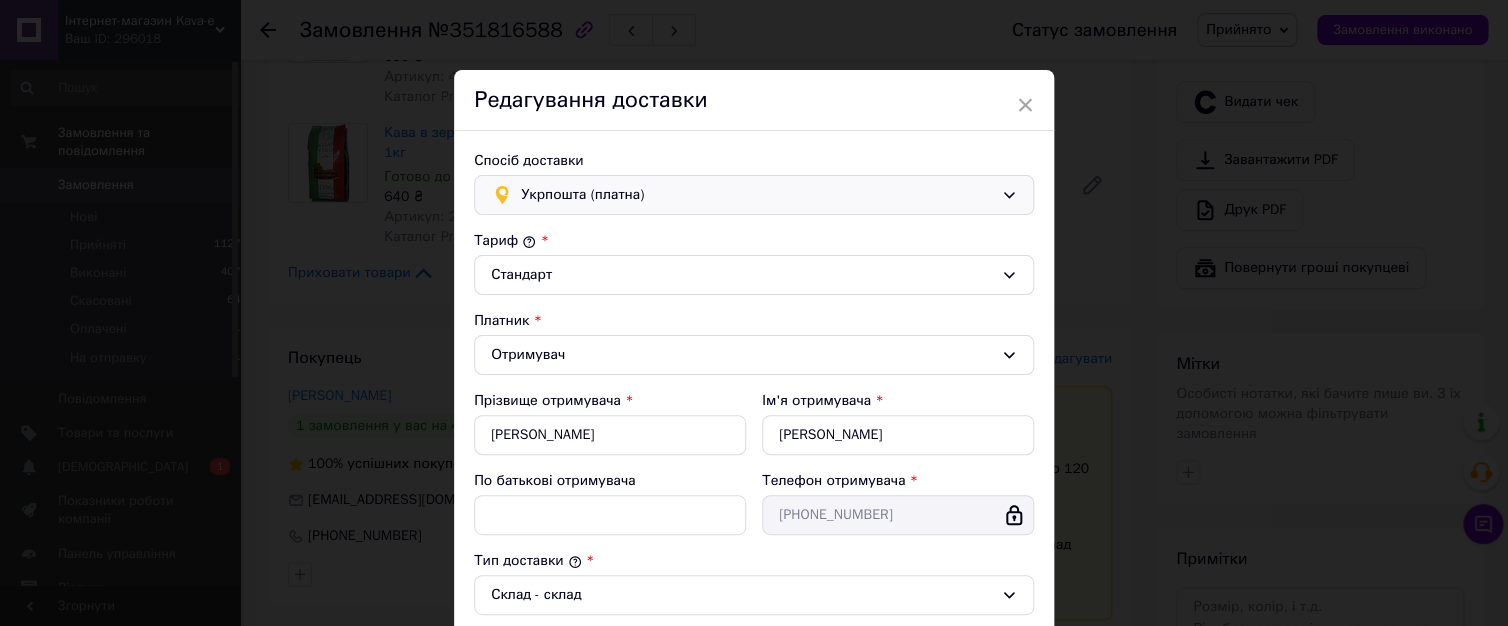 click on "Укрпошта (платна)" at bounding box center (757, 195) 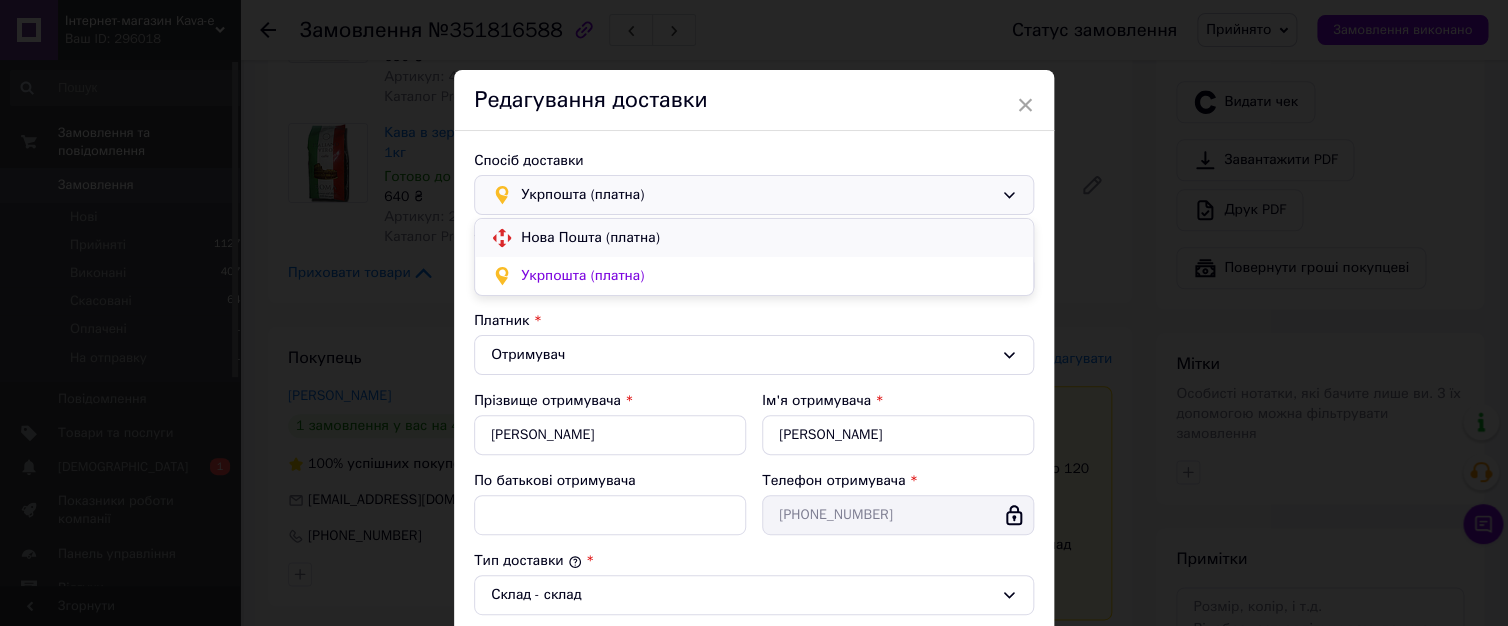 click on "Нова Пошта (платна)" at bounding box center [769, 238] 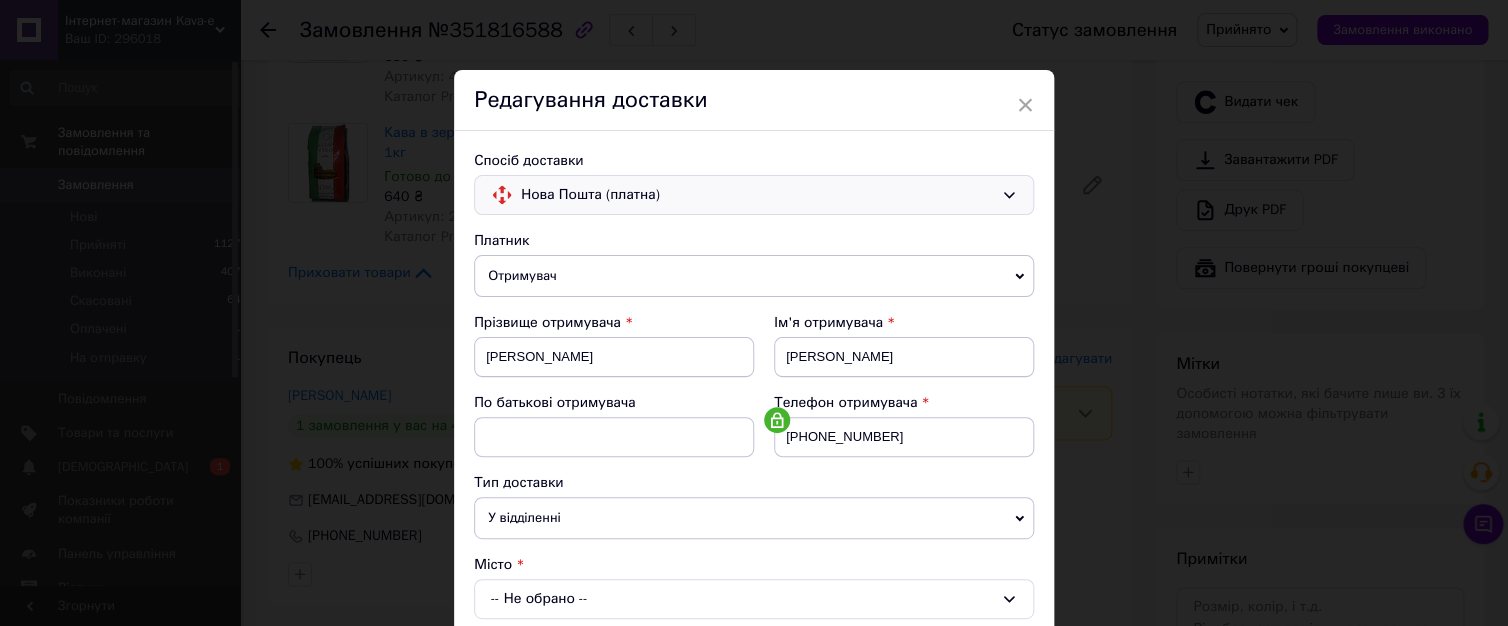 scroll, scrollTop: 456, scrollLeft: 0, axis: vertical 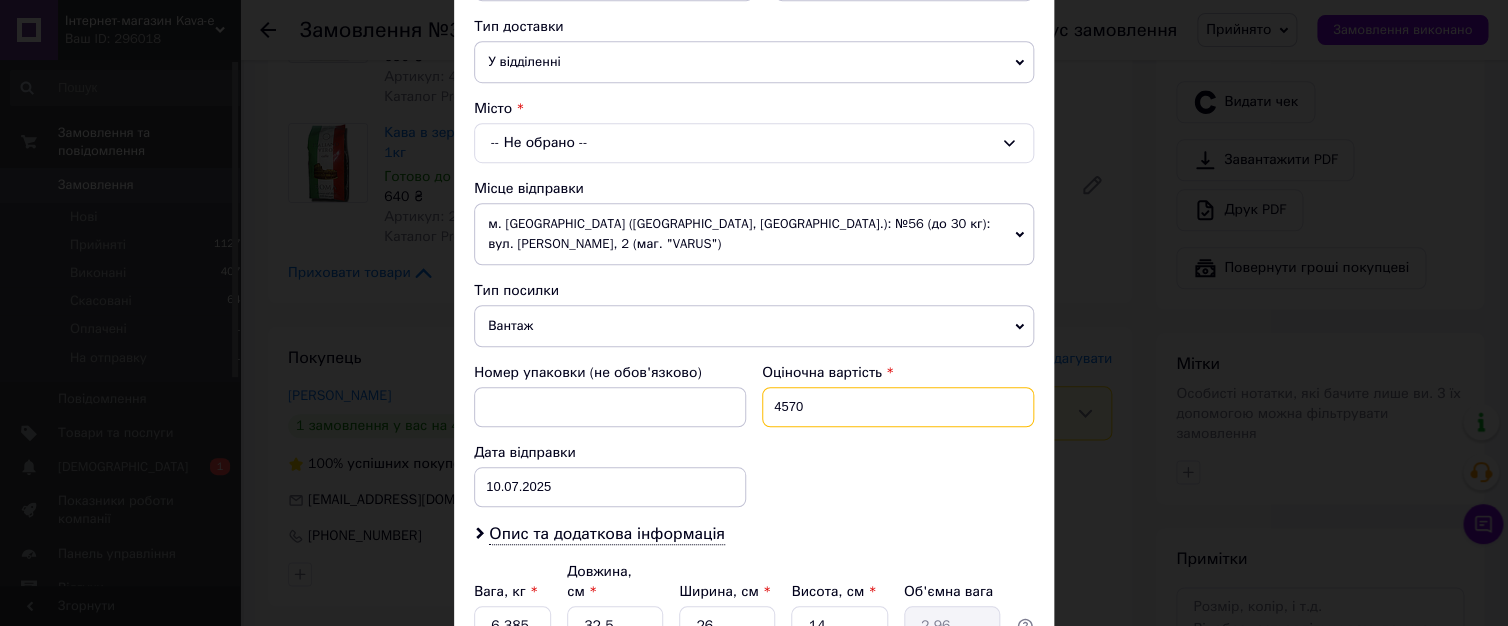 drag, startPoint x: 787, startPoint y: 414, endPoint x: 752, endPoint y: 411, distance: 35.128338 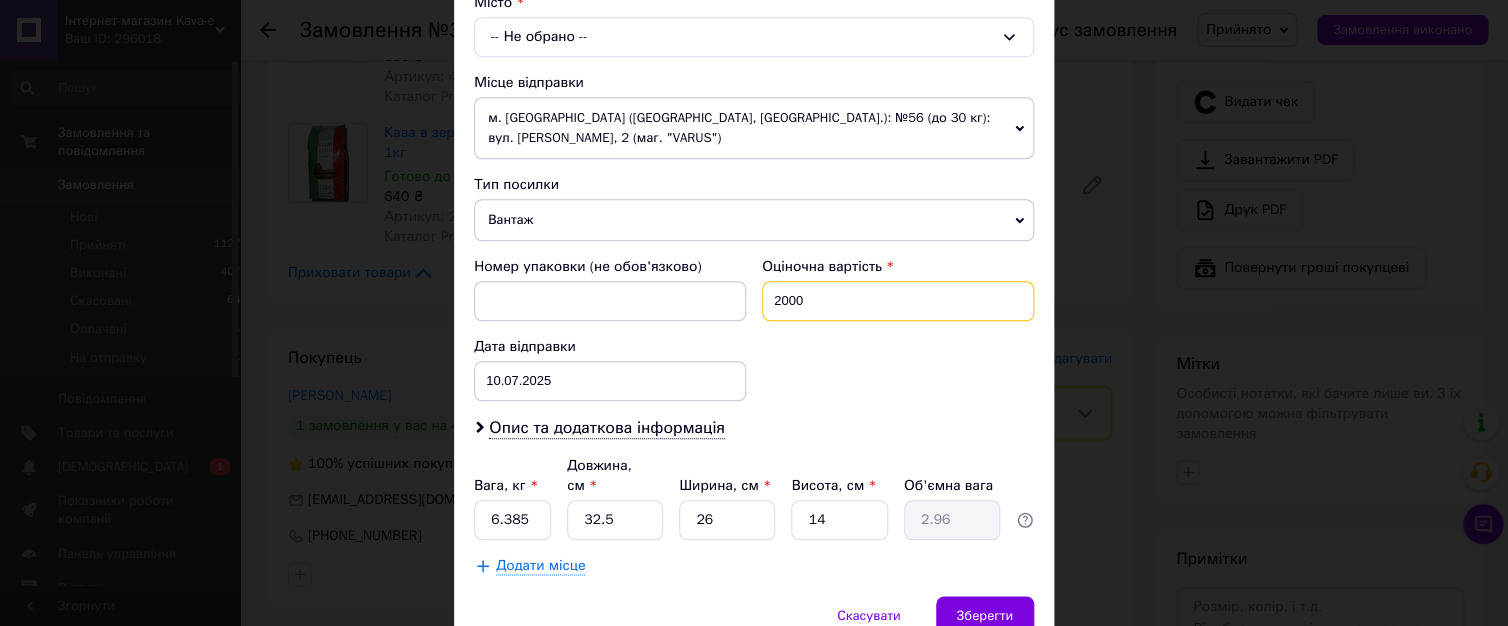 scroll, scrollTop: 644, scrollLeft: 0, axis: vertical 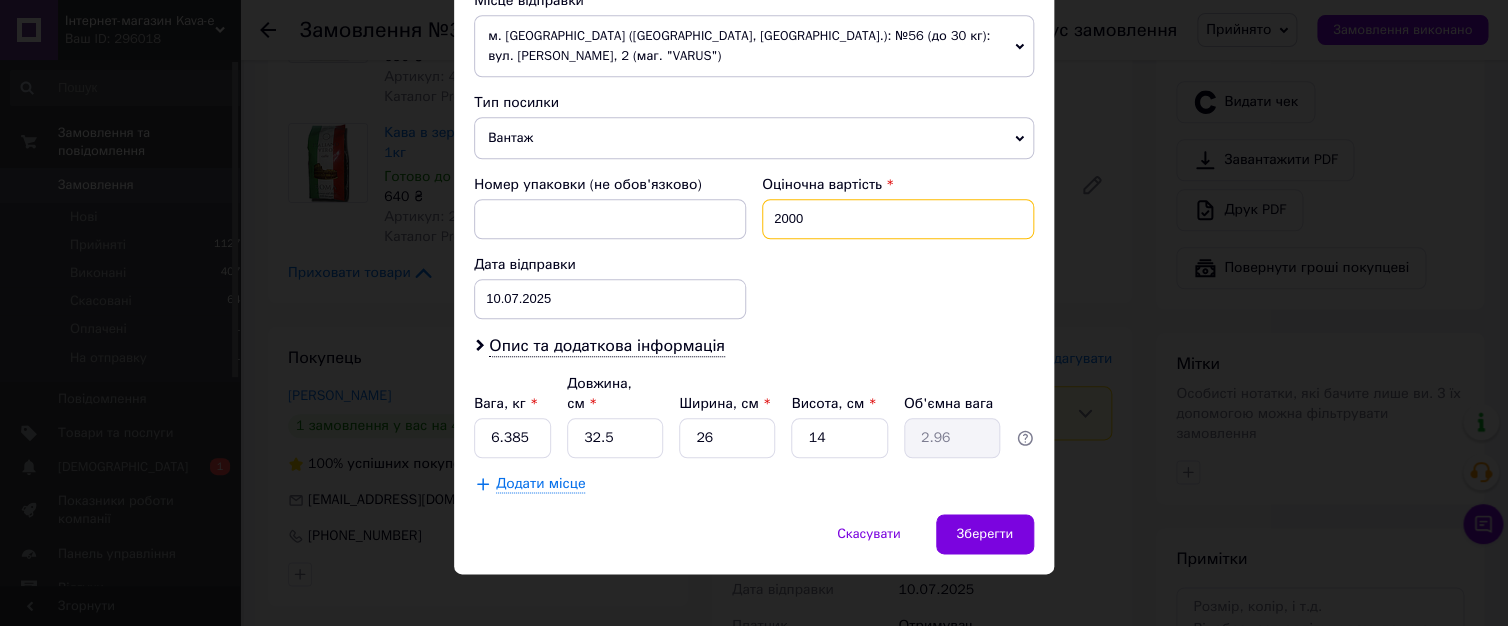 type on "2000" 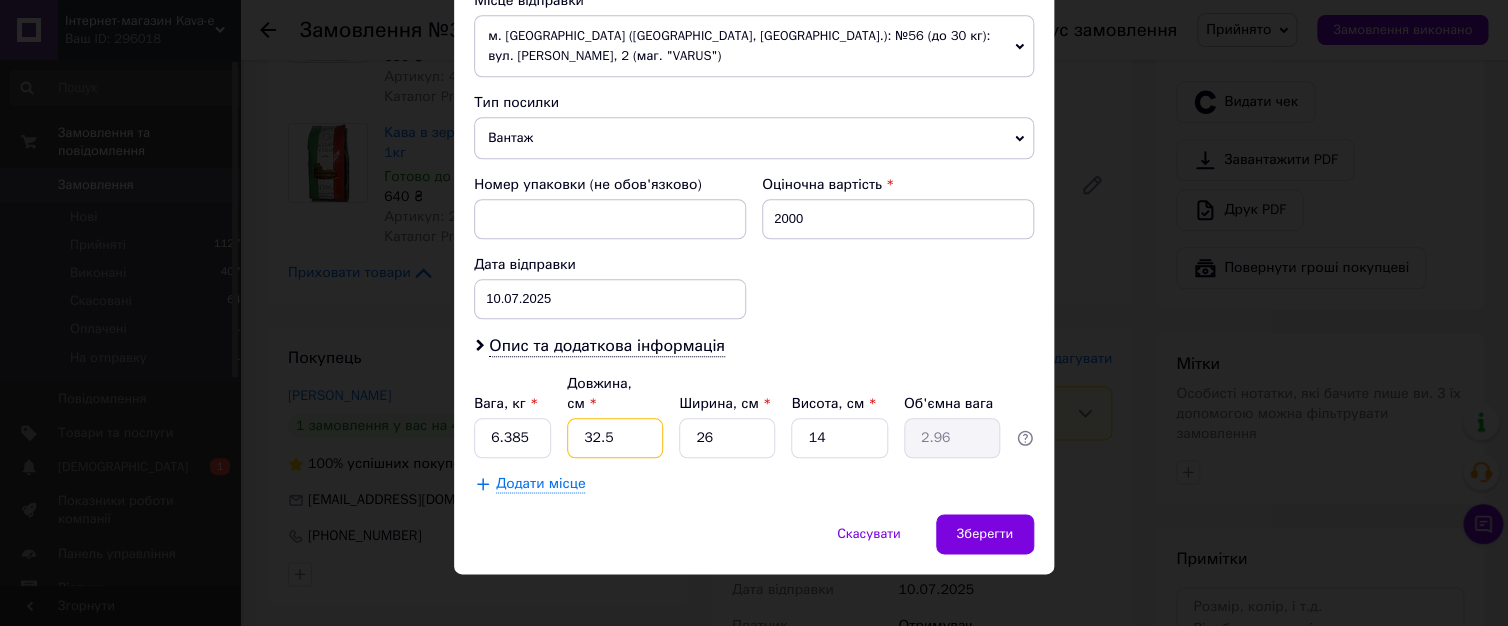 drag, startPoint x: 614, startPoint y: 404, endPoint x: 551, endPoint y: 404, distance: 63 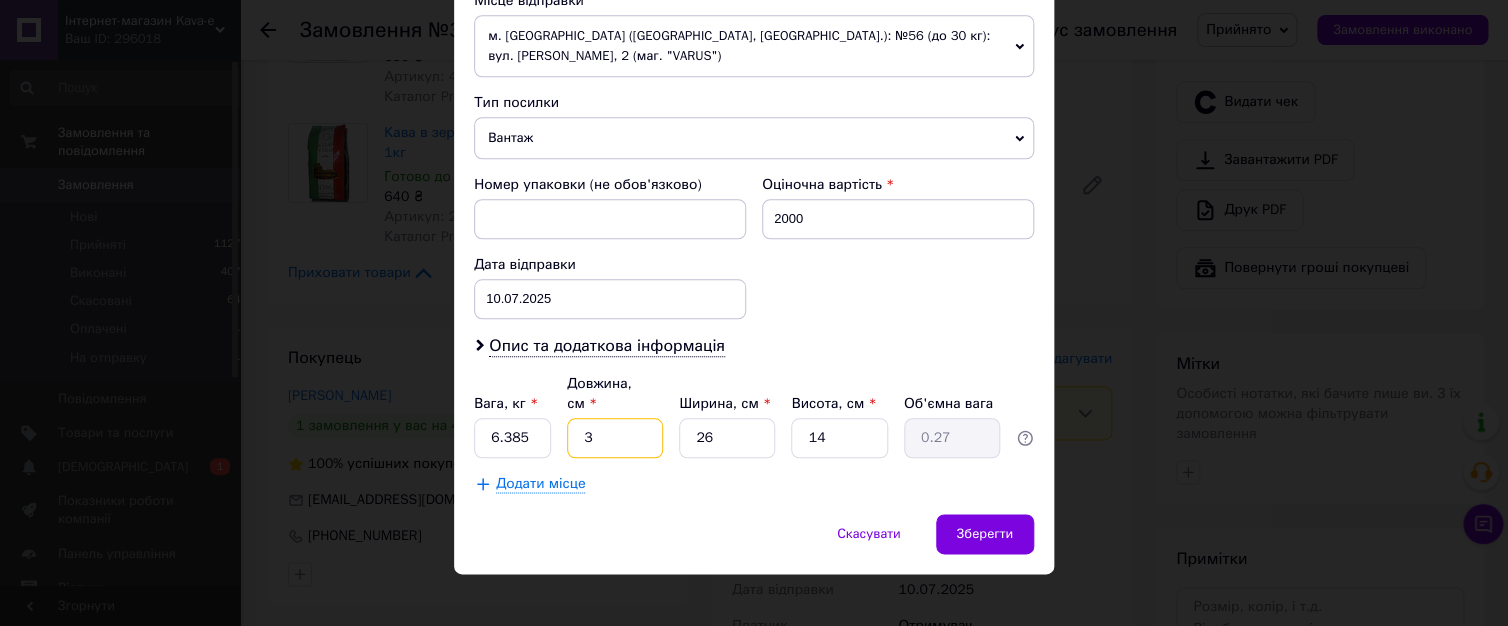 type on "31" 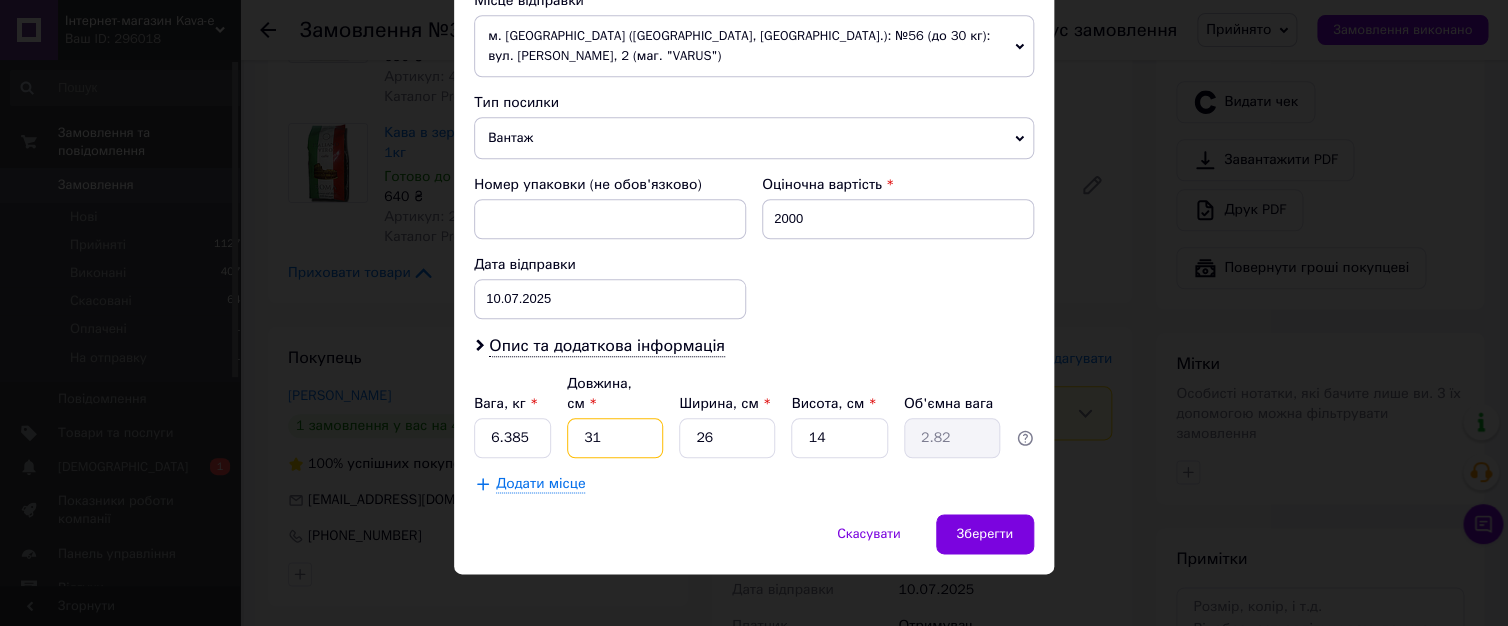 type on "31" 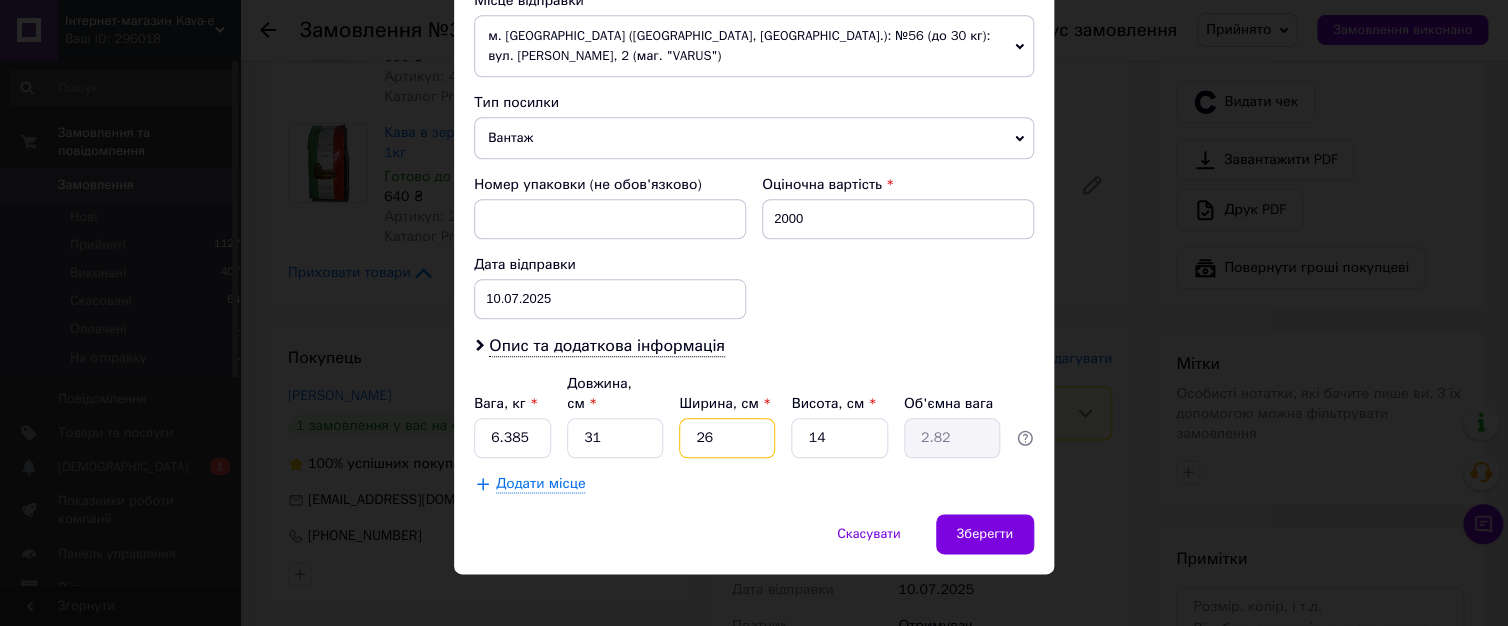 drag, startPoint x: 729, startPoint y: 423, endPoint x: 643, endPoint y: 421, distance: 86.023254 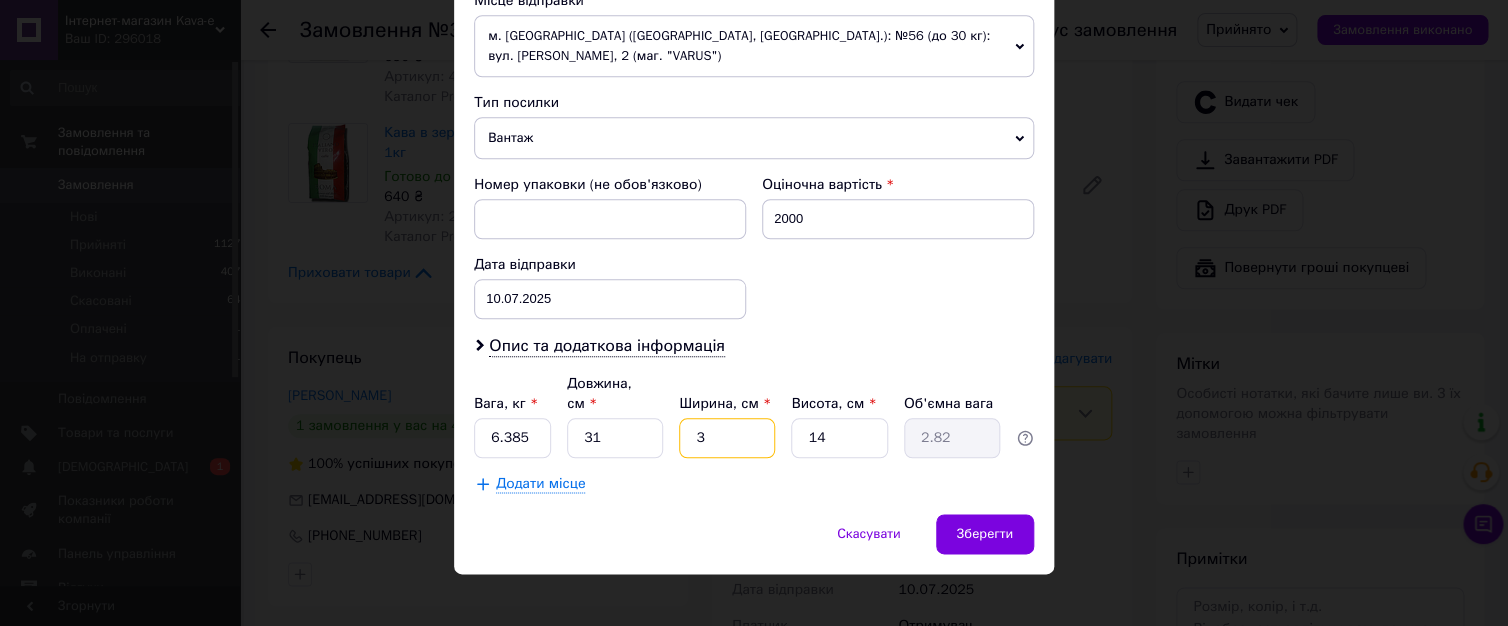 type on "0.33" 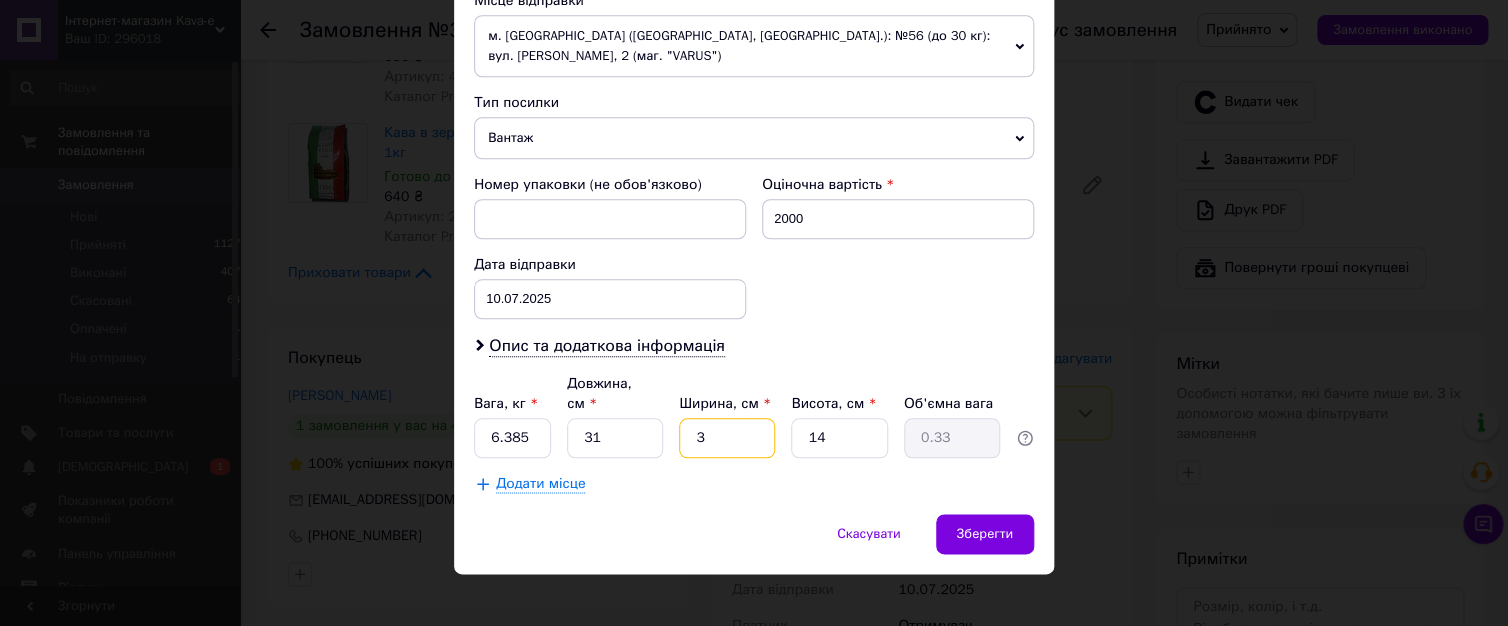 type on "30" 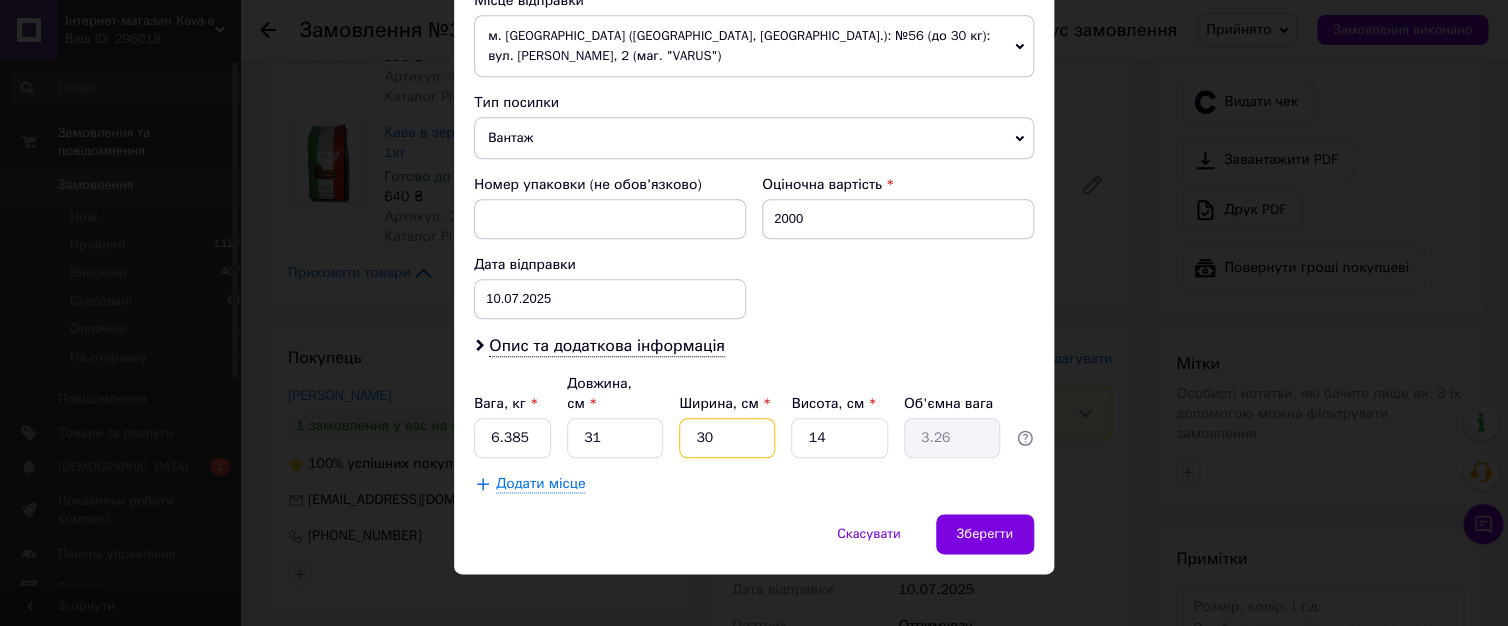 type on "30" 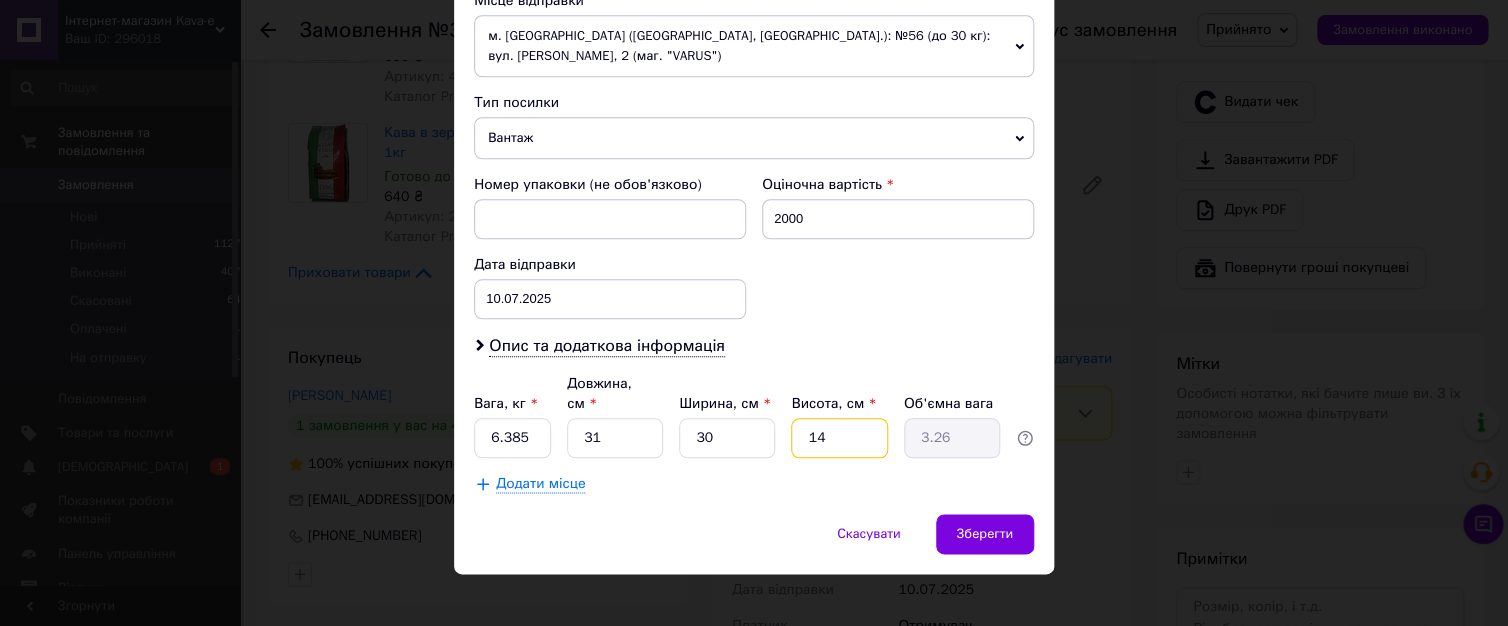 drag, startPoint x: 823, startPoint y: 421, endPoint x: 746, endPoint y: 422, distance: 77.00649 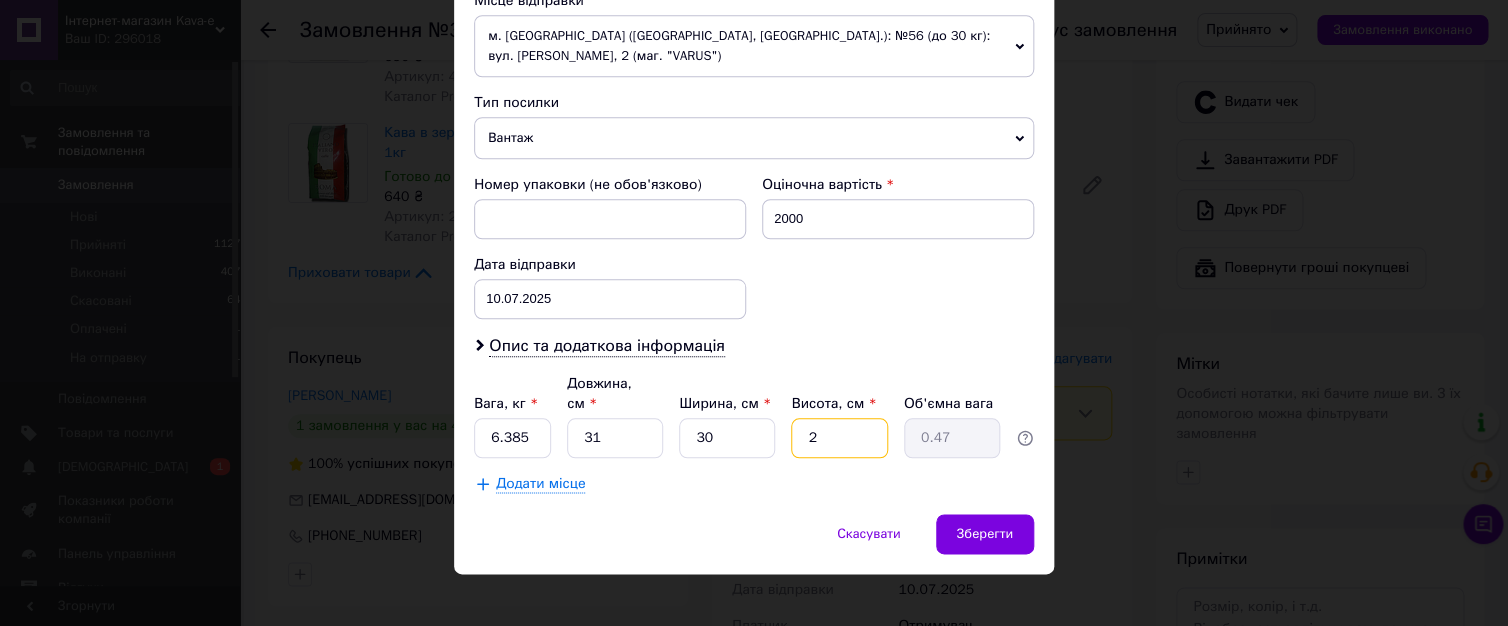 type on "27" 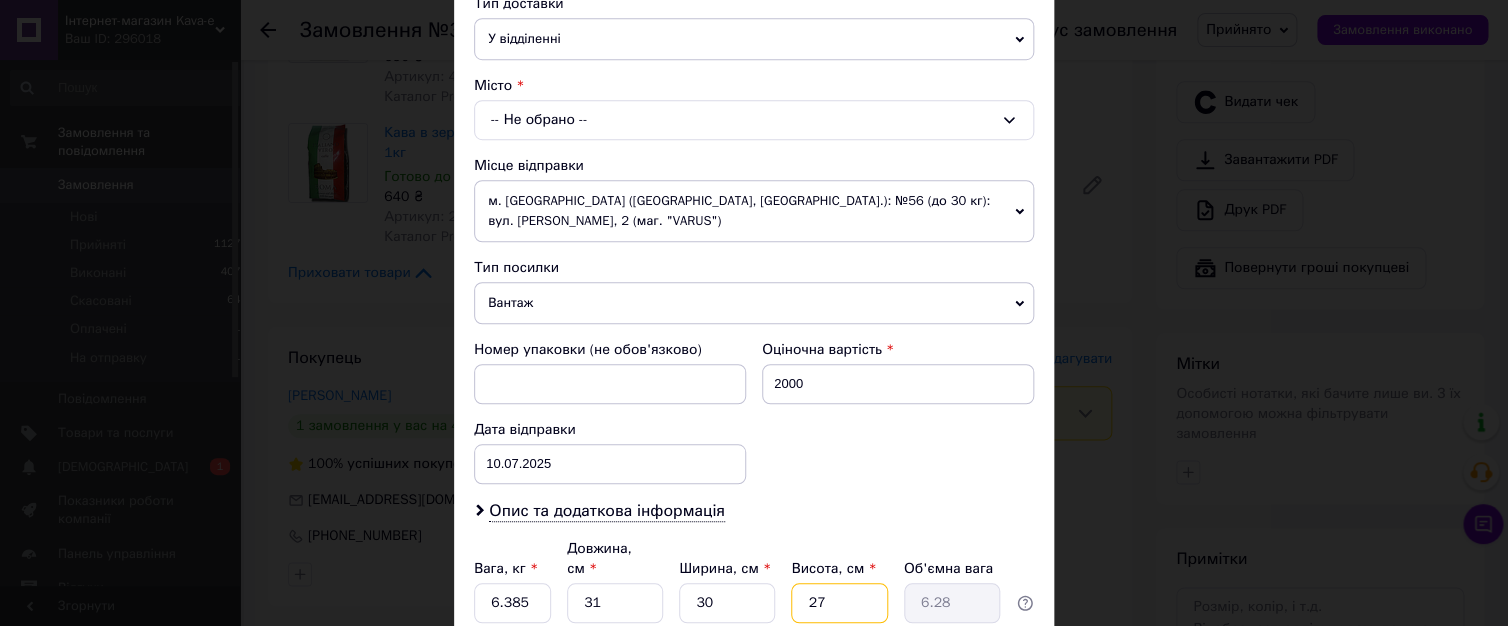 scroll, scrollTop: 303, scrollLeft: 0, axis: vertical 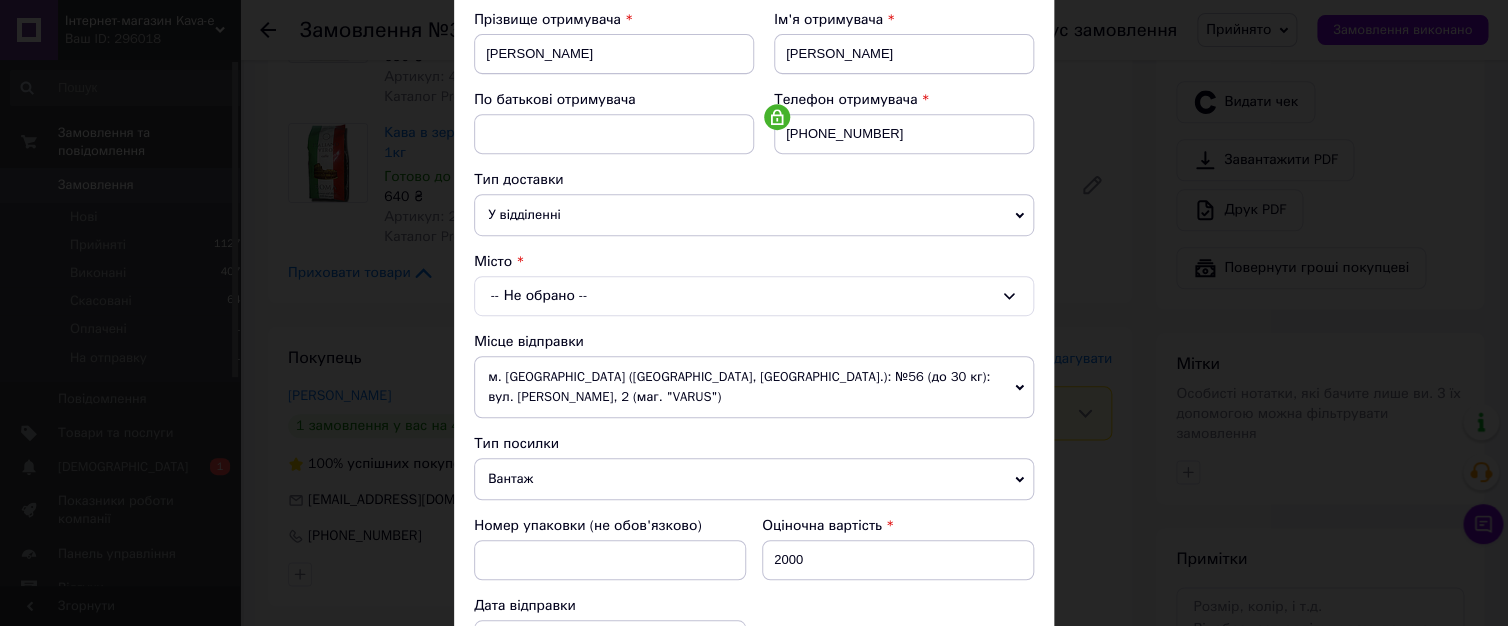 type on "27" 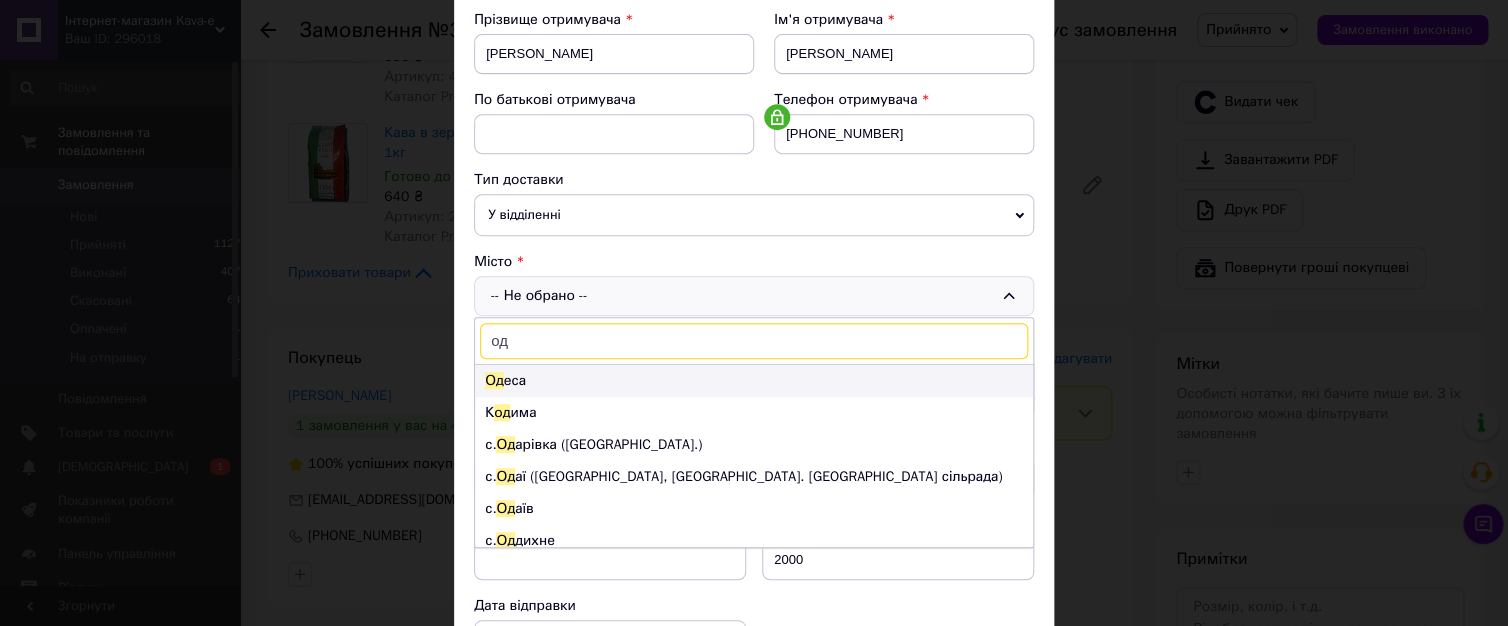 type on "од" 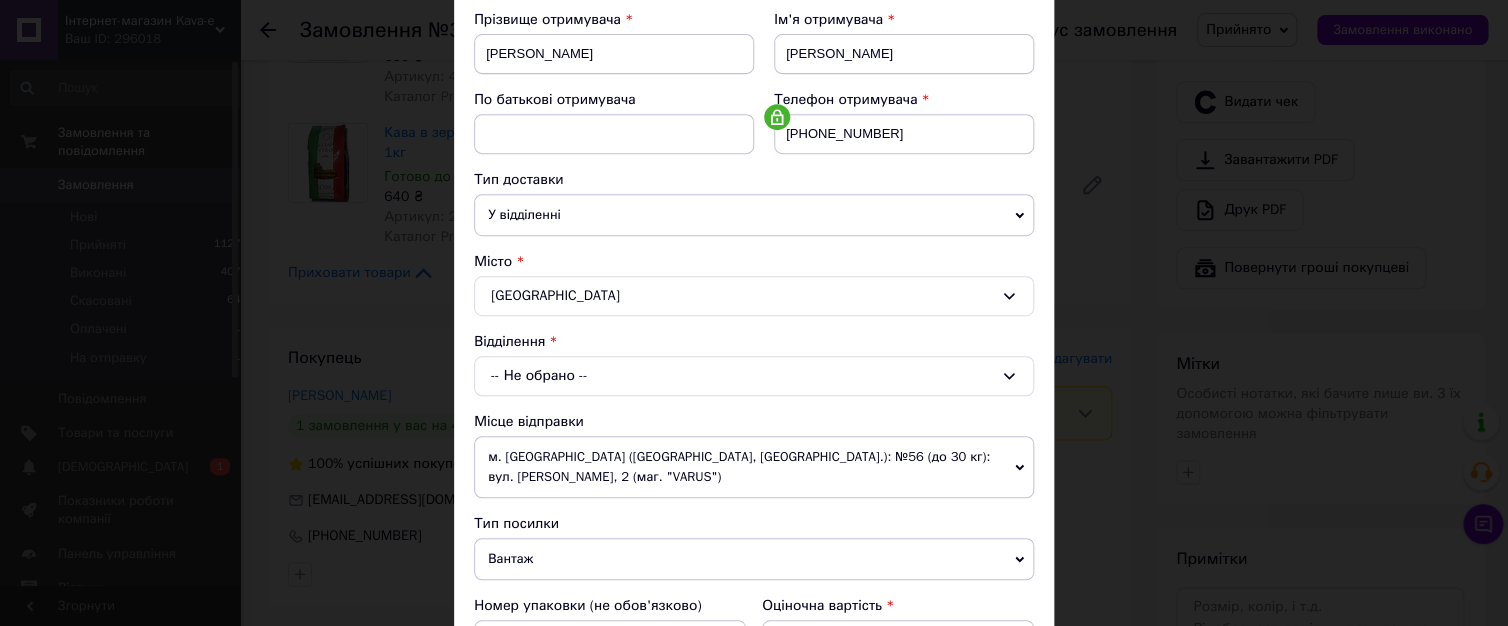 click on "-- Не обрано --" at bounding box center (754, 376) 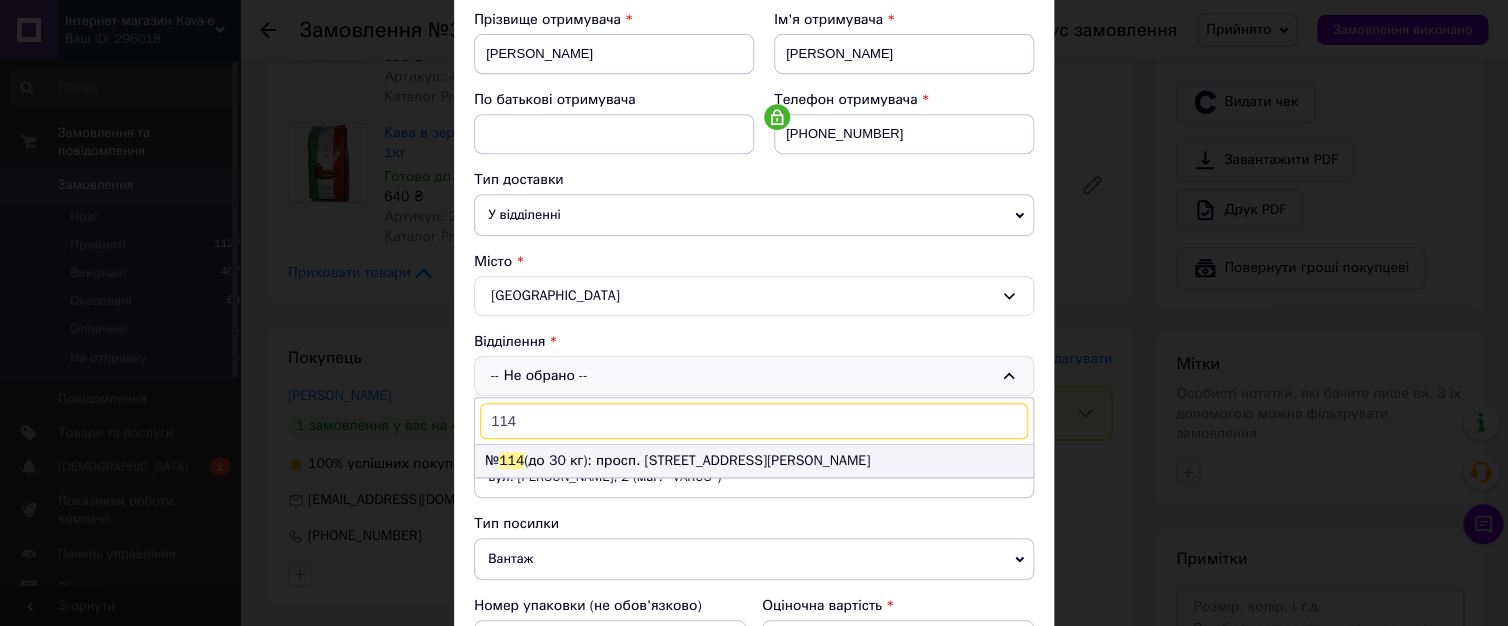 type on "114" 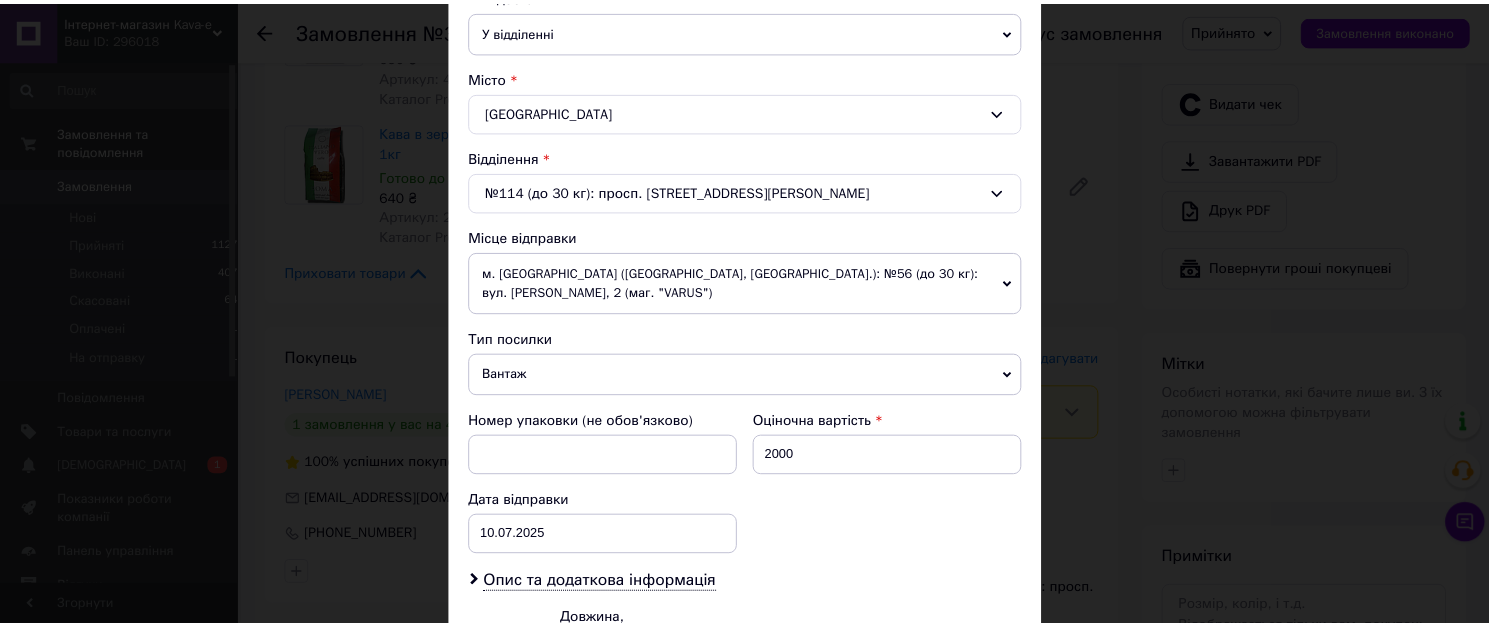 scroll, scrollTop: 644, scrollLeft: 0, axis: vertical 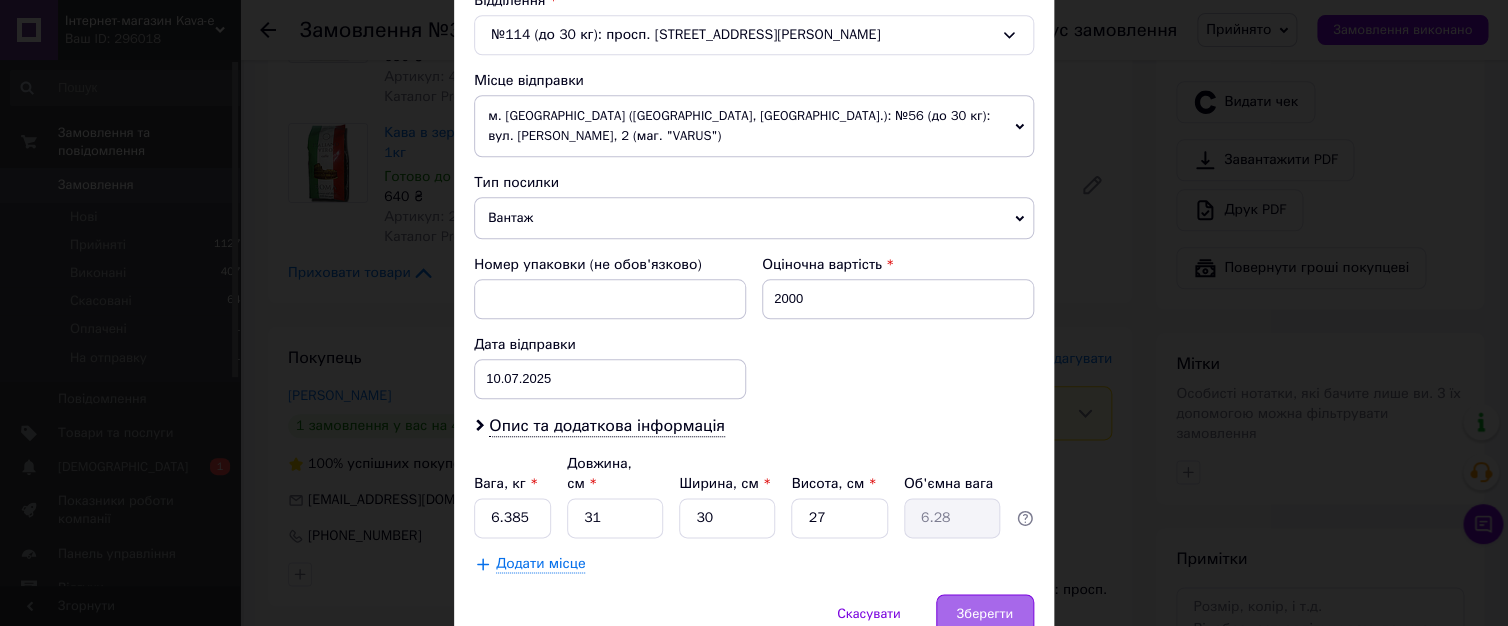 click on "Зберегти" at bounding box center (985, 614) 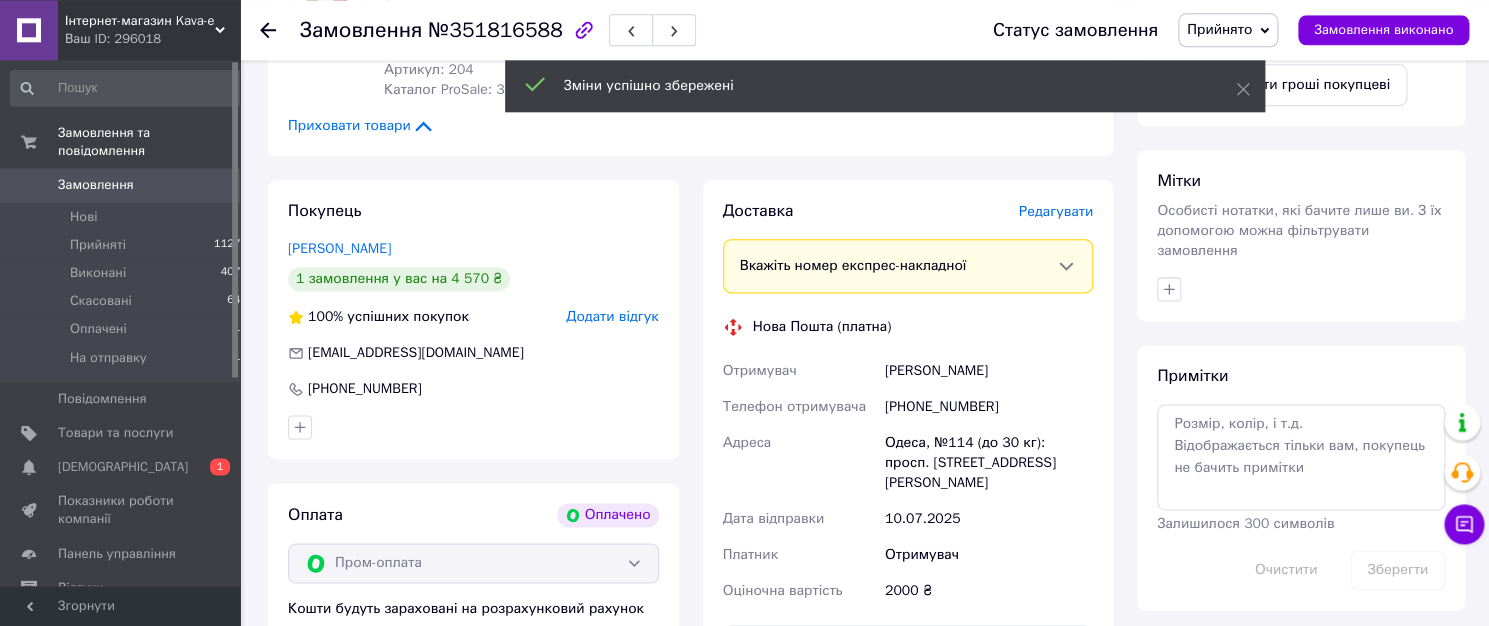 scroll, scrollTop: 1052, scrollLeft: 0, axis: vertical 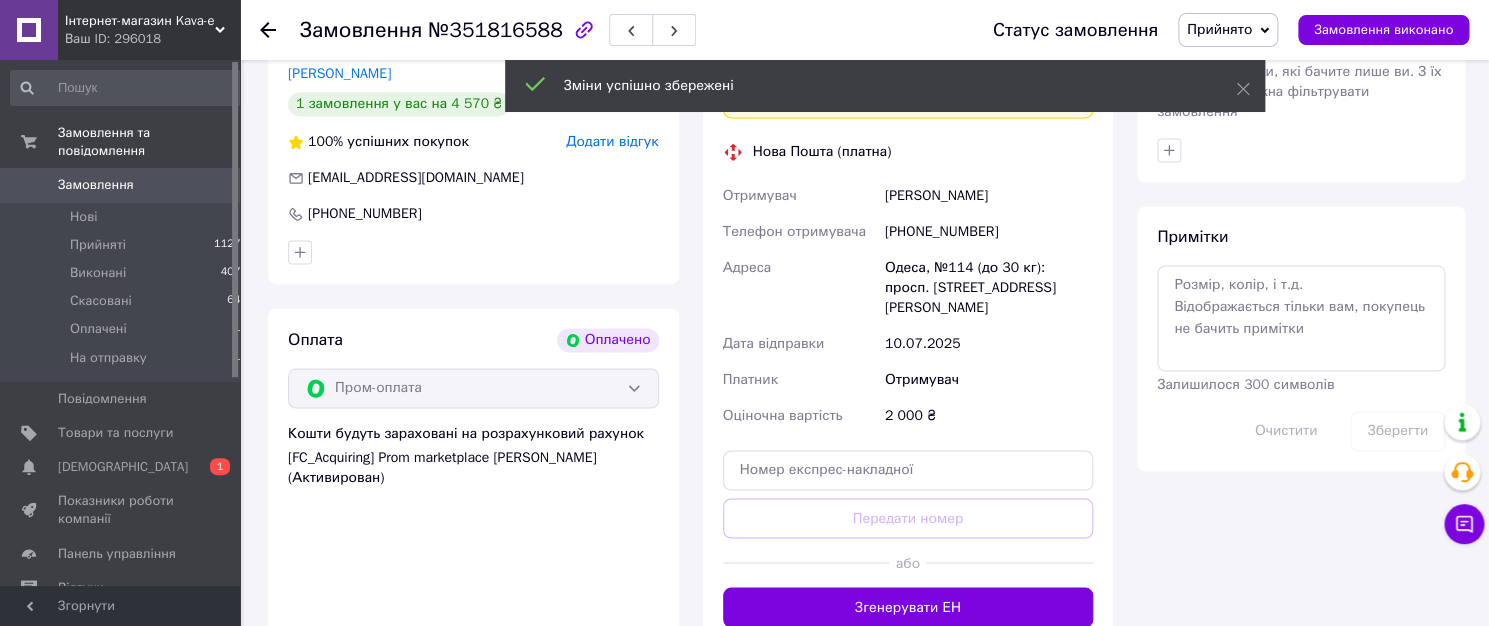 click on "Згенерувати ЕН" at bounding box center [908, 607] 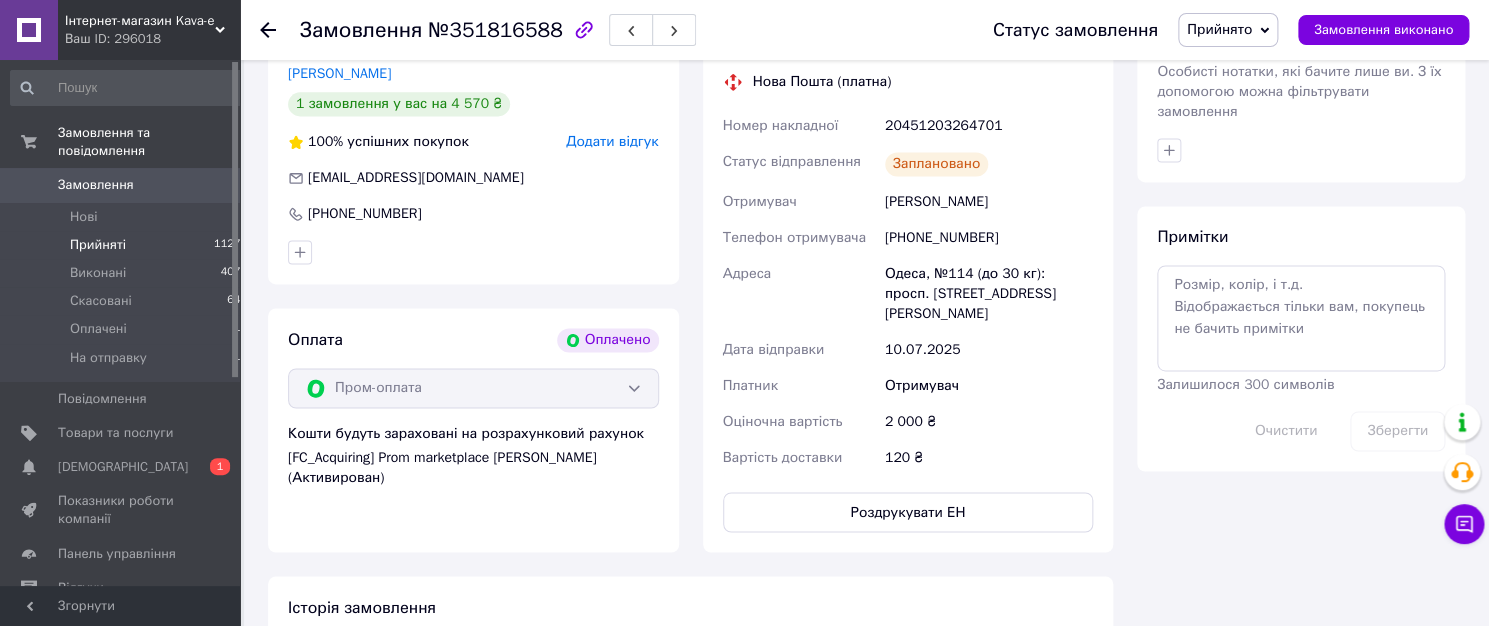 click on "Прийняті 11279" at bounding box center (129, 245) 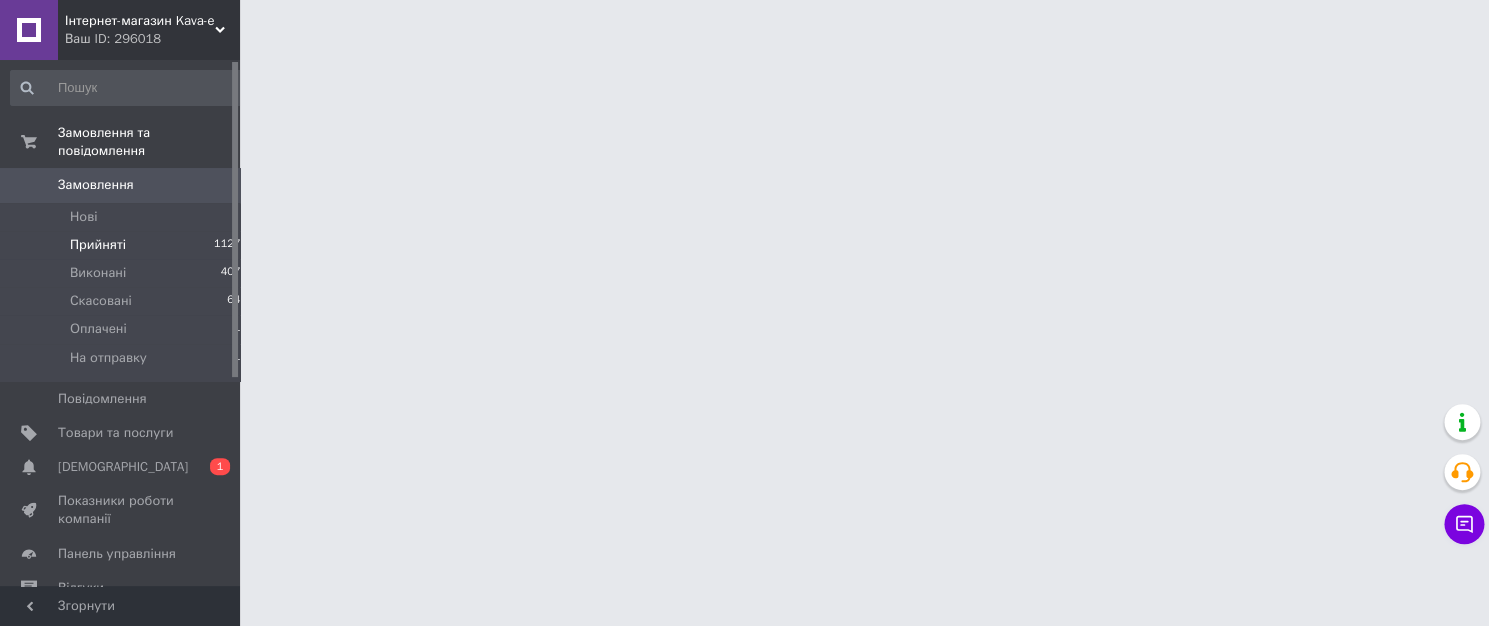 scroll, scrollTop: 0, scrollLeft: 0, axis: both 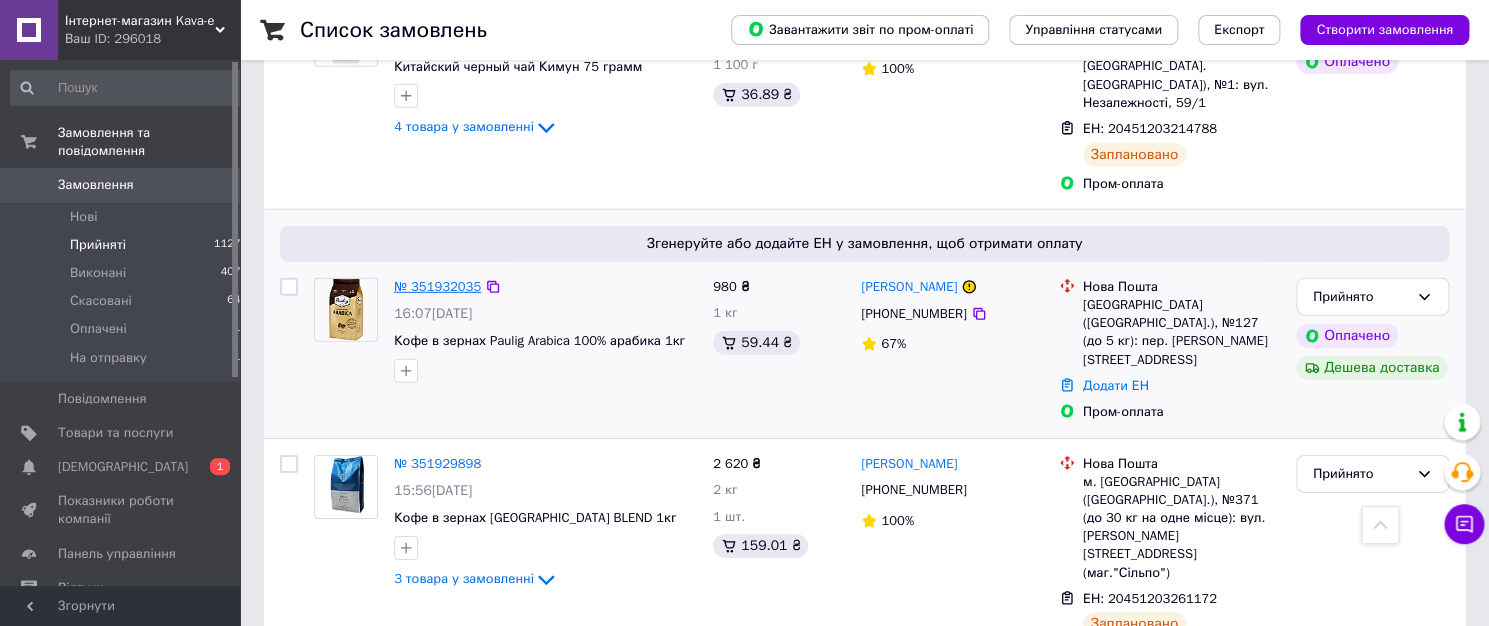 click on "№ 351932035" at bounding box center (437, 286) 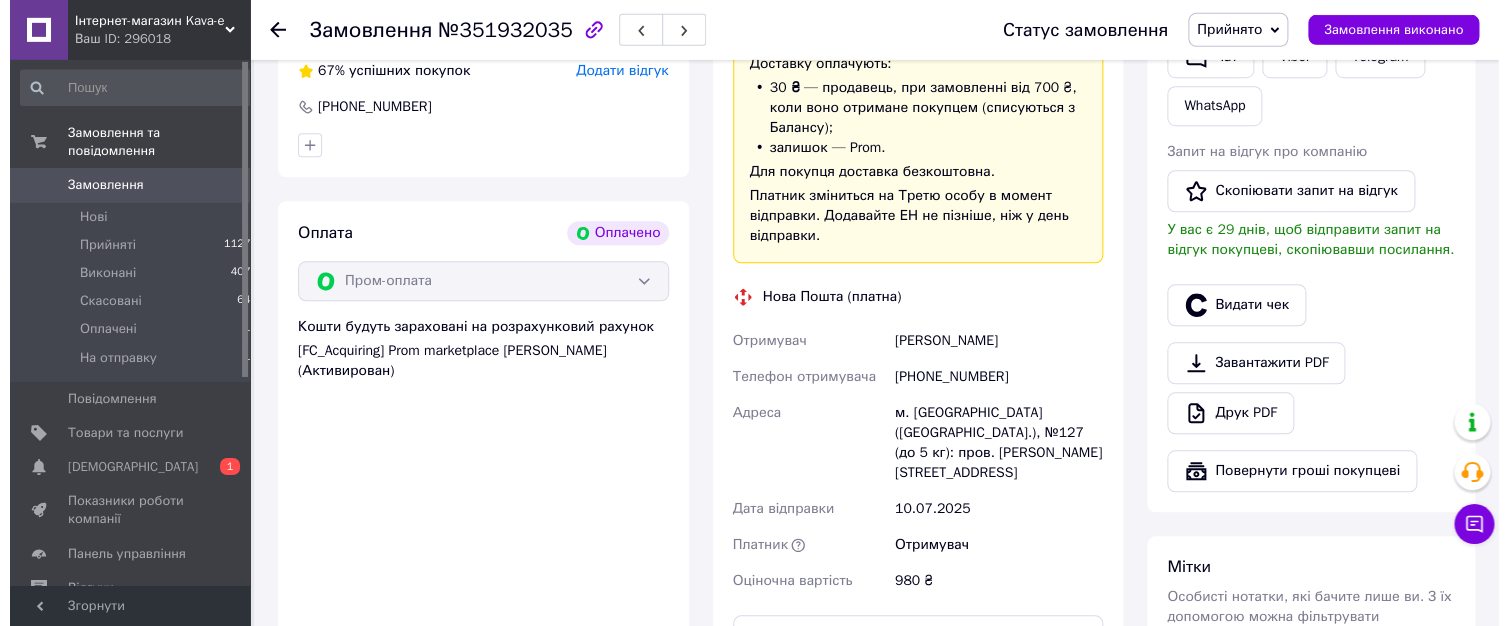 scroll, scrollTop: 395, scrollLeft: 0, axis: vertical 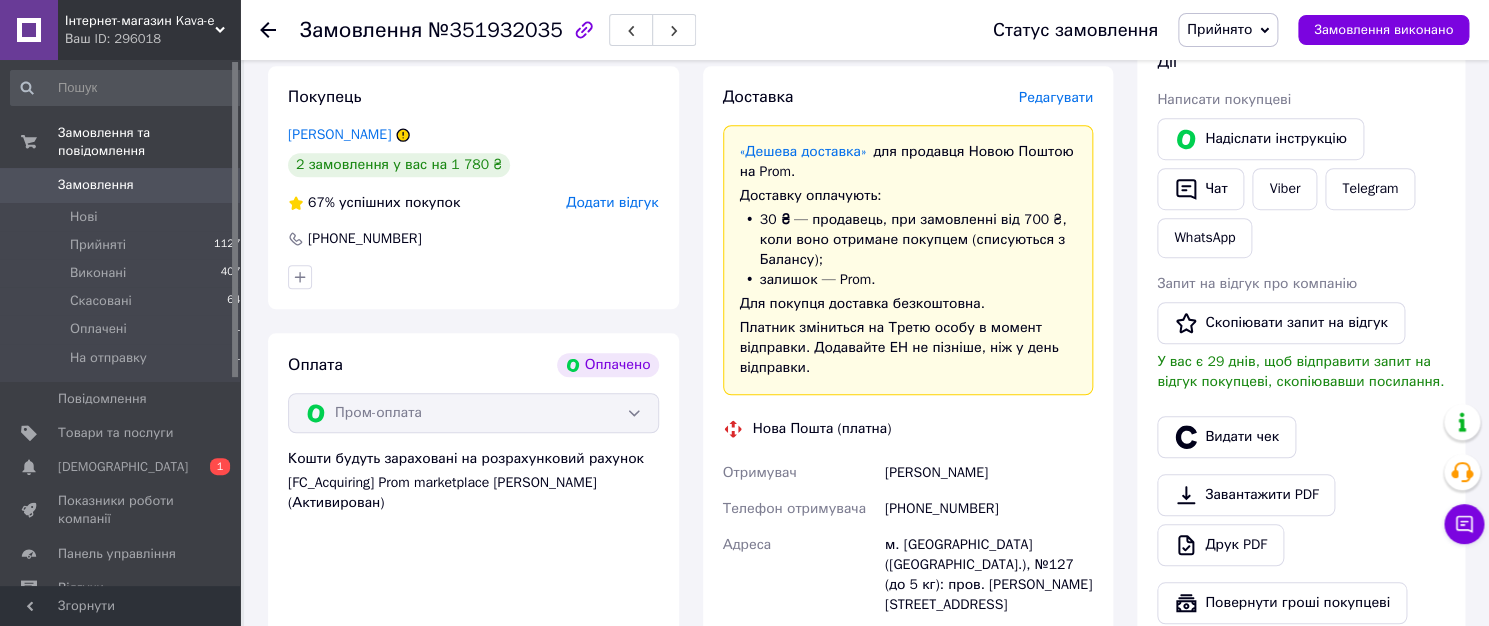 click on "Редагувати" at bounding box center [1056, 97] 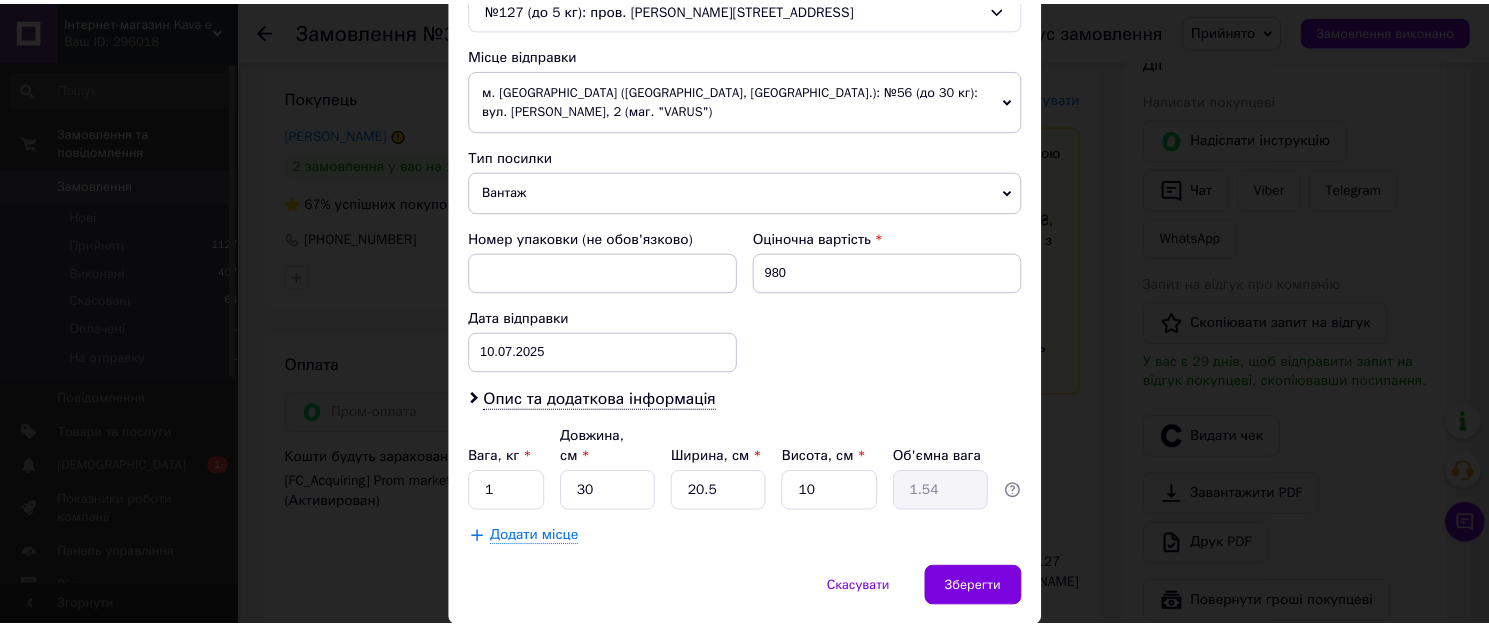 scroll, scrollTop: 683, scrollLeft: 0, axis: vertical 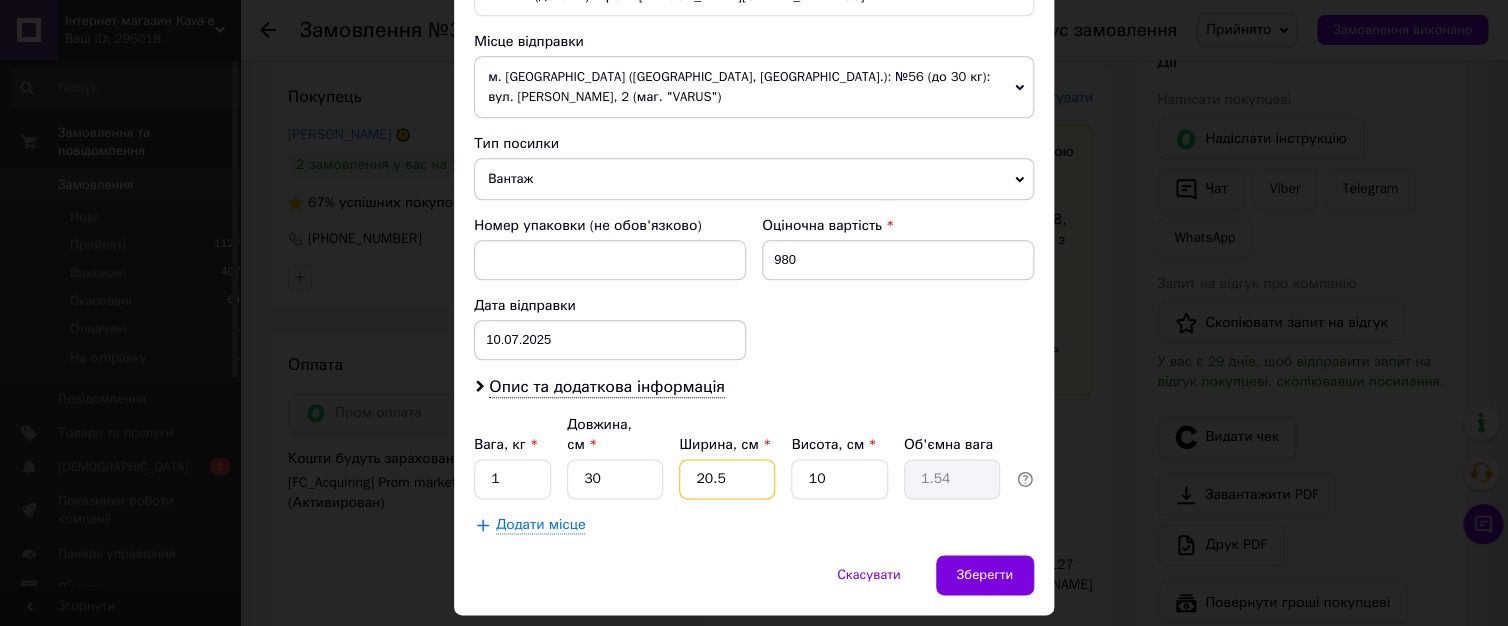 drag, startPoint x: 717, startPoint y: 463, endPoint x: 701, endPoint y: 459, distance: 16.492422 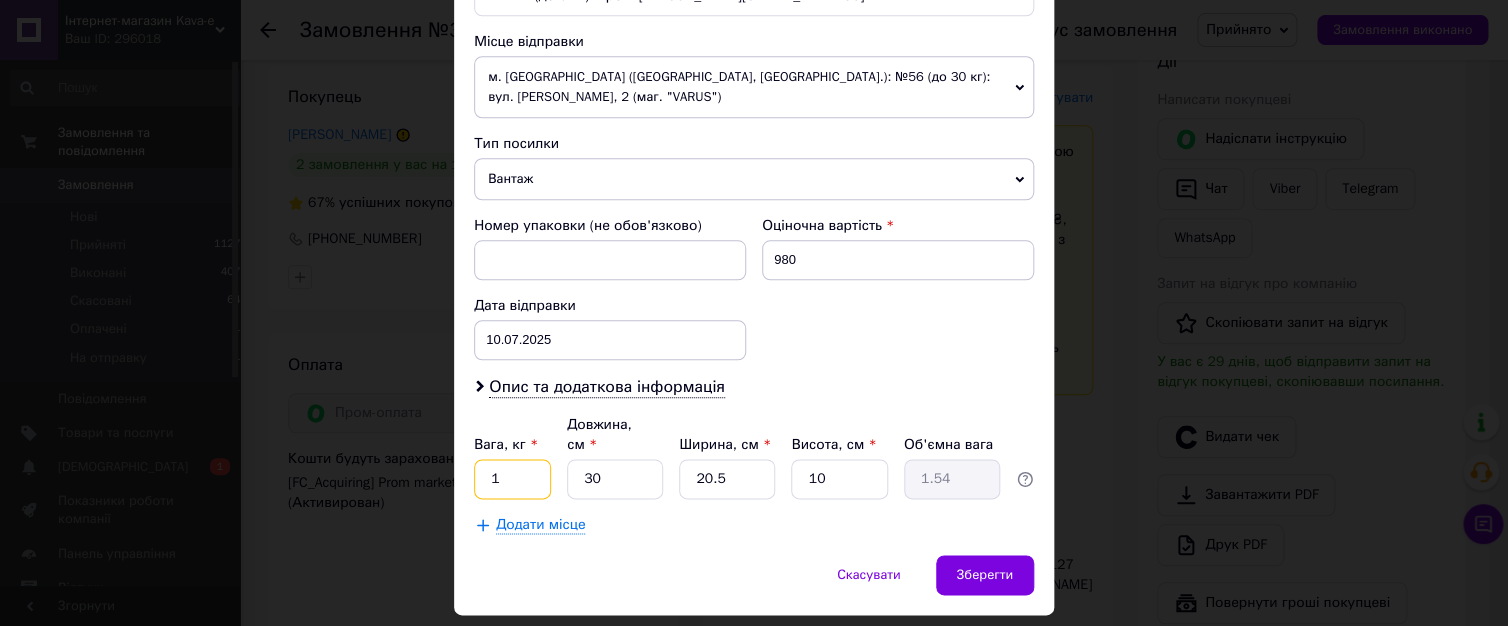 click on "1" at bounding box center [512, 479] 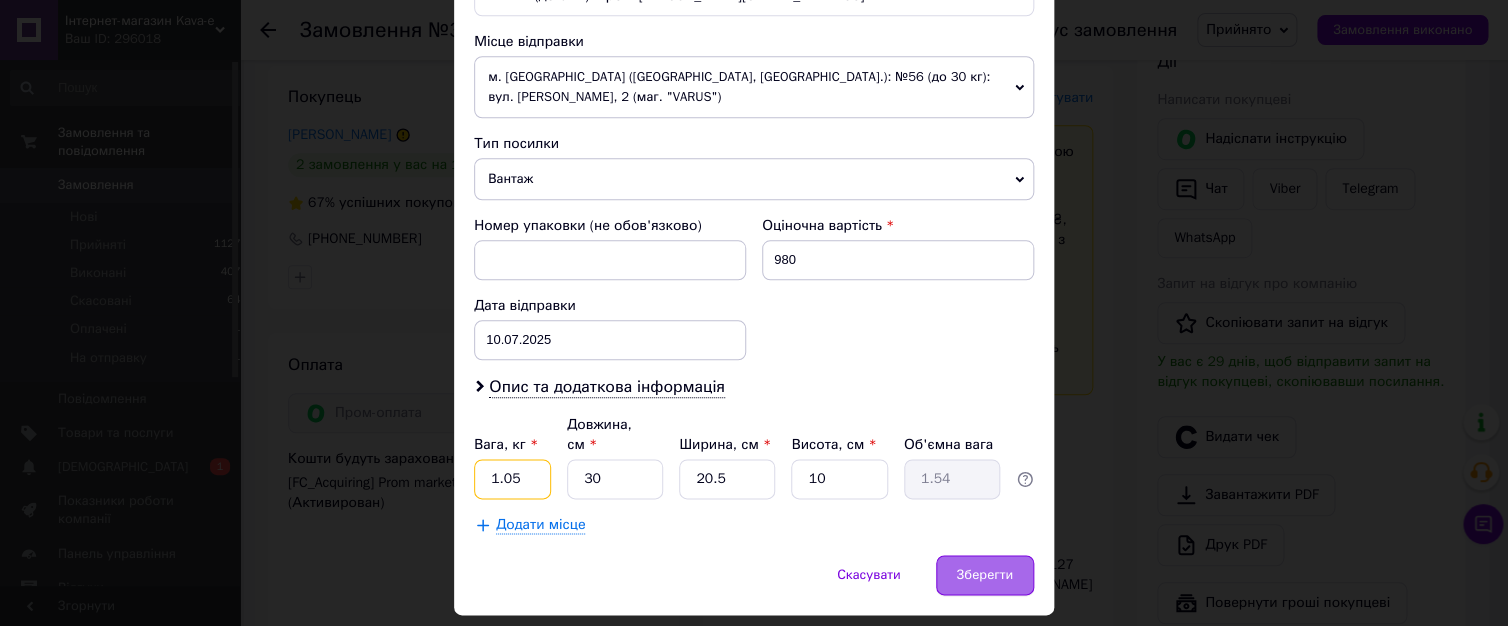type on "1.05" 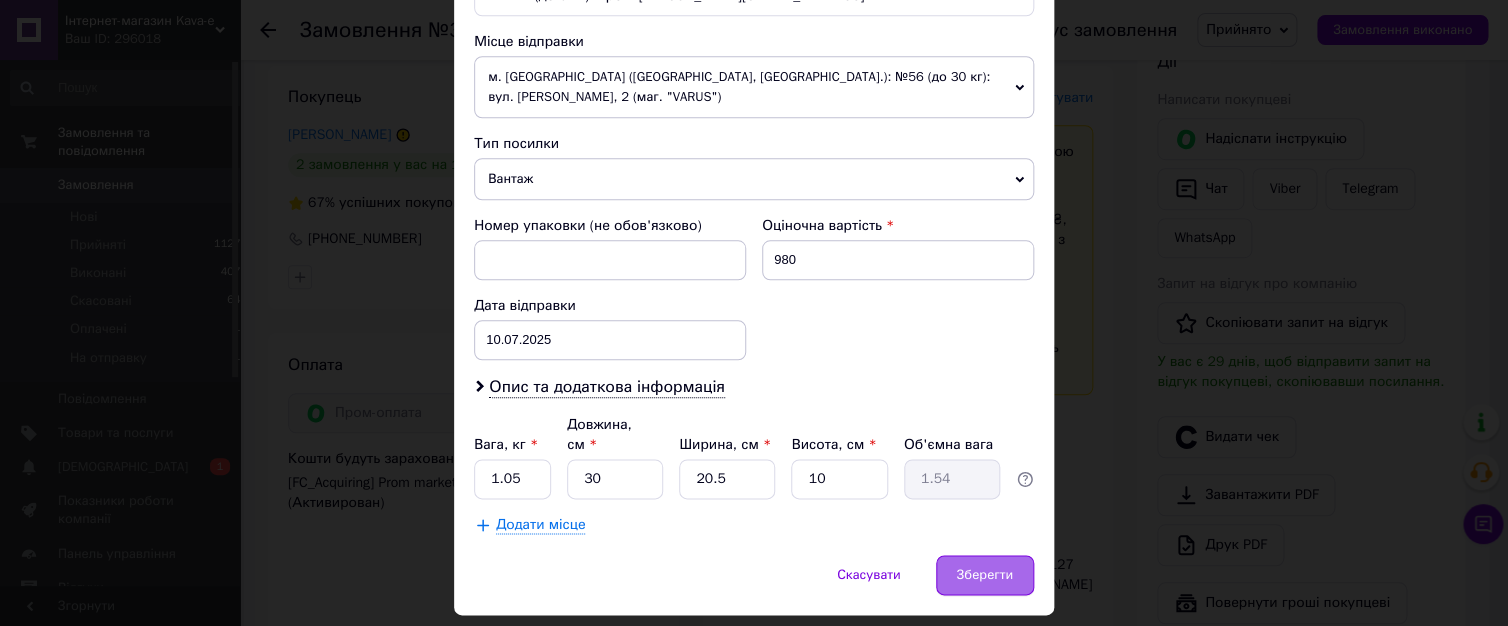 click on "Зберегти" at bounding box center [985, 575] 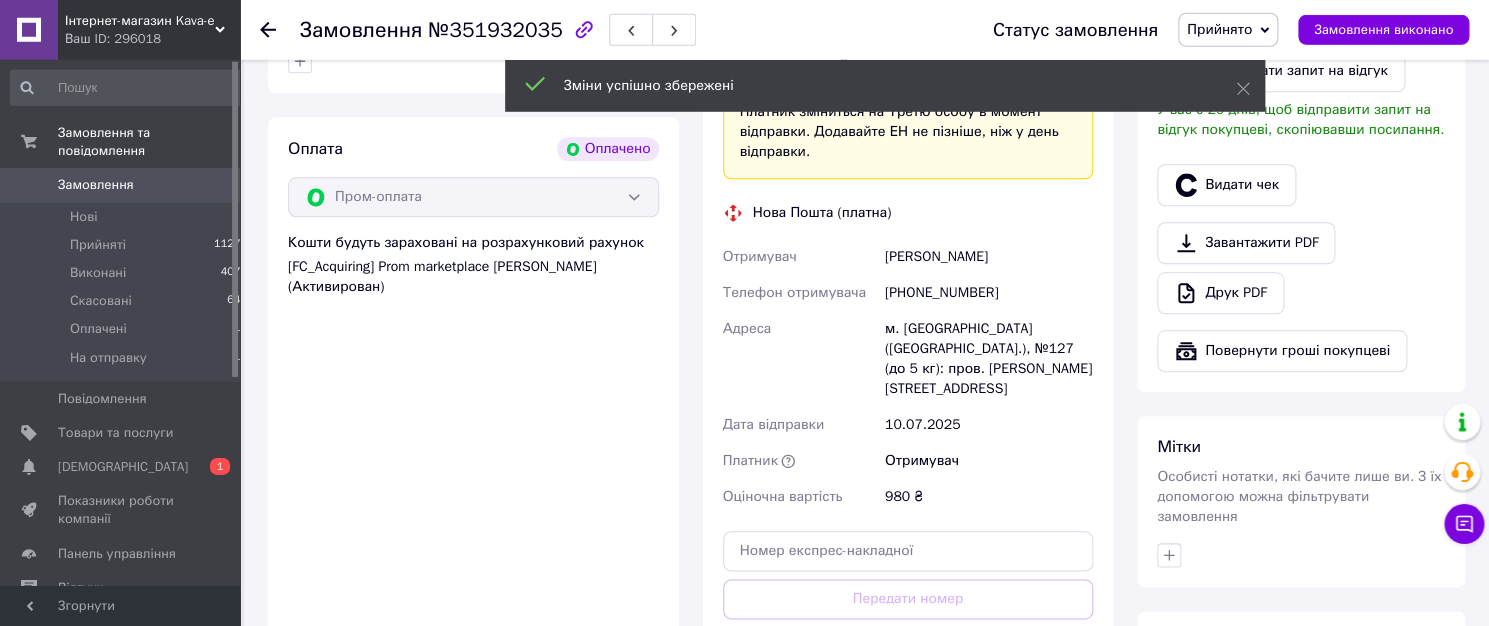 scroll, scrollTop: 716, scrollLeft: 0, axis: vertical 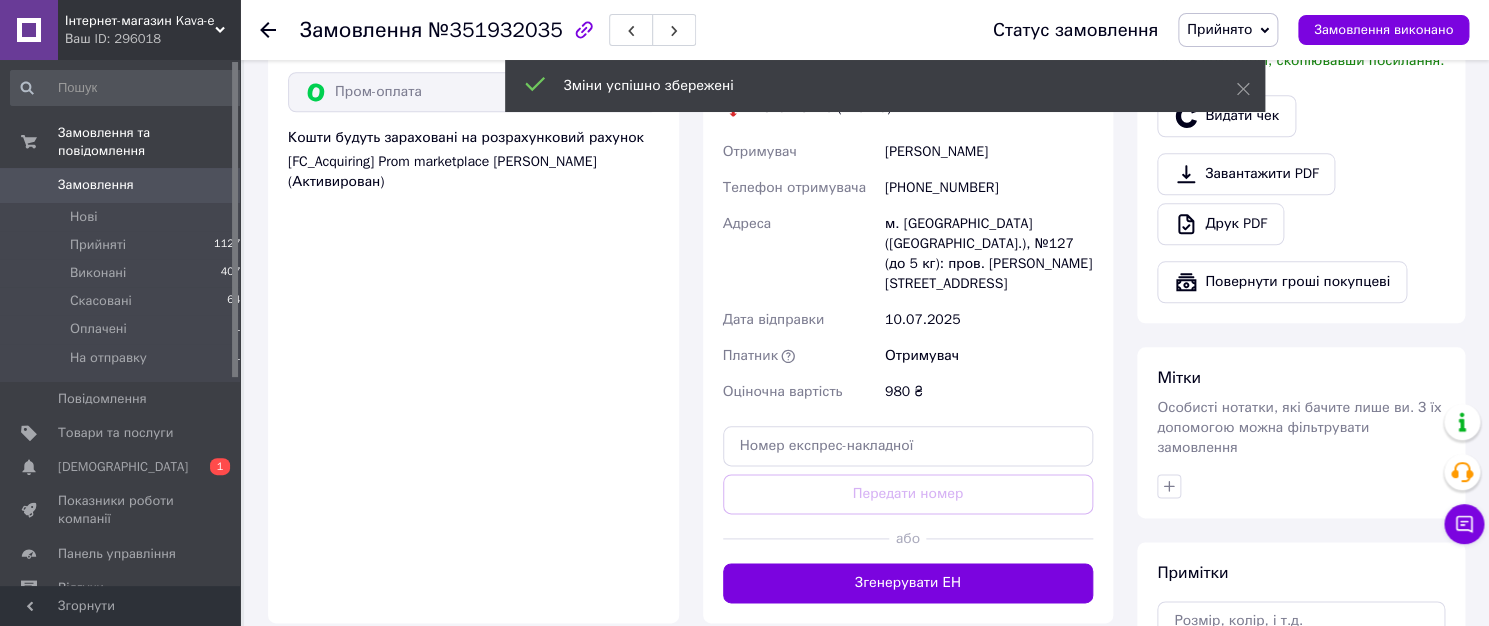 click on "Згенерувати ЕН" at bounding box center (908, 583) 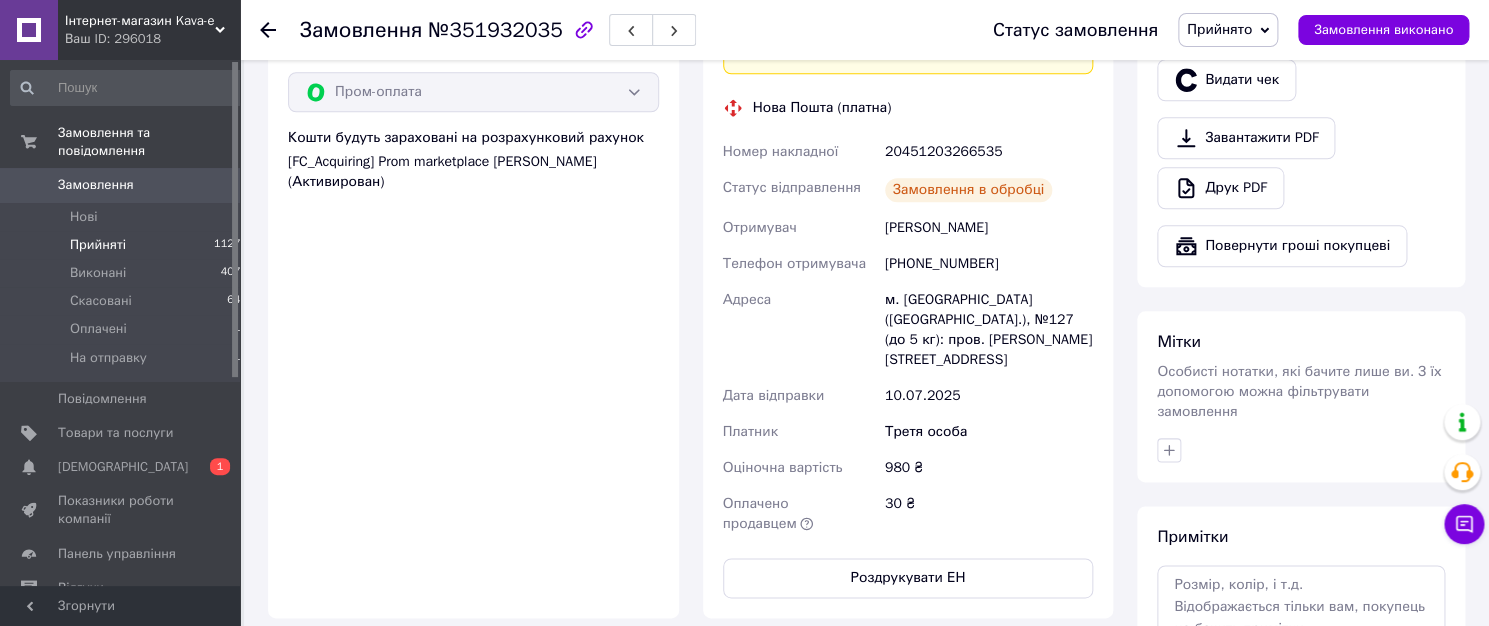 click on "Прийняті" at bounding box center [98, 245] 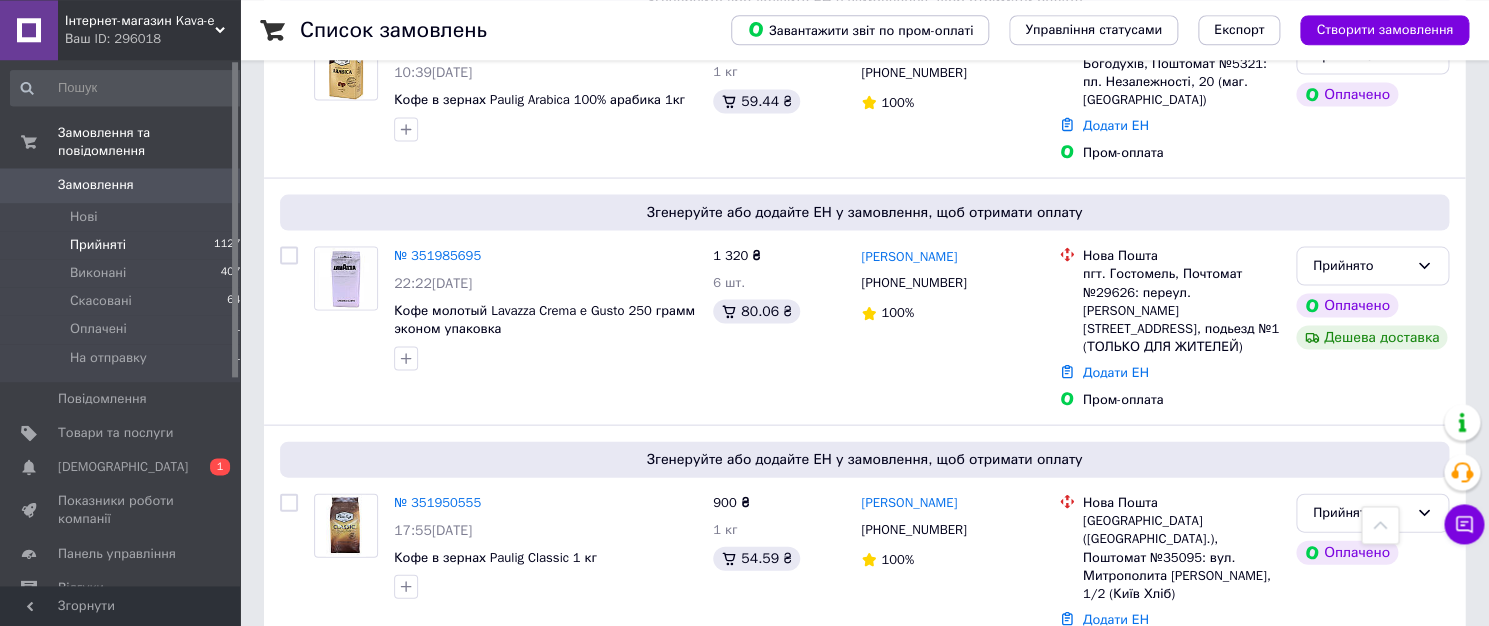 scroll, scrollTop: 1500, scrollLeft: 0, axis: vertical 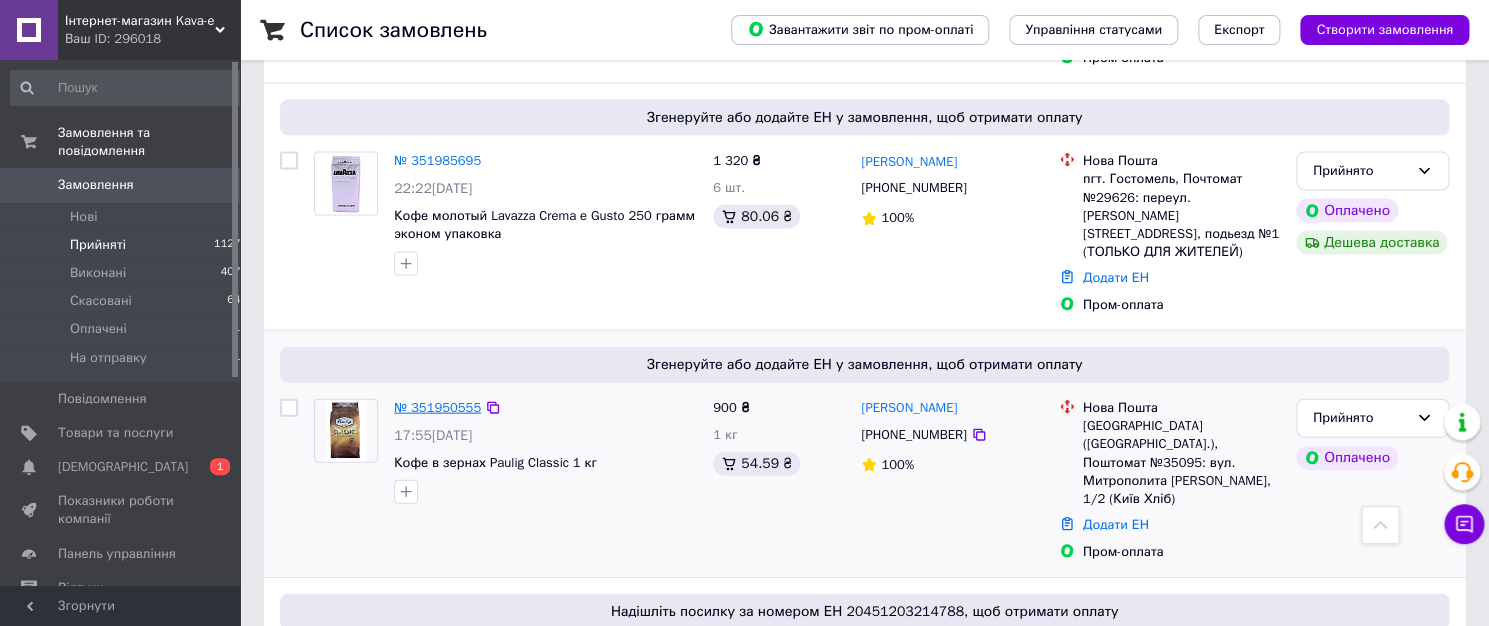 click on "№ 351950555" at bounding box center (437, 407) 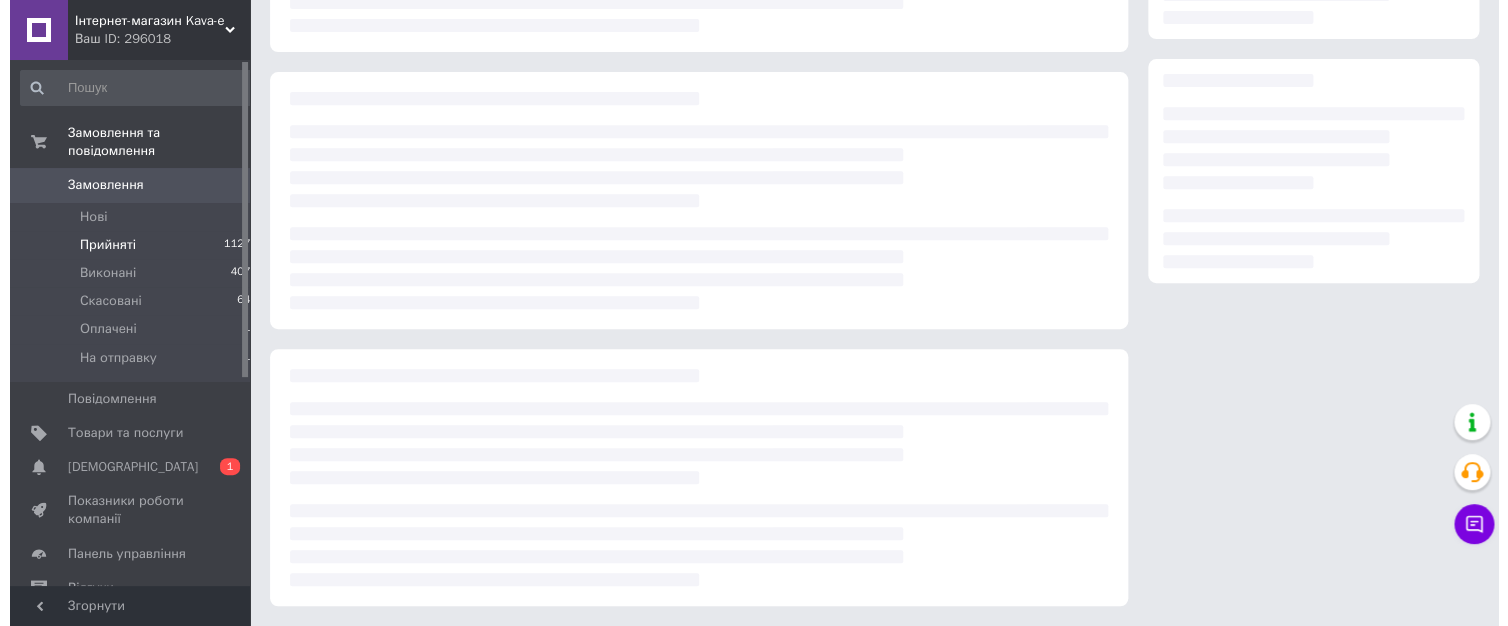 scroll, scrollTop: 288, scrollLeft: 0, axis: vertical 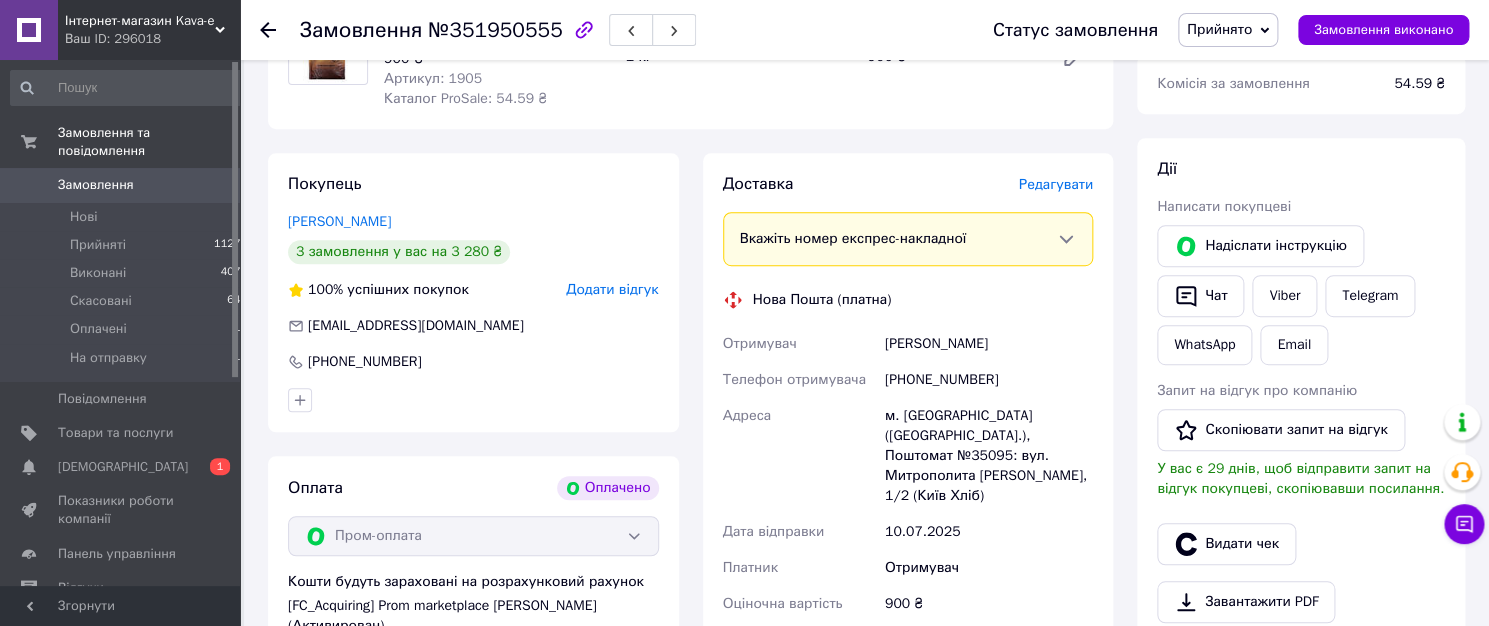 click on "Редагувати" at bounding box center [1056, 184] 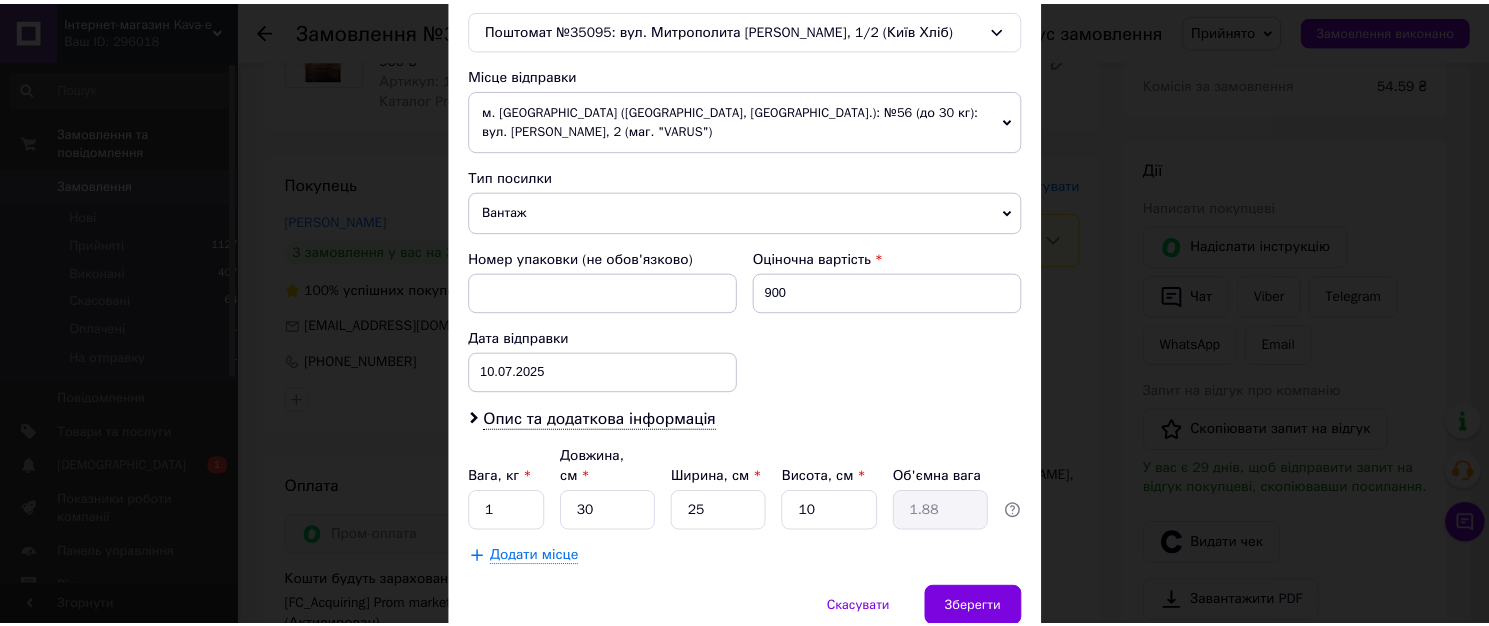 scroll, scrollTop: 683, scrollLeft: 0, axis: vertical 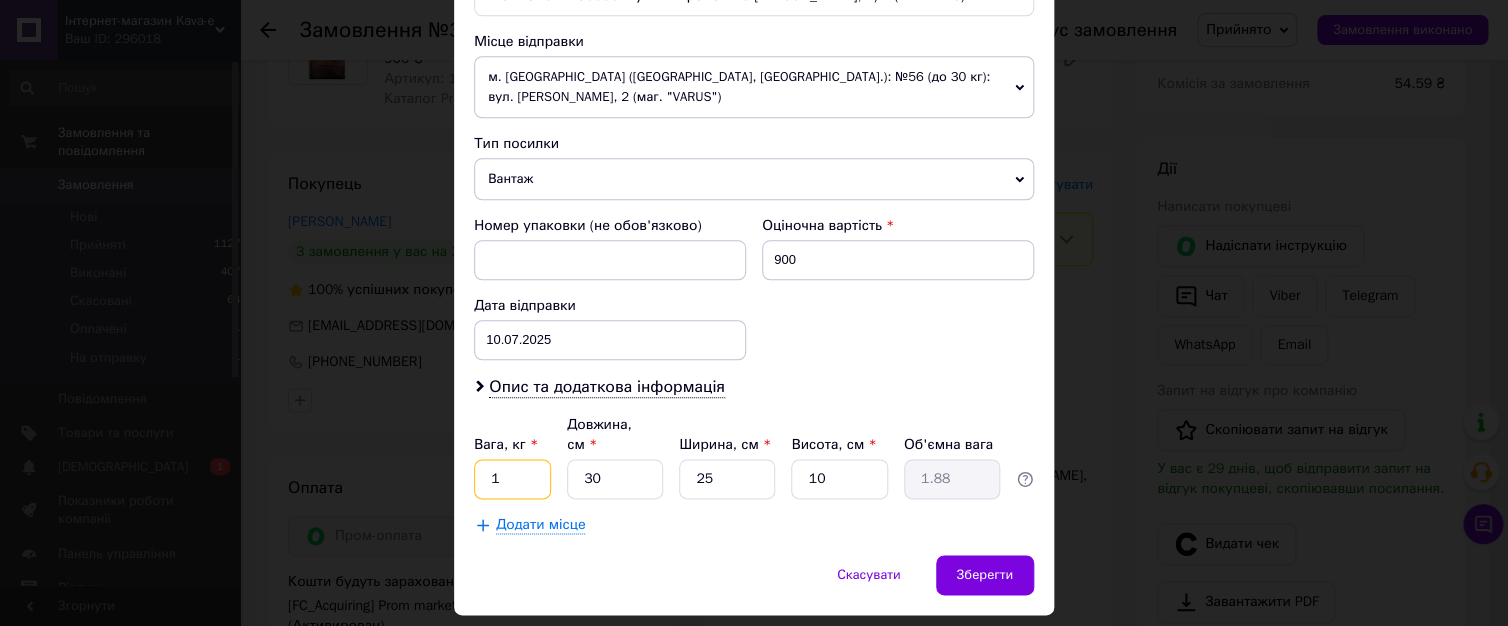 click on "1" at bounding box center (512, 479) 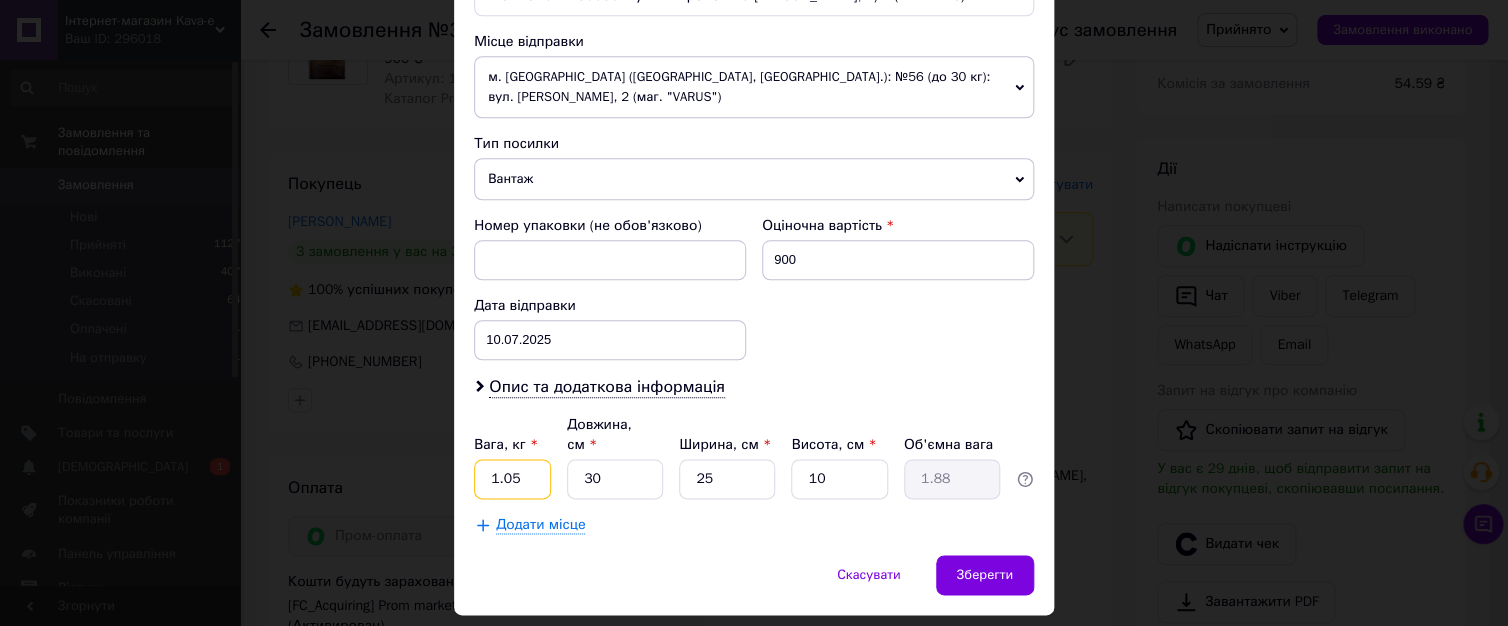 type on "1.05" 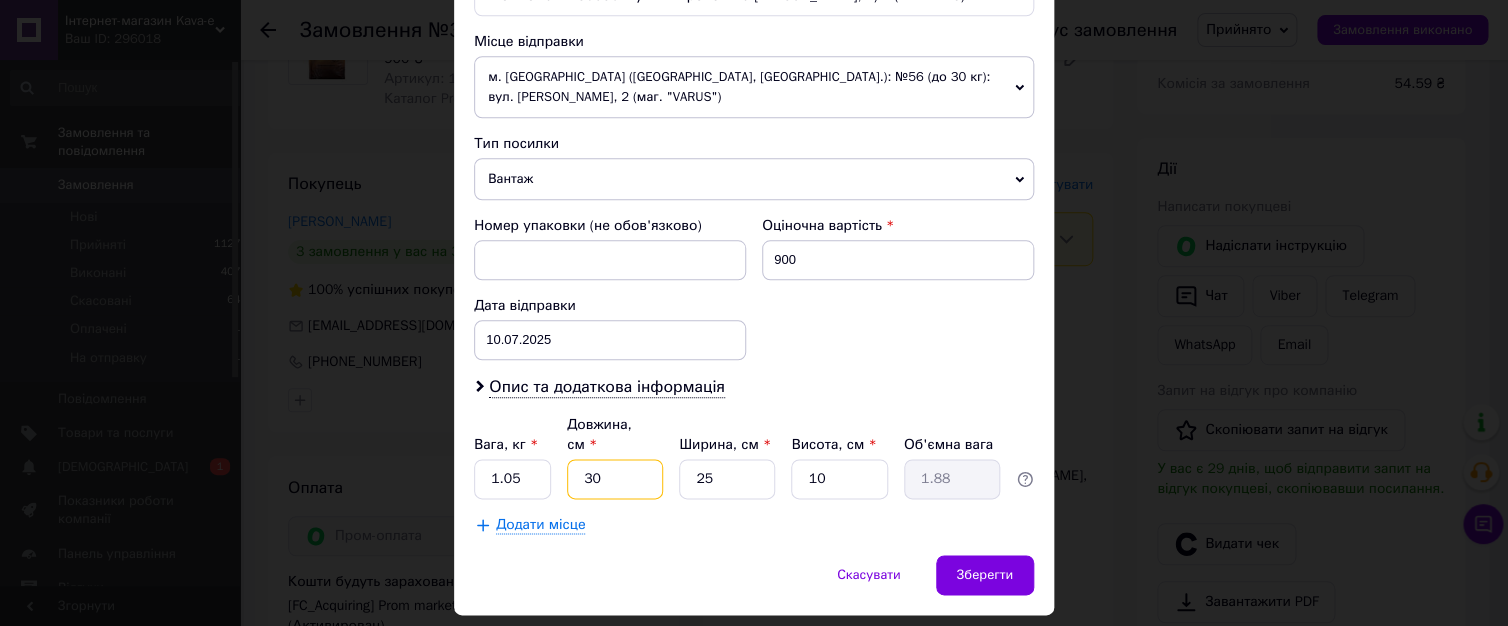 drag, startPoint x: 574, startPoint y: 453, endPoint x: 597, endPoint y: 453, distance: 23 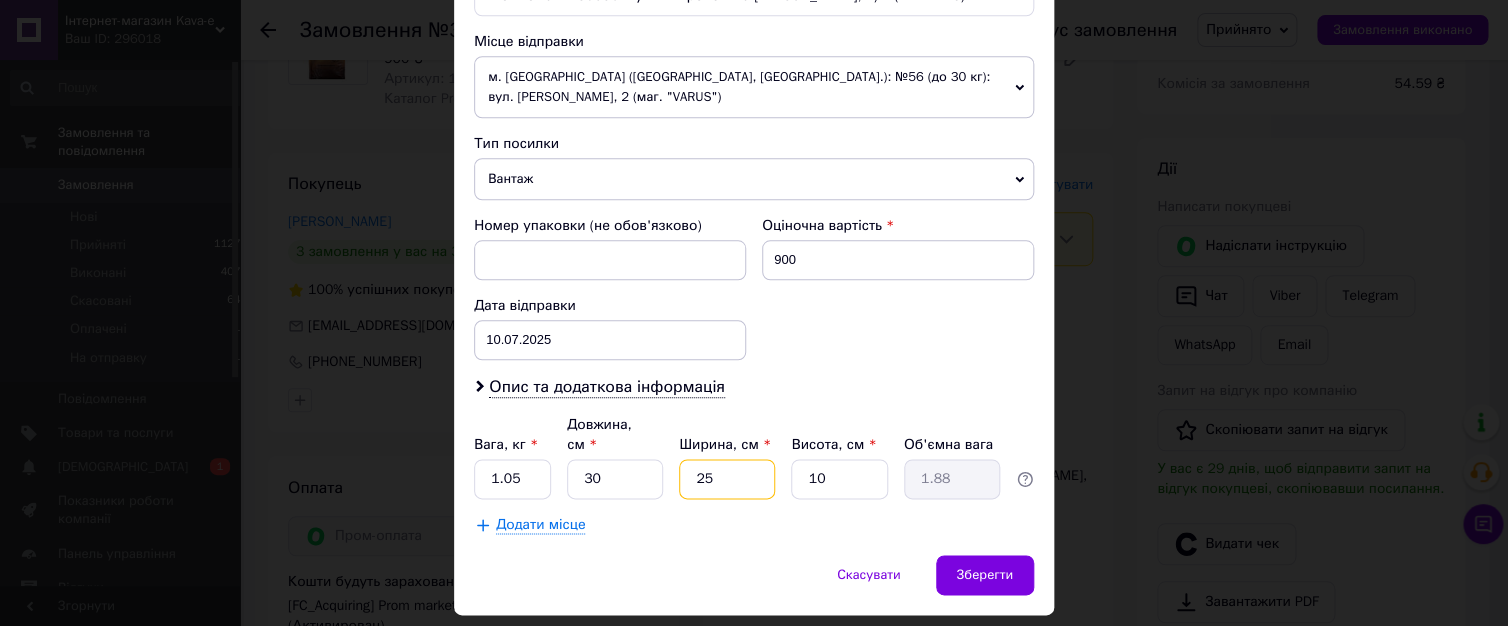 click on "25" at bounding box center [727, 479] 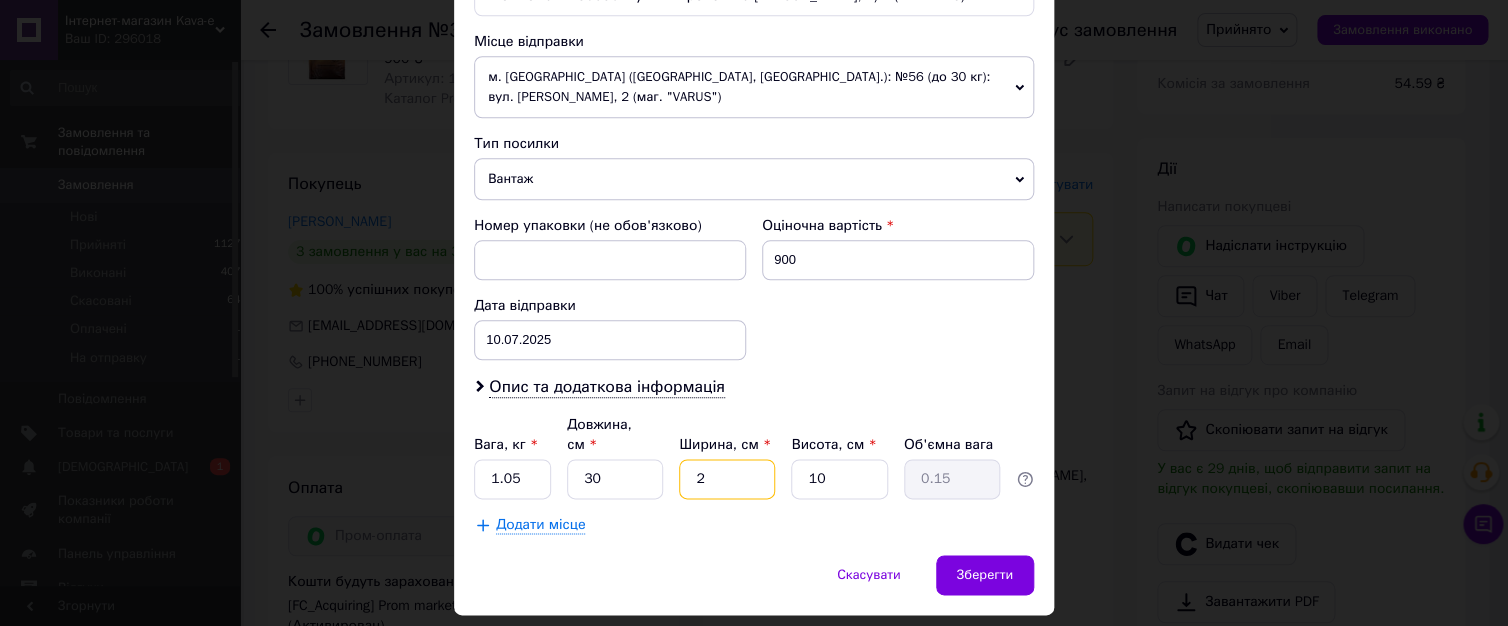 type on "21" 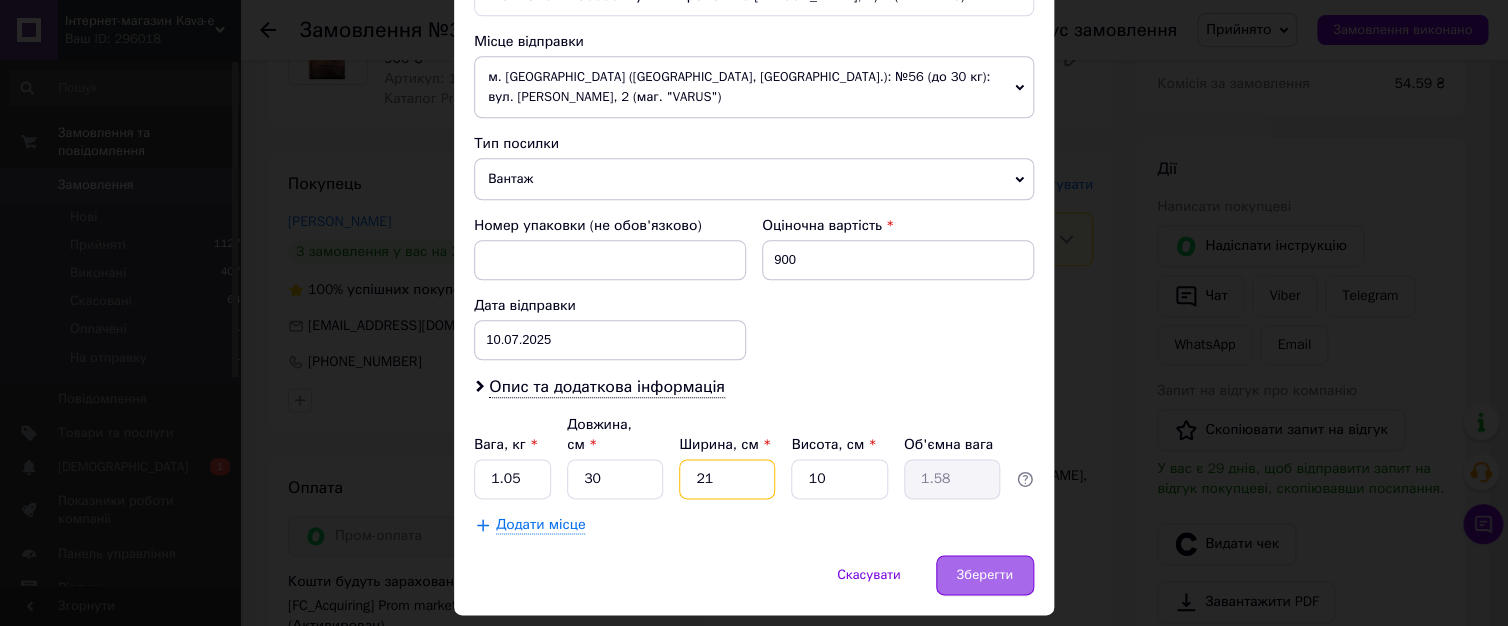 type on "21" 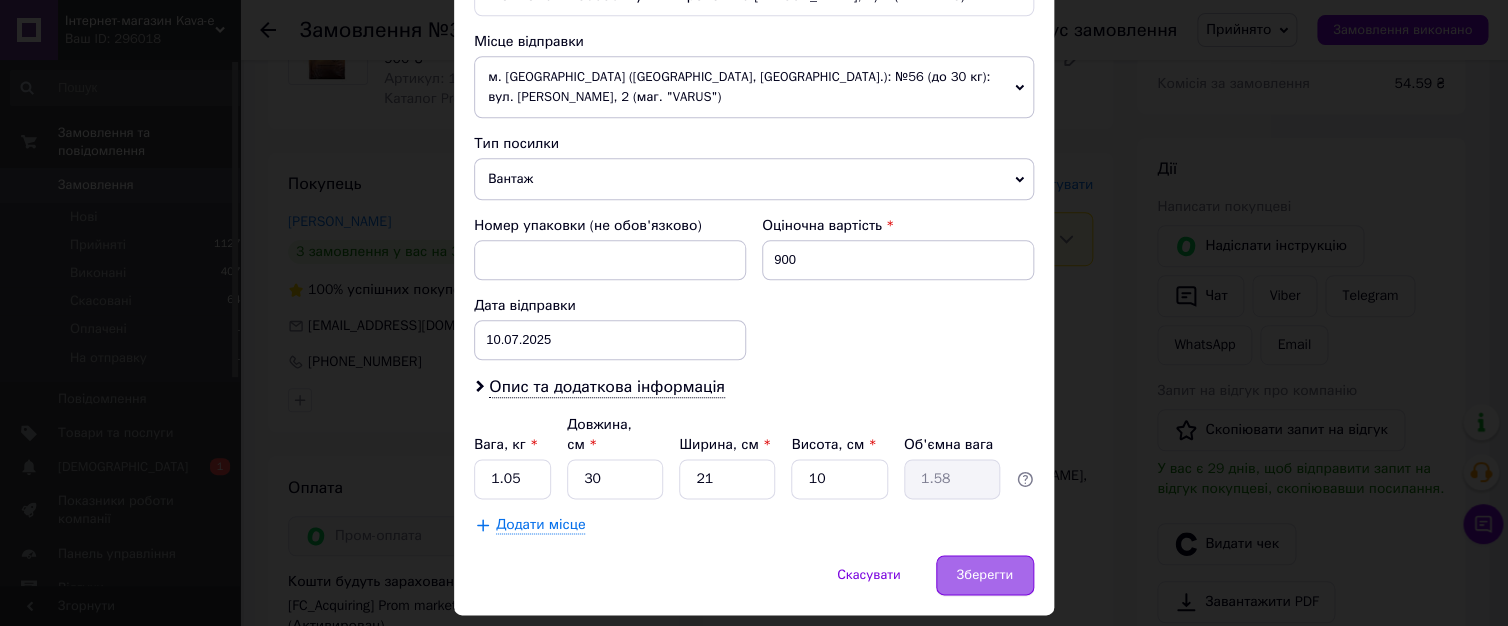 click on "Зберегти" at bounding box center [985, 575] 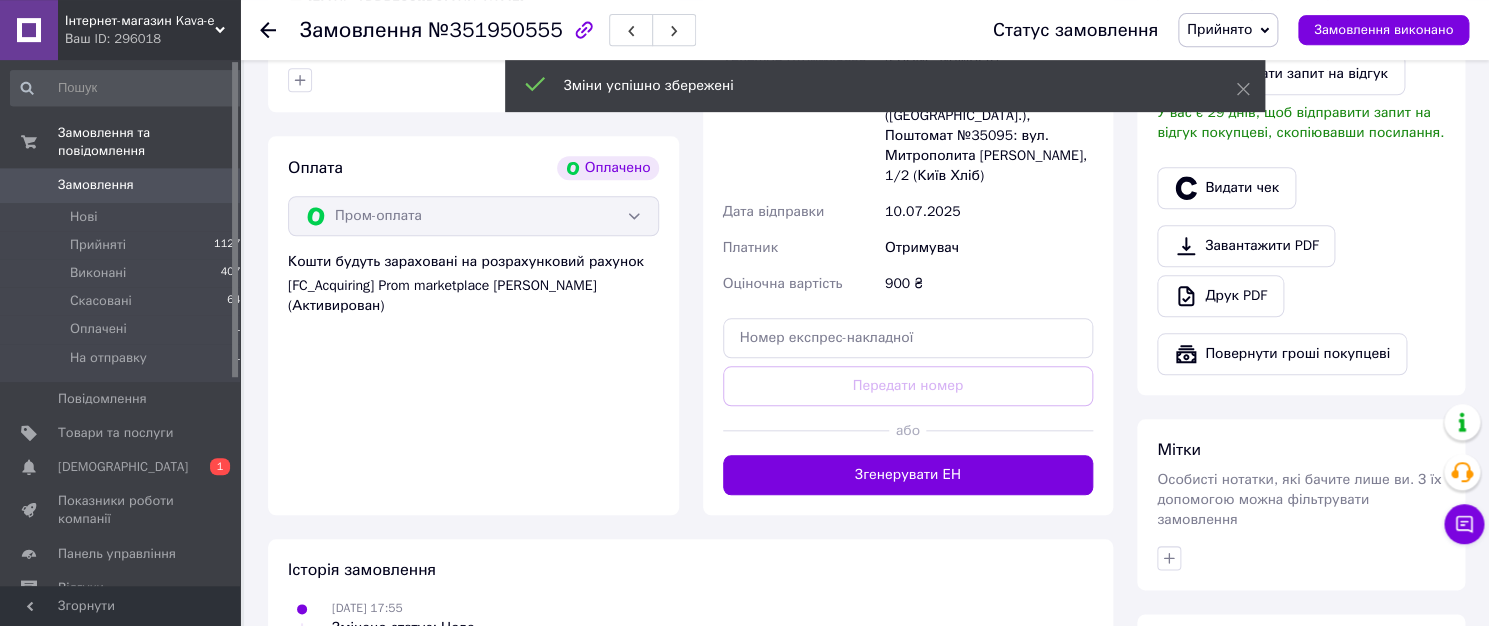 scroll, scrollTop: 609, scrollLeft: 0, axis: vertical 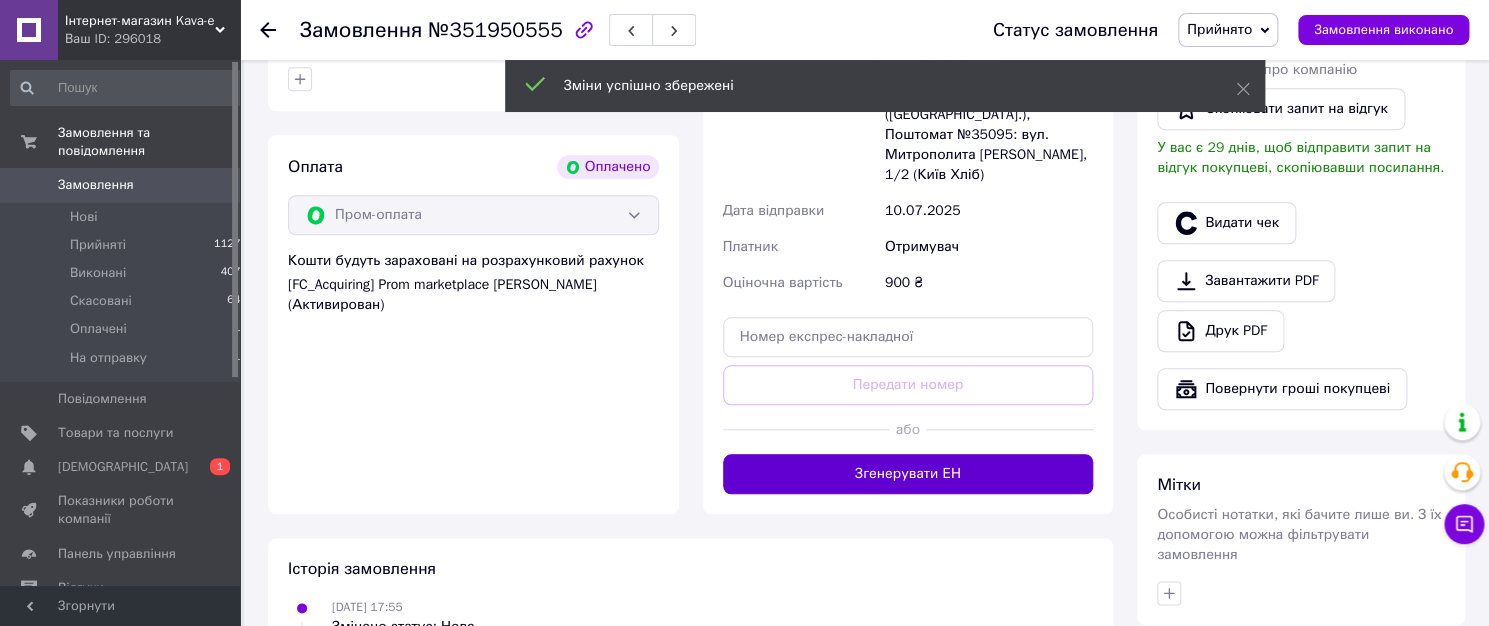 click on "Згенерувати ЕН" at bounding box center [908, 474] 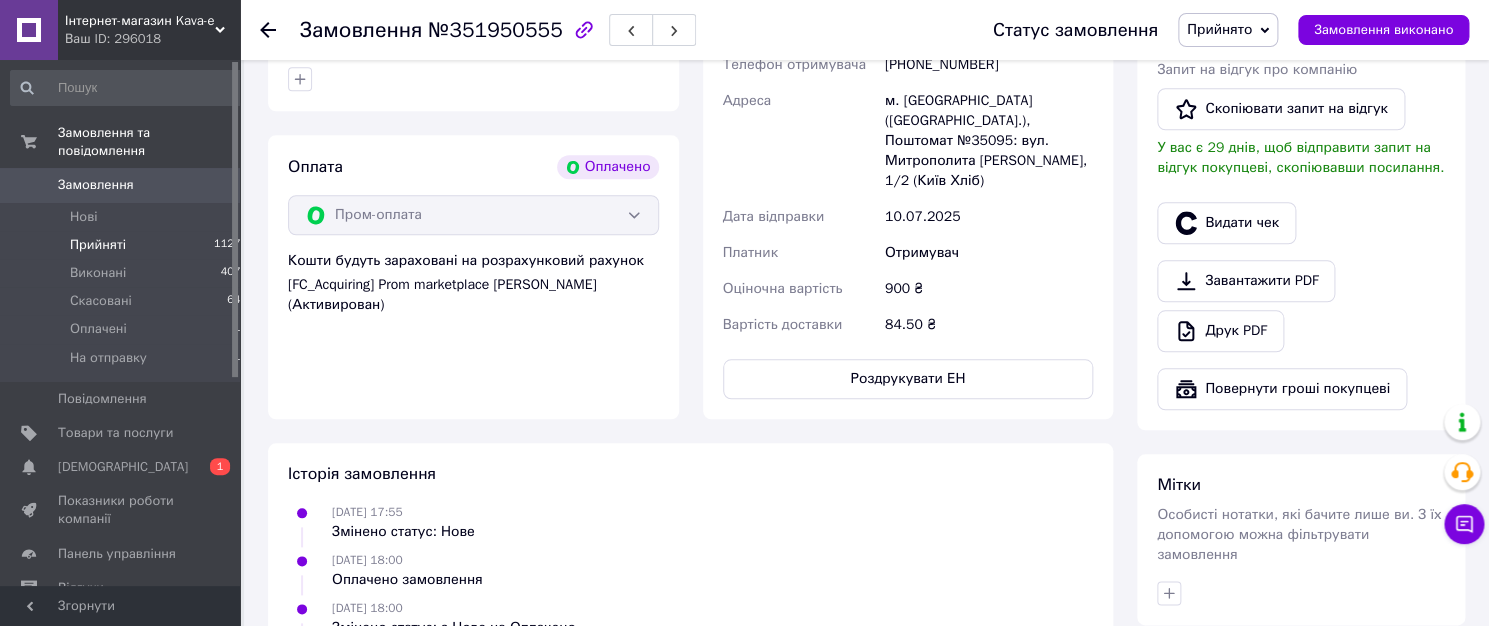 click on "Прийняті 11279" at bounding box center (129, 245) 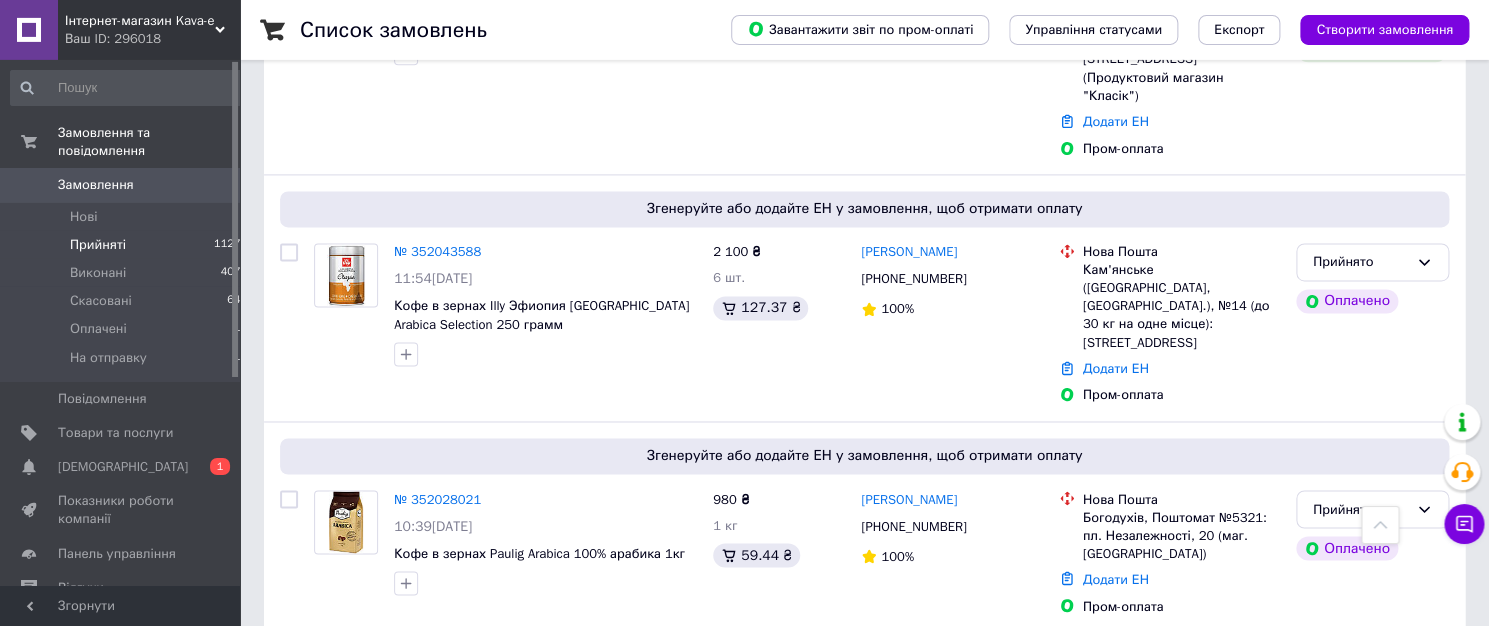 scroll, scrollTop: 1179, scrollLeft: 0, axis: vertical 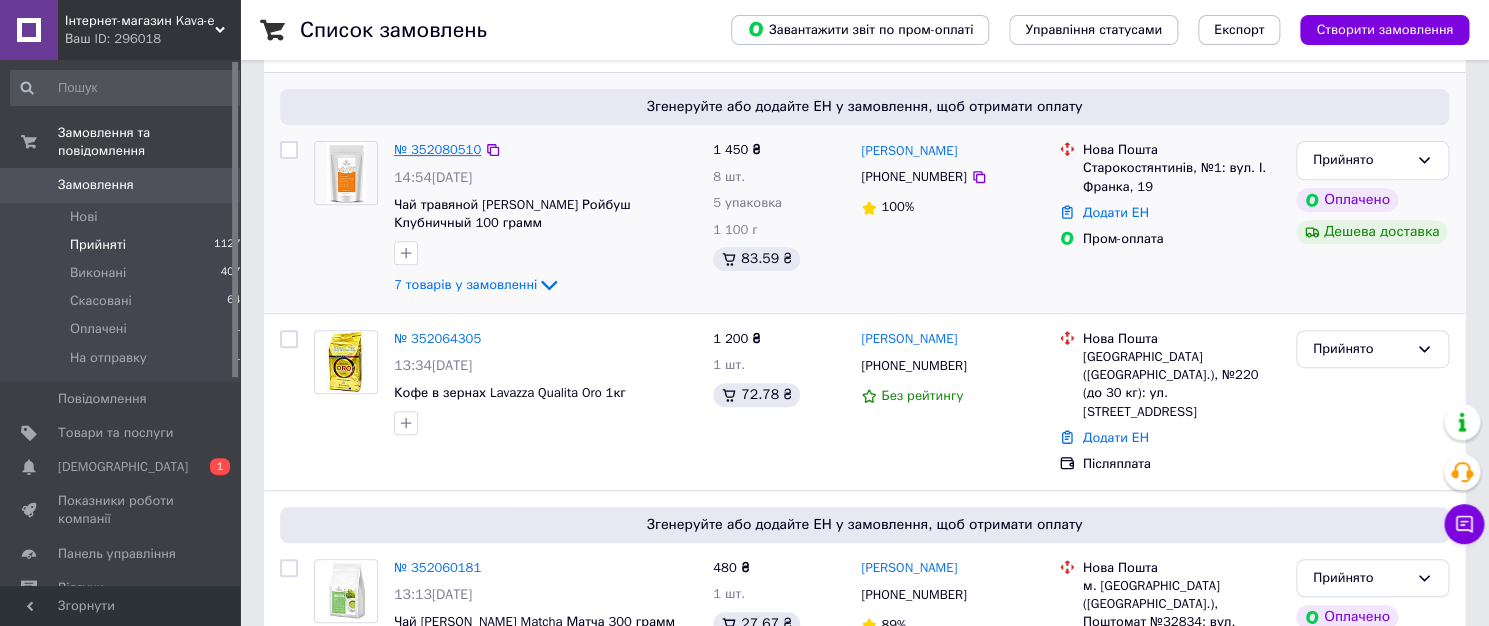 click on "№ 352080510" at bounding box center (437, 149) 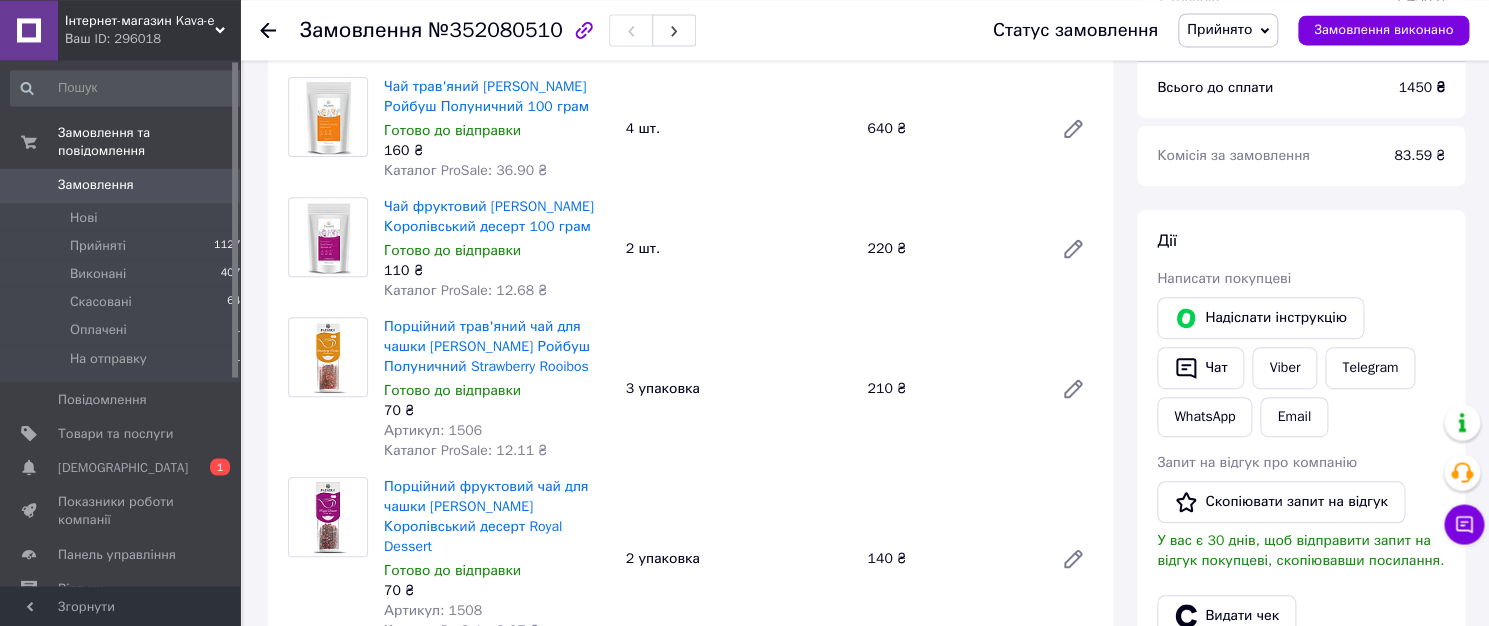 scroll, scrollTop: 214, scrollLeft: 0, axis: vertical 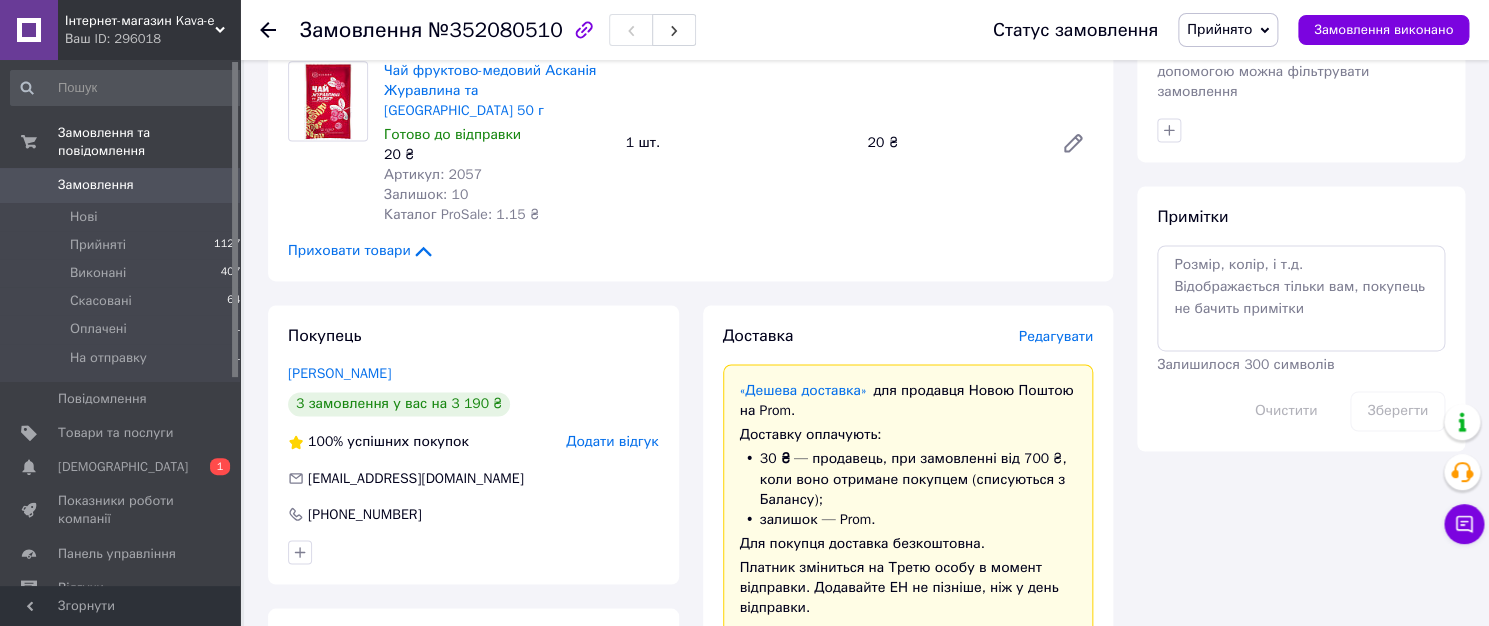 click on "Редагувати" at bounding box center (1056, 336) 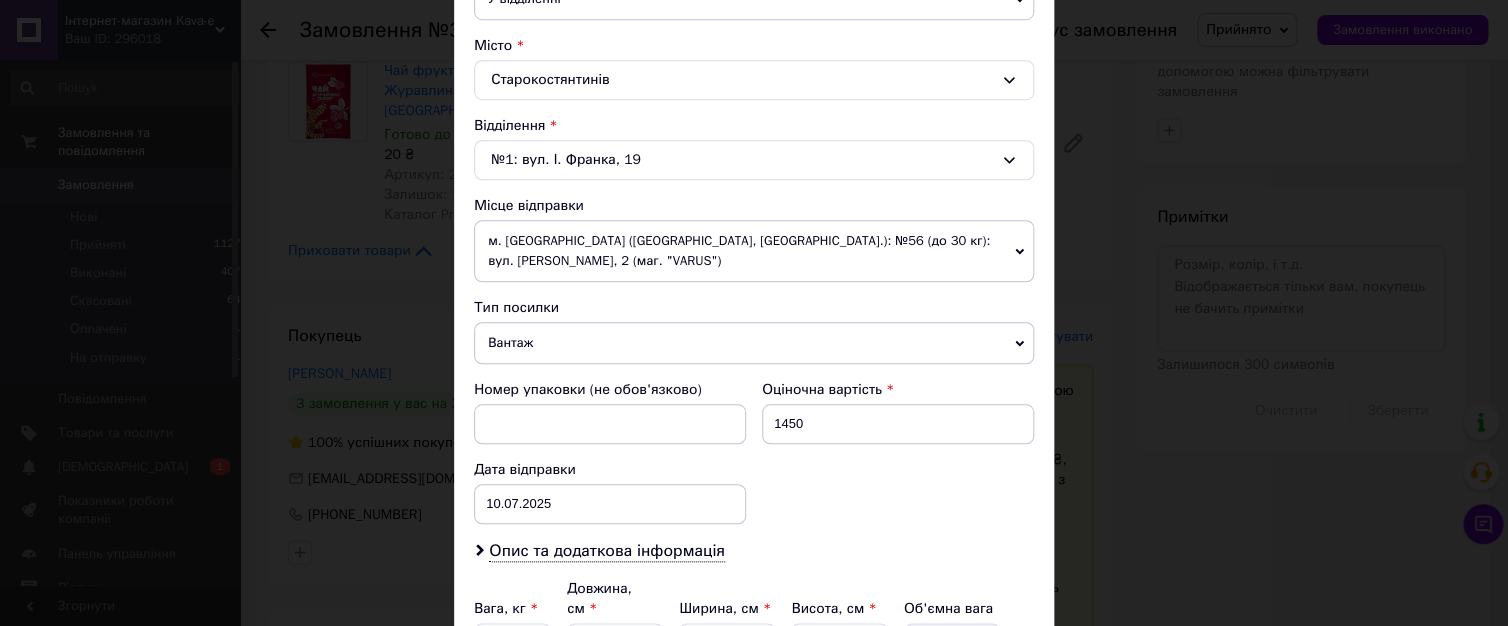 scroll, scrollTop: 570, scrollLeft: 0, axis: vertical 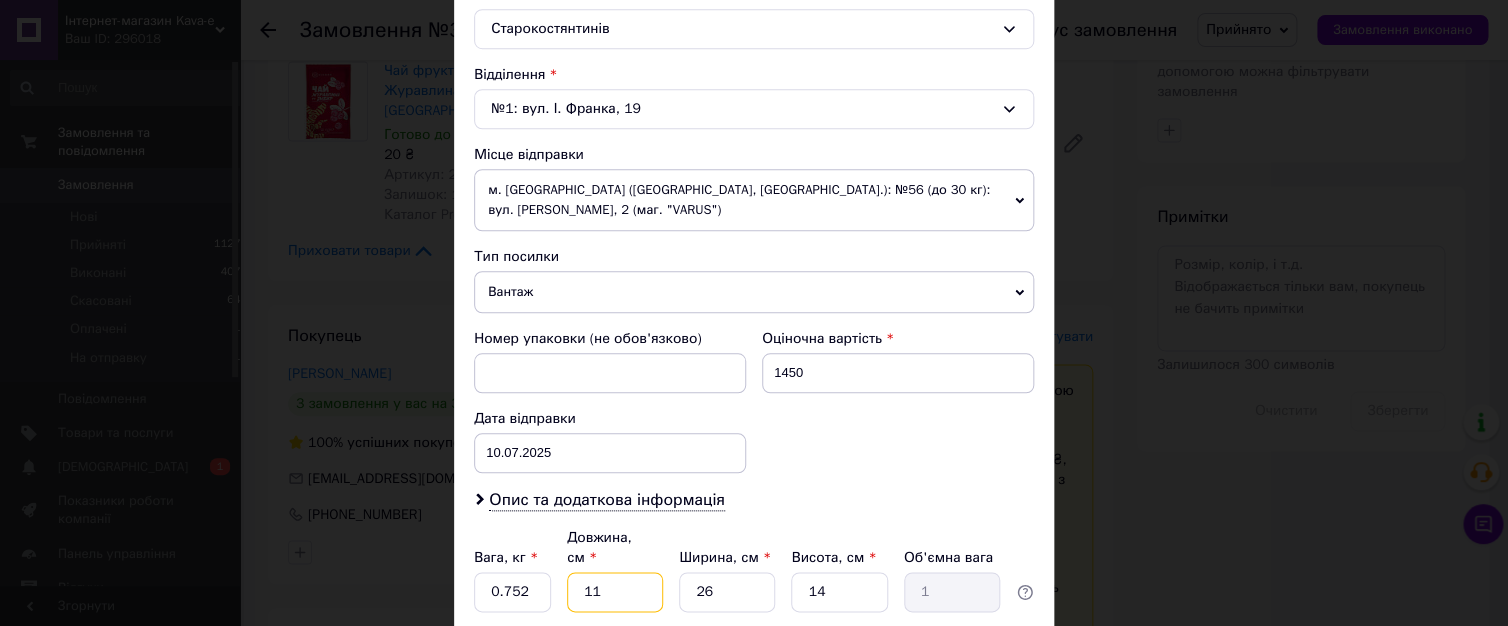 drag, startPoint x: 595, startPoint y: 581, endPoint x: 557, endPoint y: 581, distance: 38 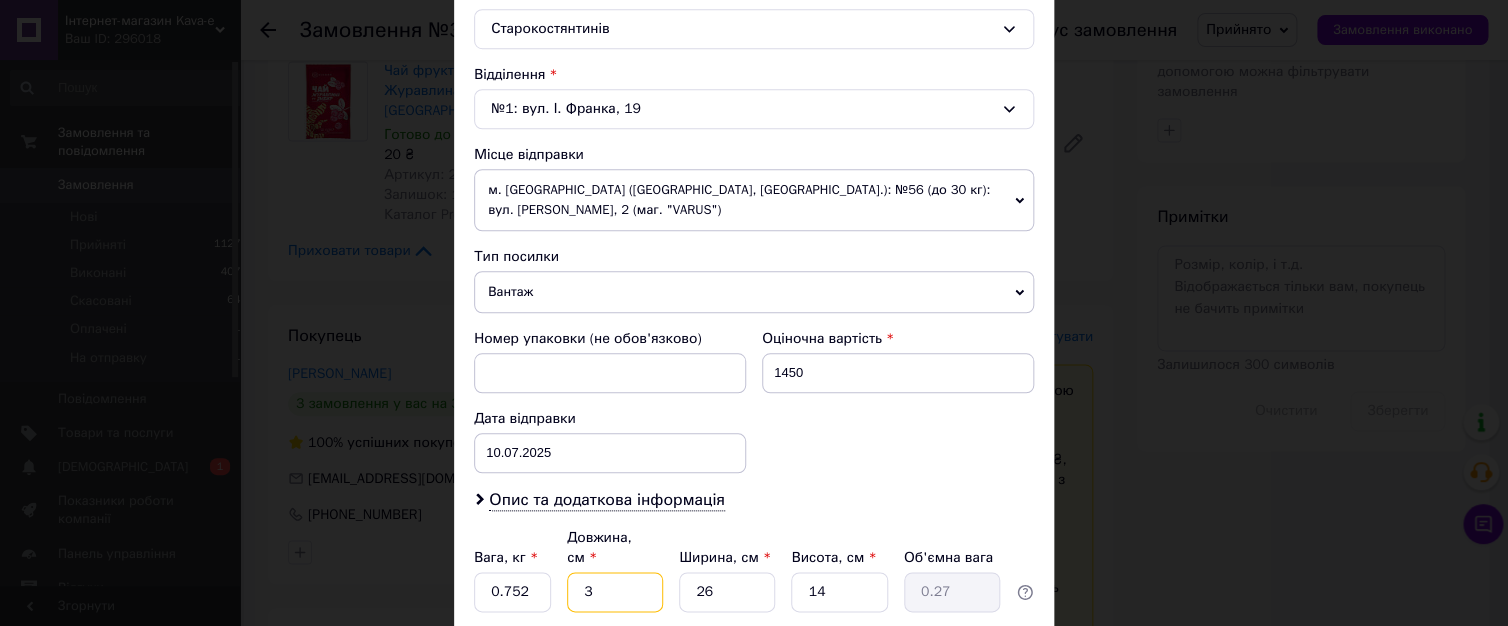 type on "38" 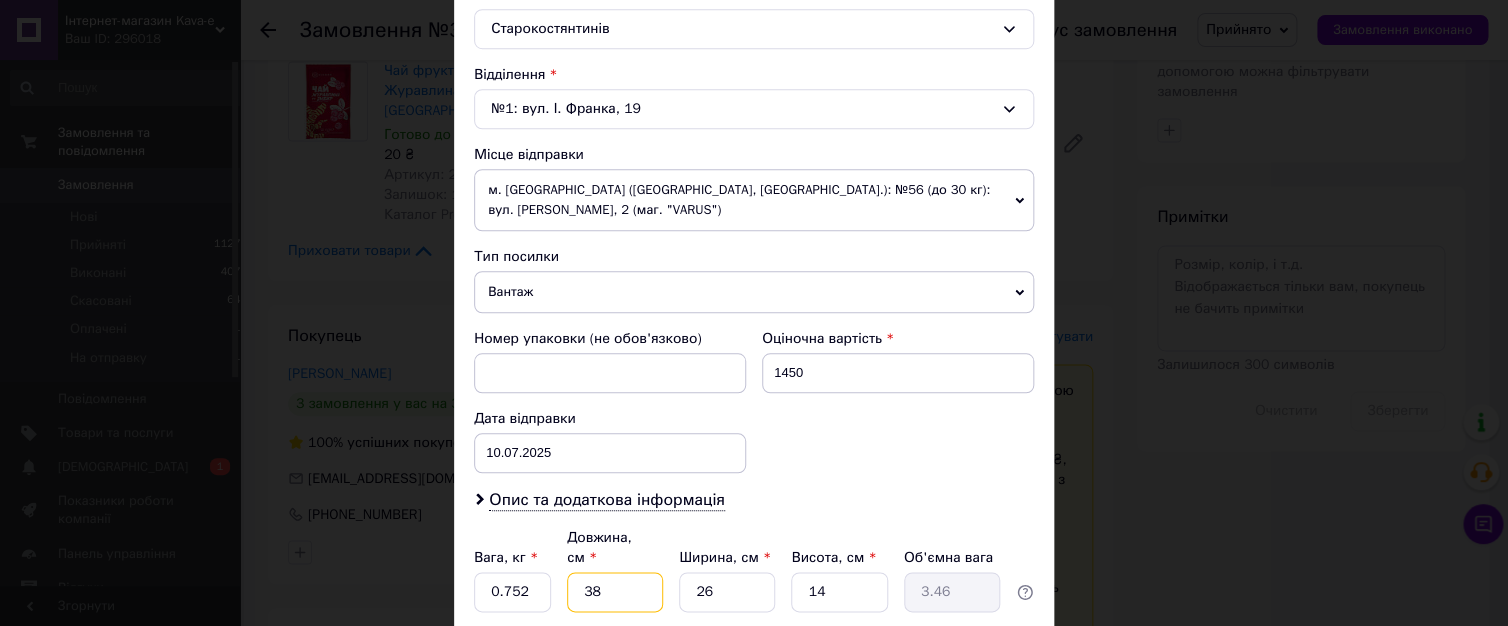 type on "38" 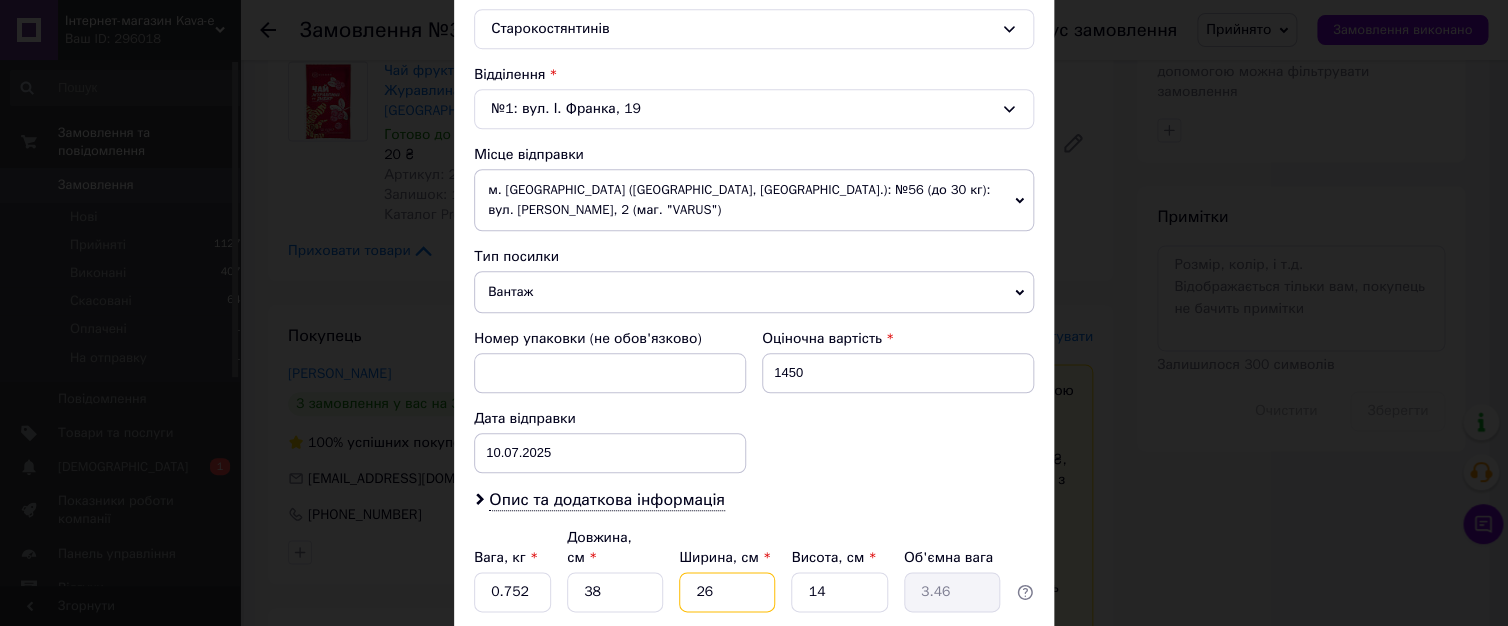drag, startPoint x: 729, startPoint y: 576, endPoint x: 664, endPoint y: 588, distance: 66.09841 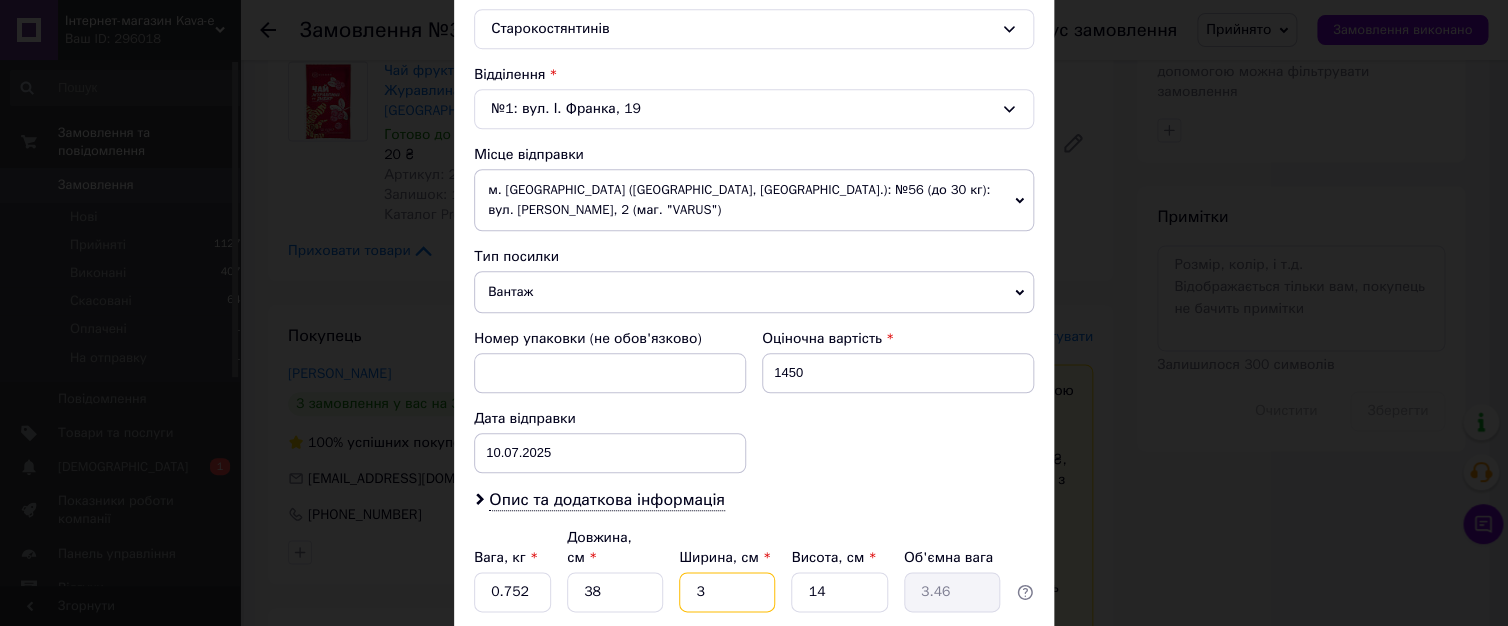 type on "3" 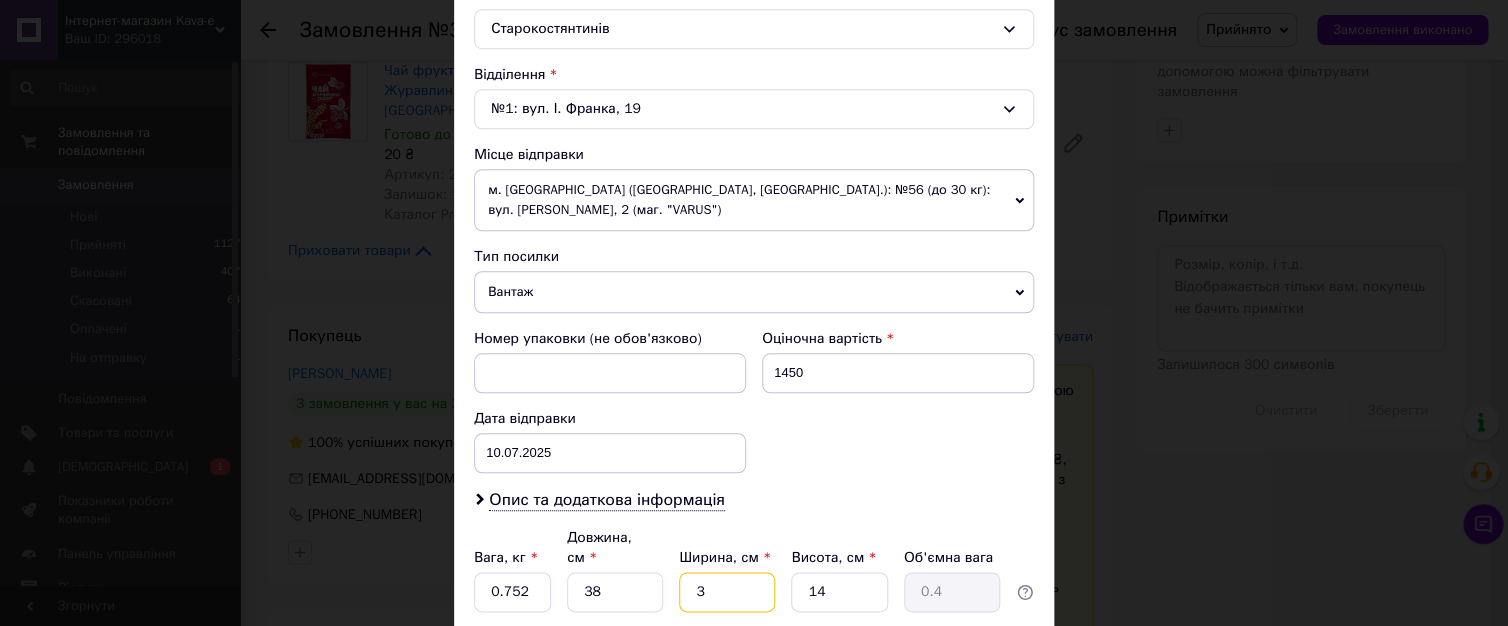 type on "30" 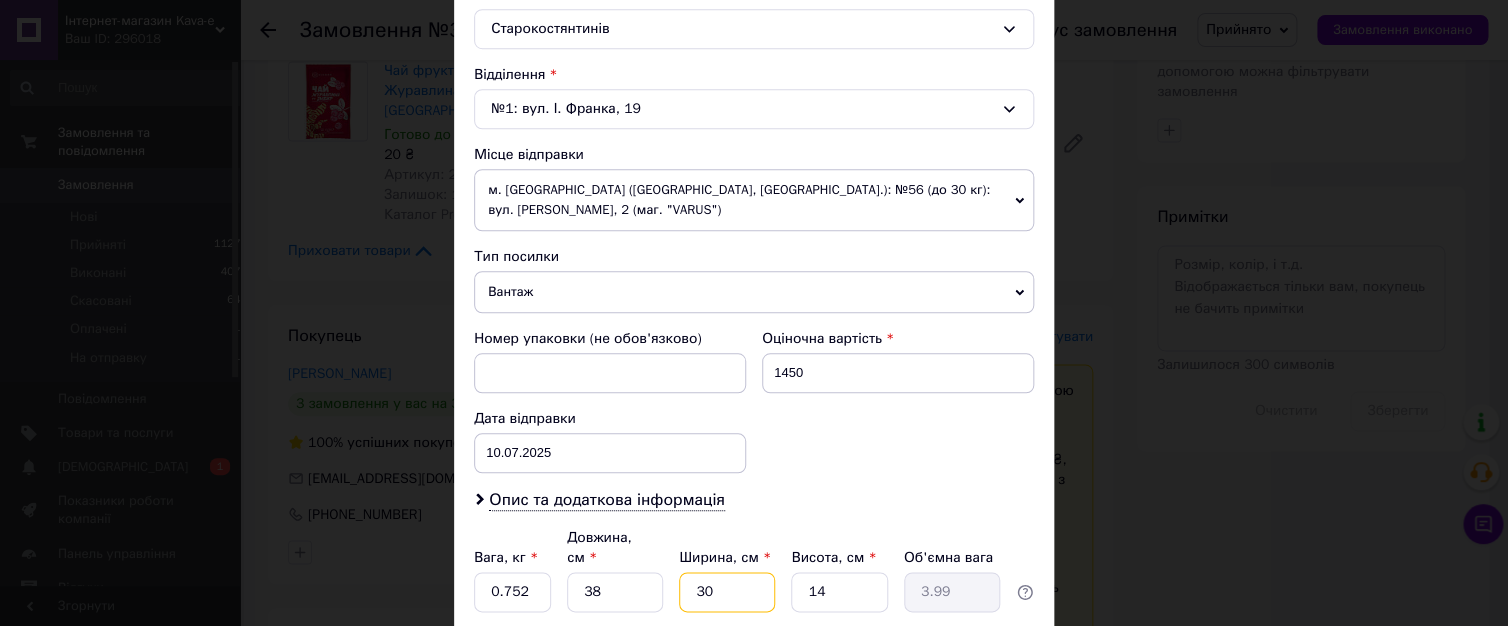 type on "30" 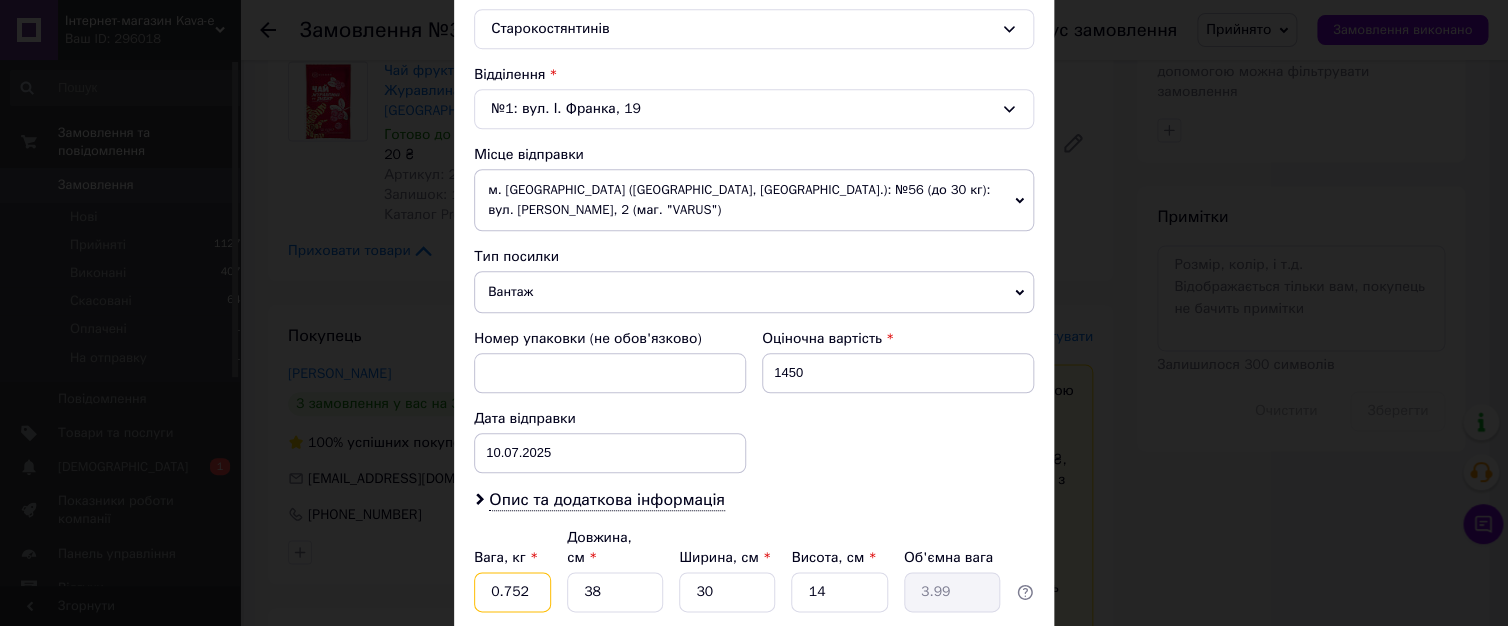drag, startPoint x: 516, startPoint y: 574, endPoint x: 429, endPoint y: 568, distance: 87.20665 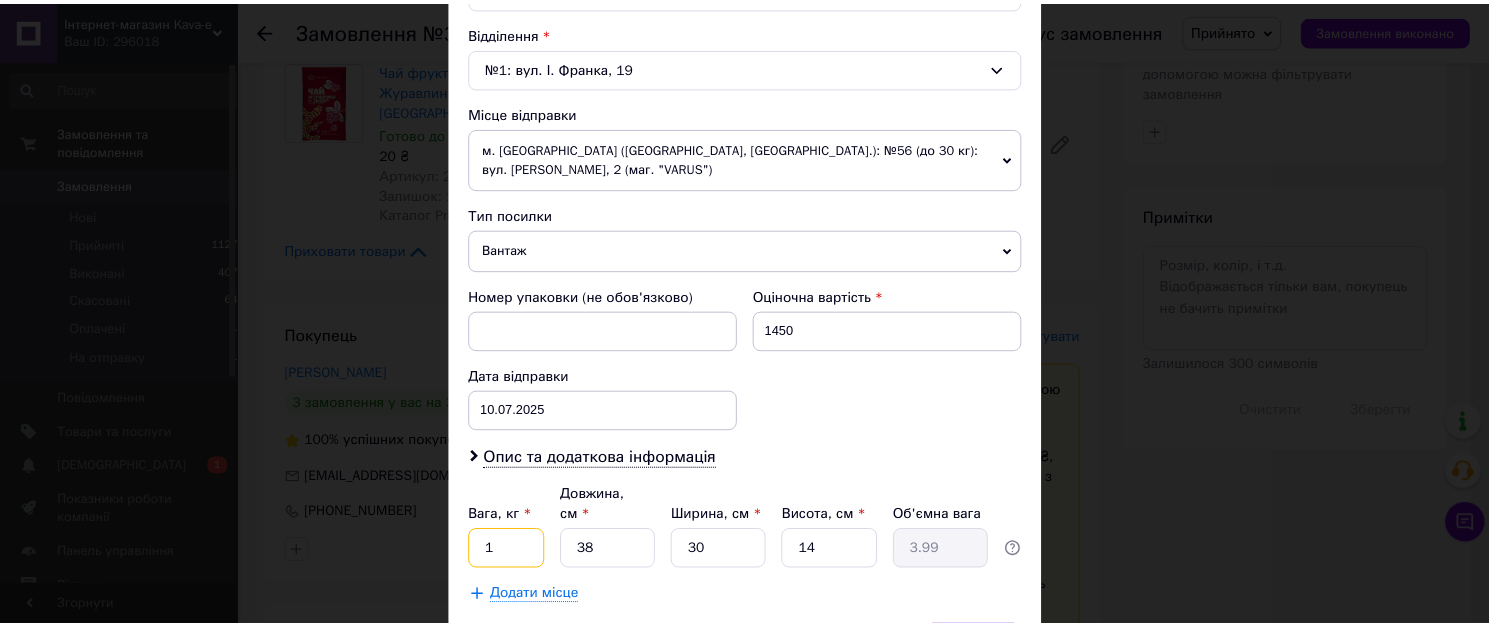 scroll, scrollTop: 725, scrollLeft: 0, axis: vertical 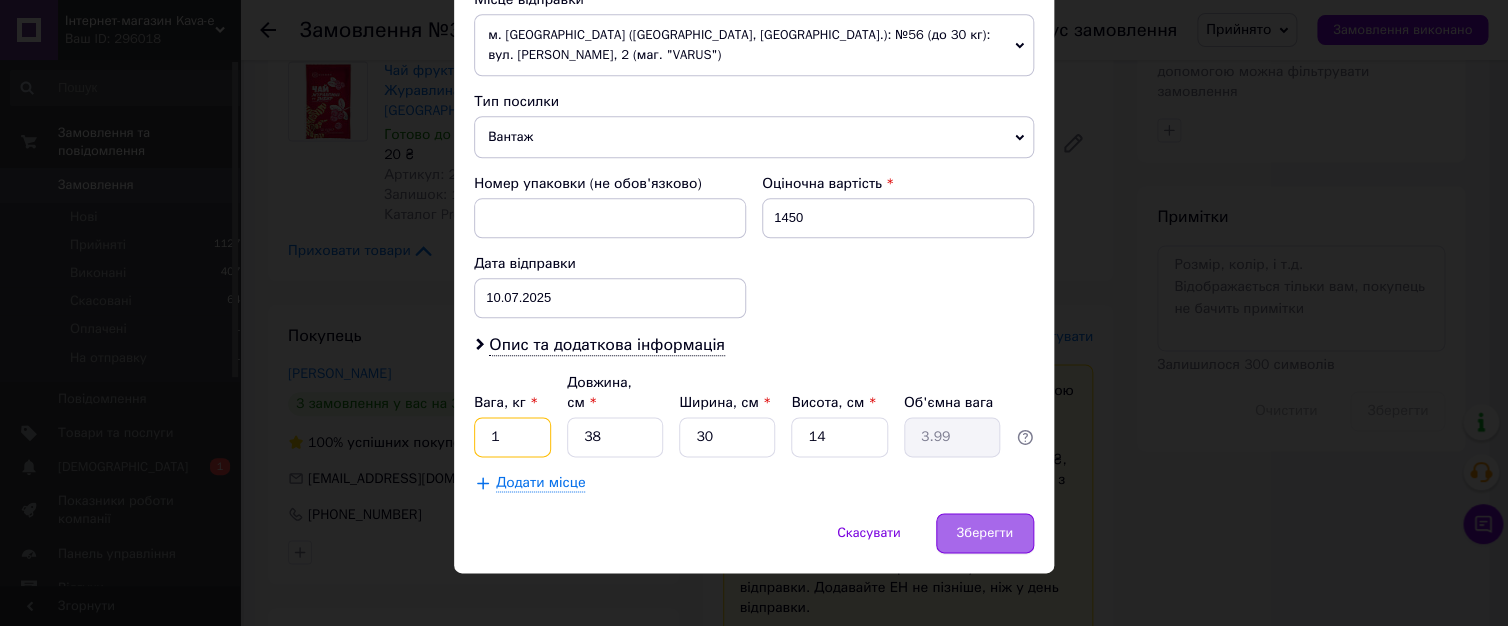 type on "1" 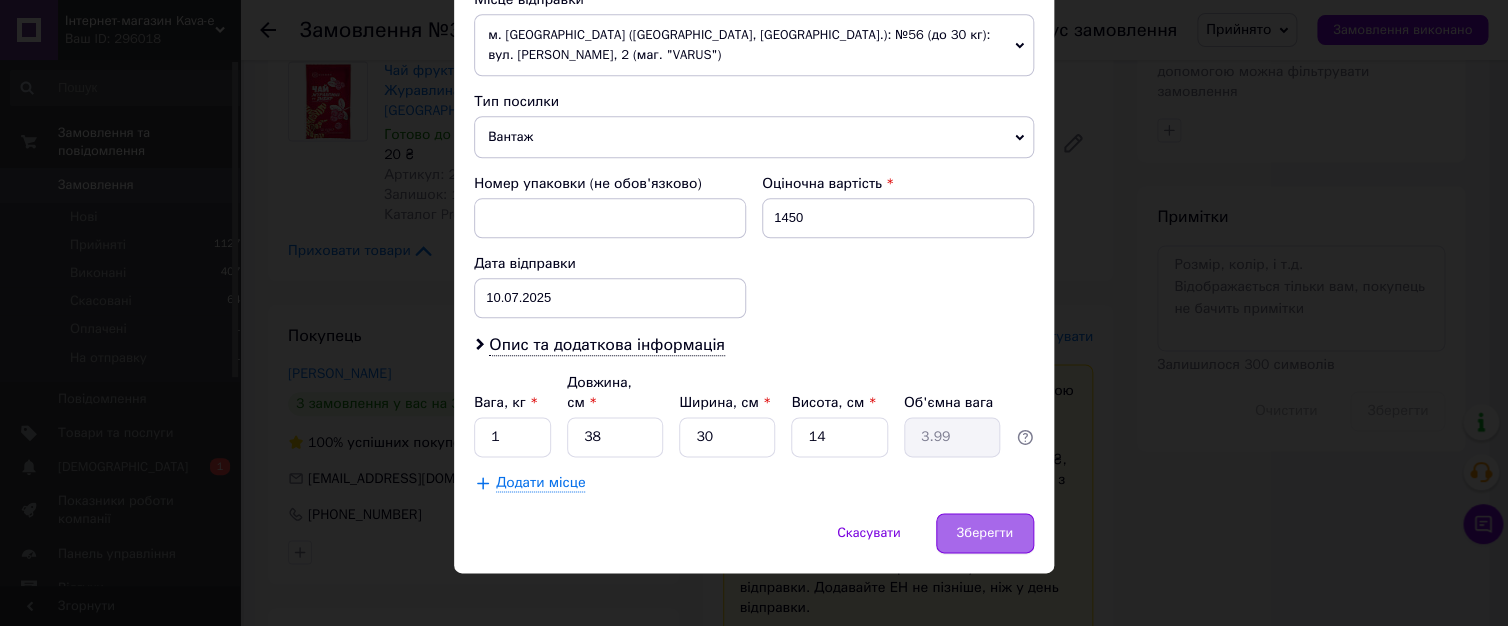 click on "Зберегти" at bounding box center [985, 533] 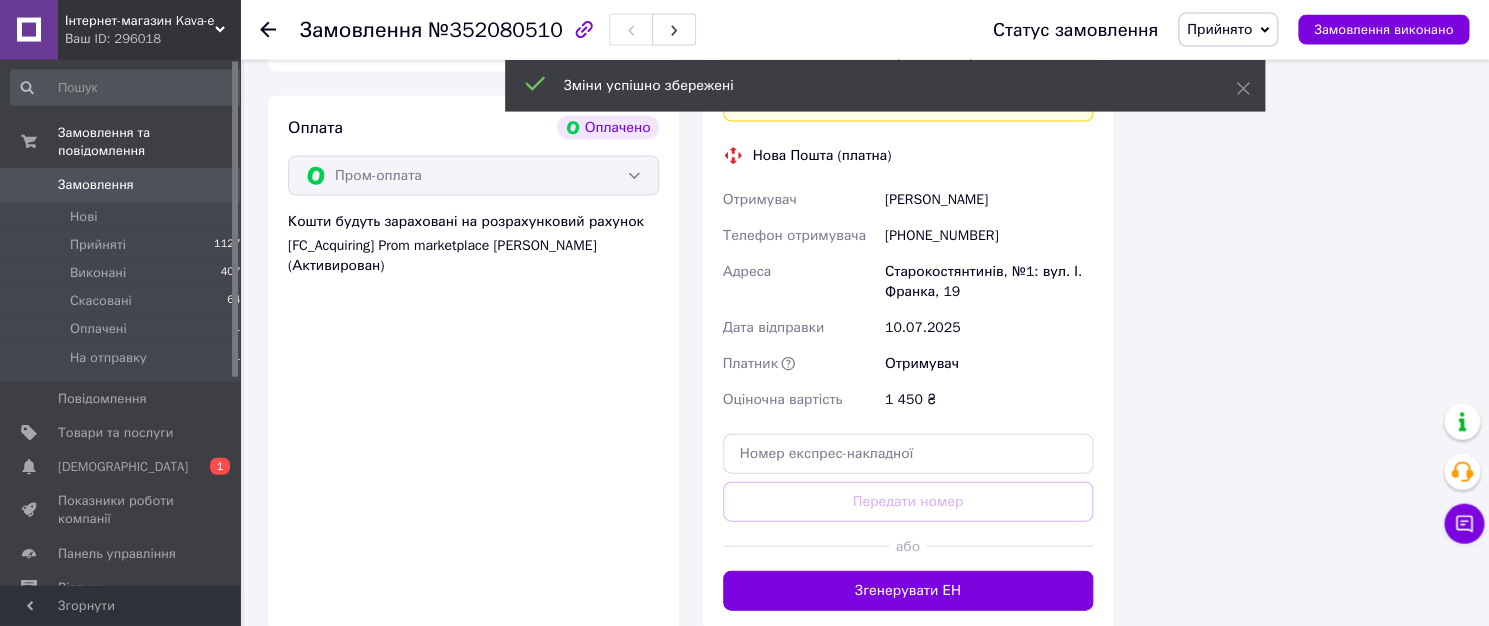 scroll, scrollTop: 1608, scrollLeft: 0, axis: vertical 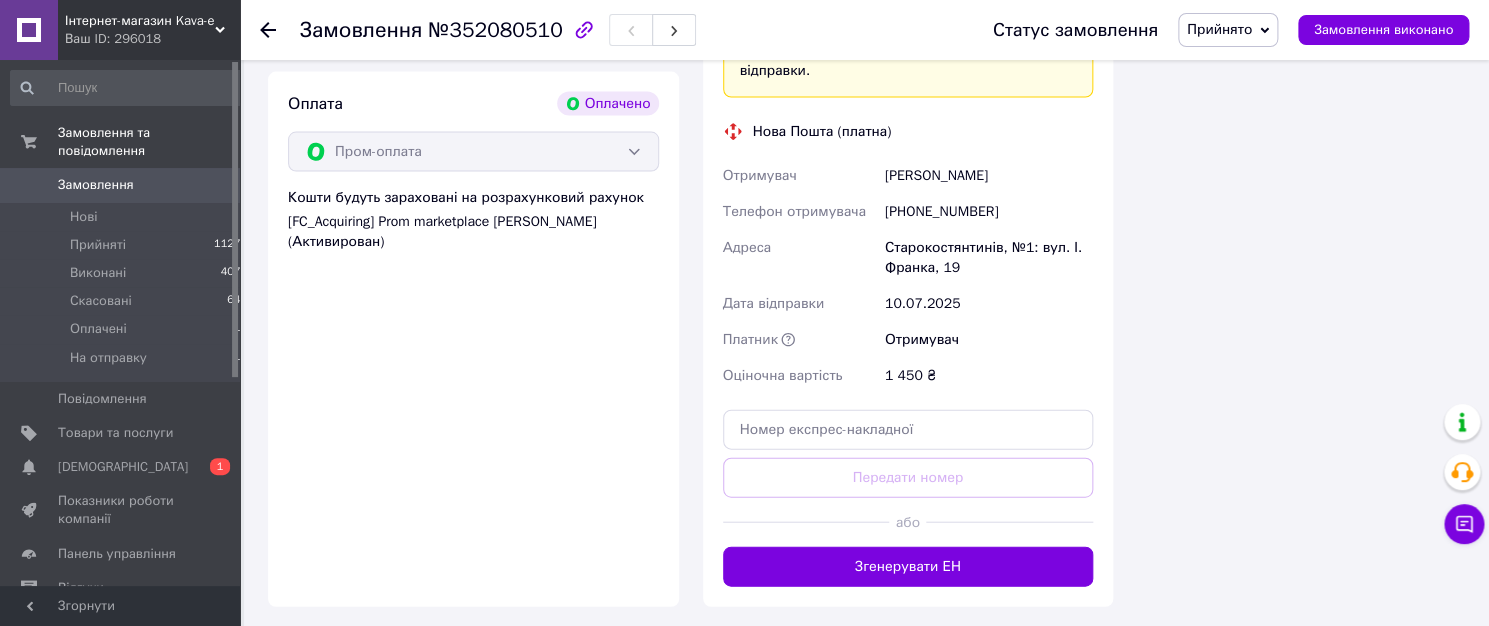 click on "Згенерувати ЕН" at bounding box center (908, 567) 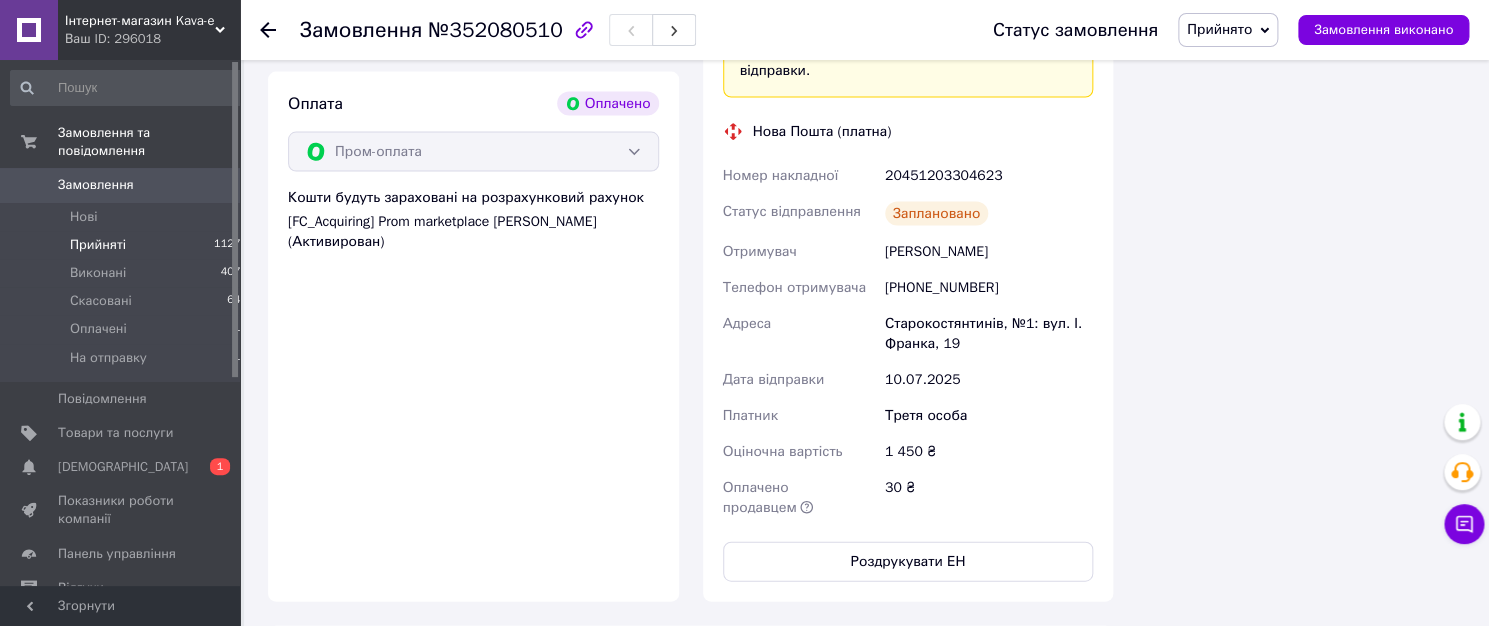 click on "Прийняті 11279" at bounding box center (129, 245) 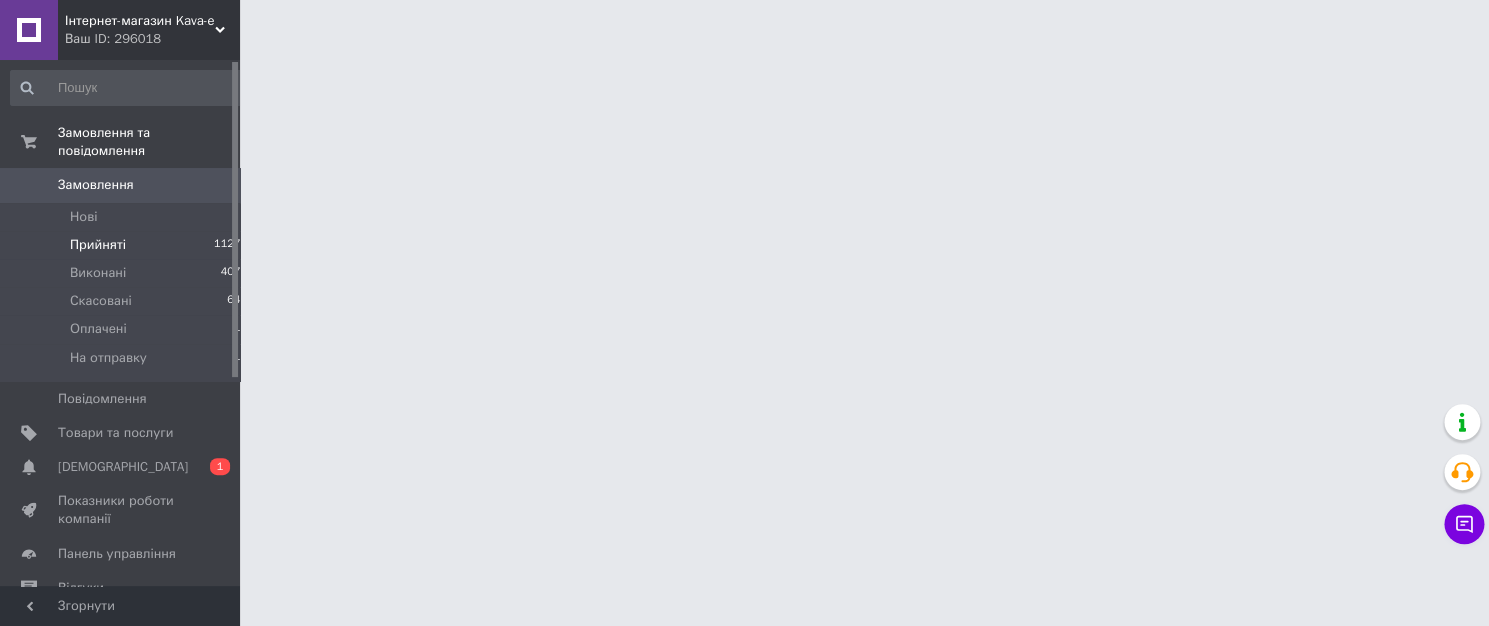 scroll, scrollTop: 0, scrollLeft: 0, axis: both 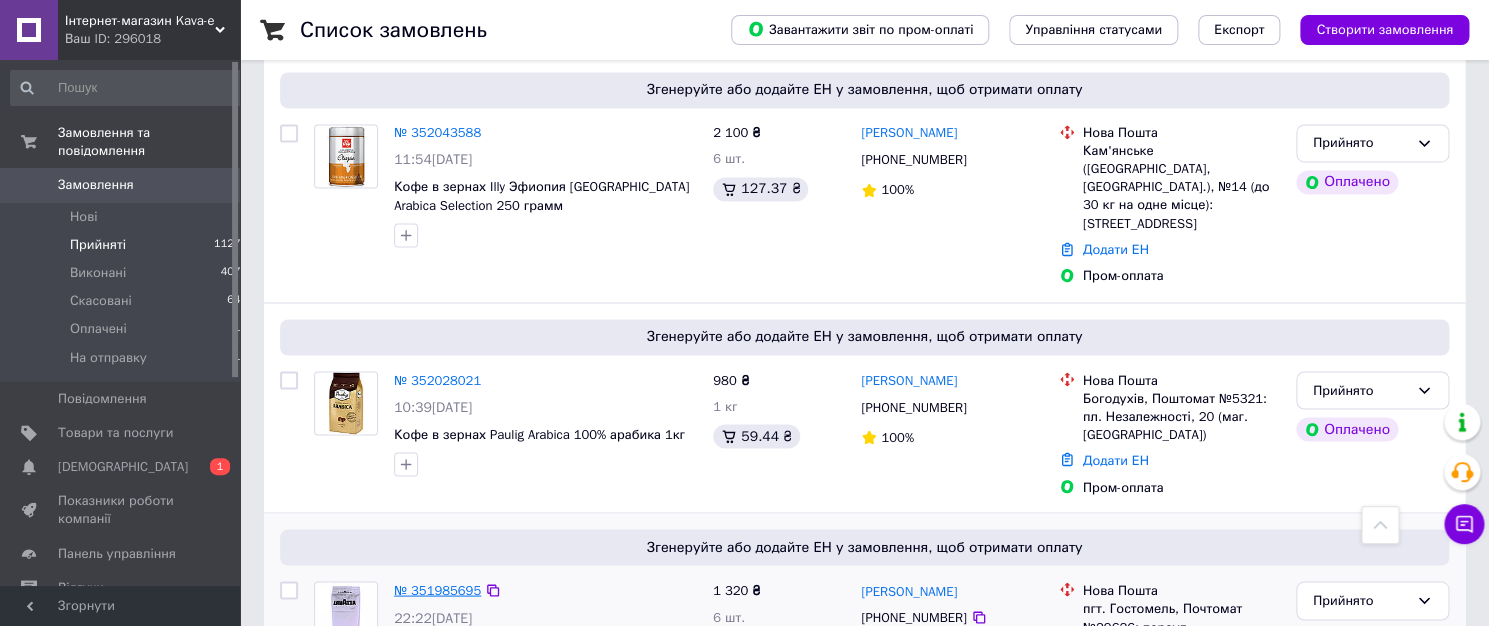 click on "№ 351985695" at bounding box center [437, 589] 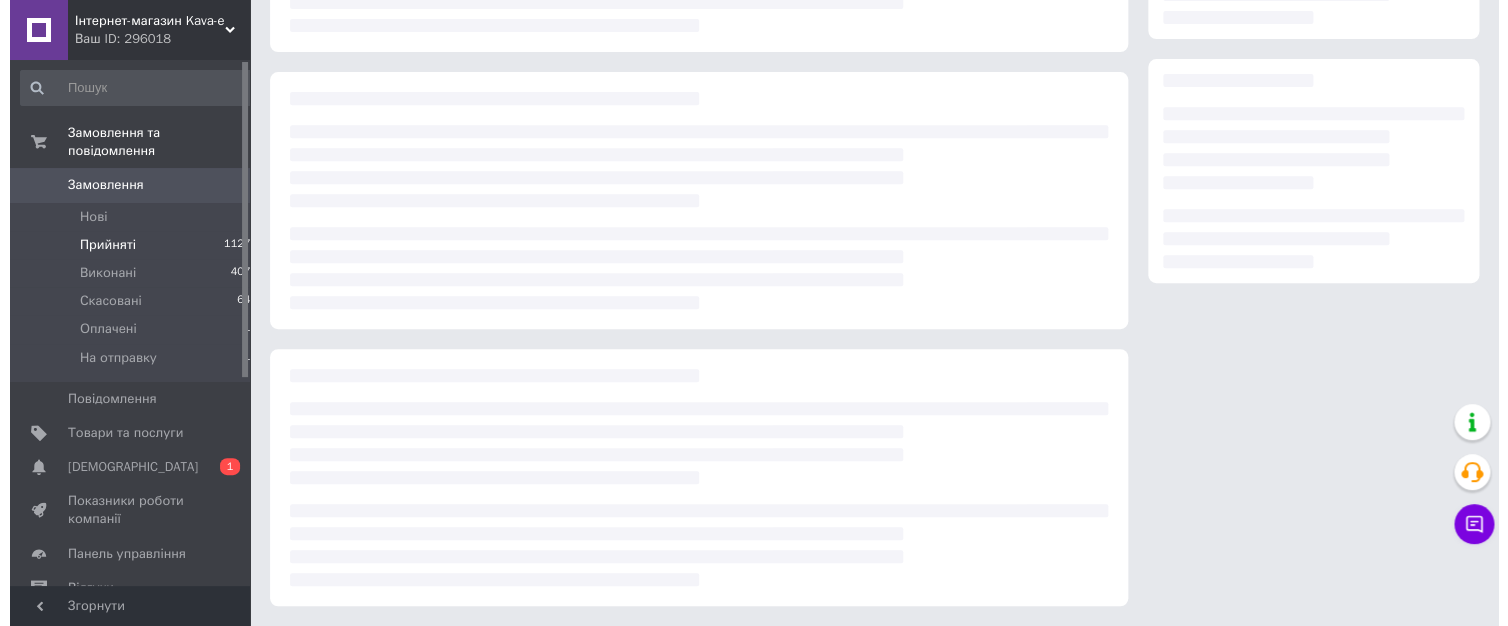 scroll, scrollTop: 288, scrollLeft: 0, axis: vertical 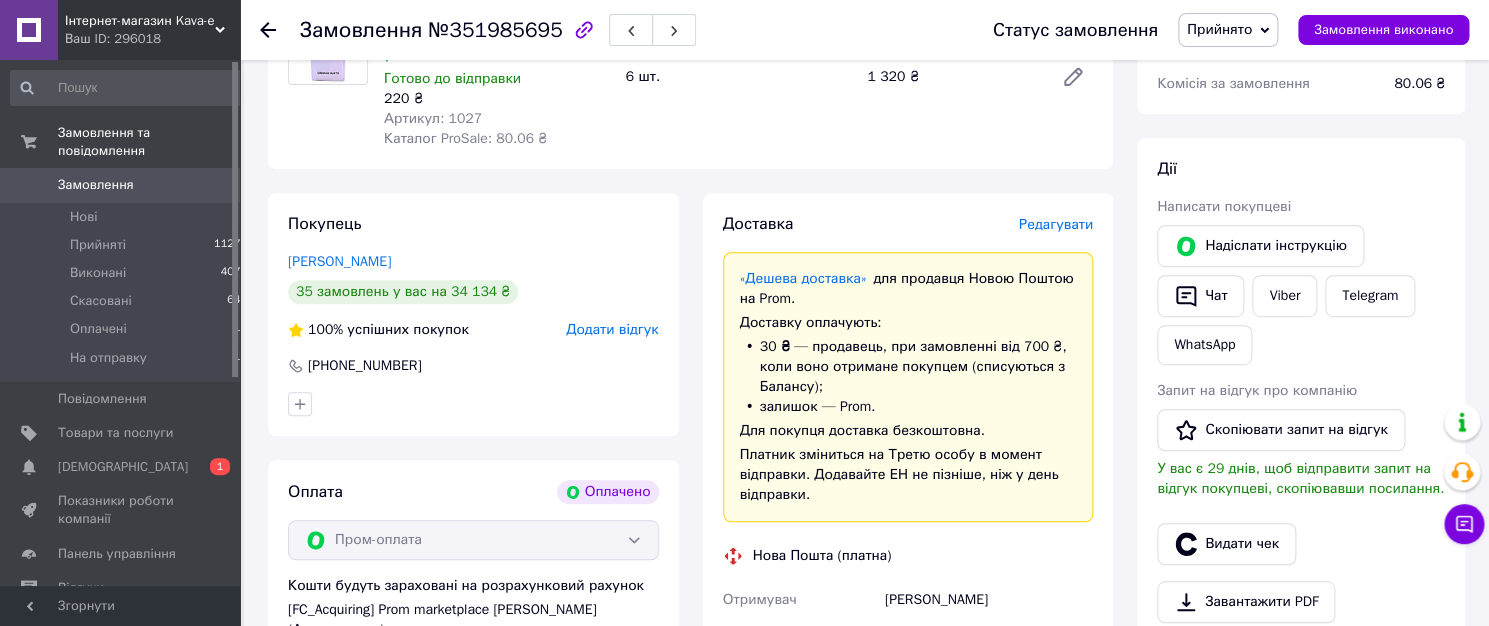 click on "Редагувати" at bounding box center (1056, 224) 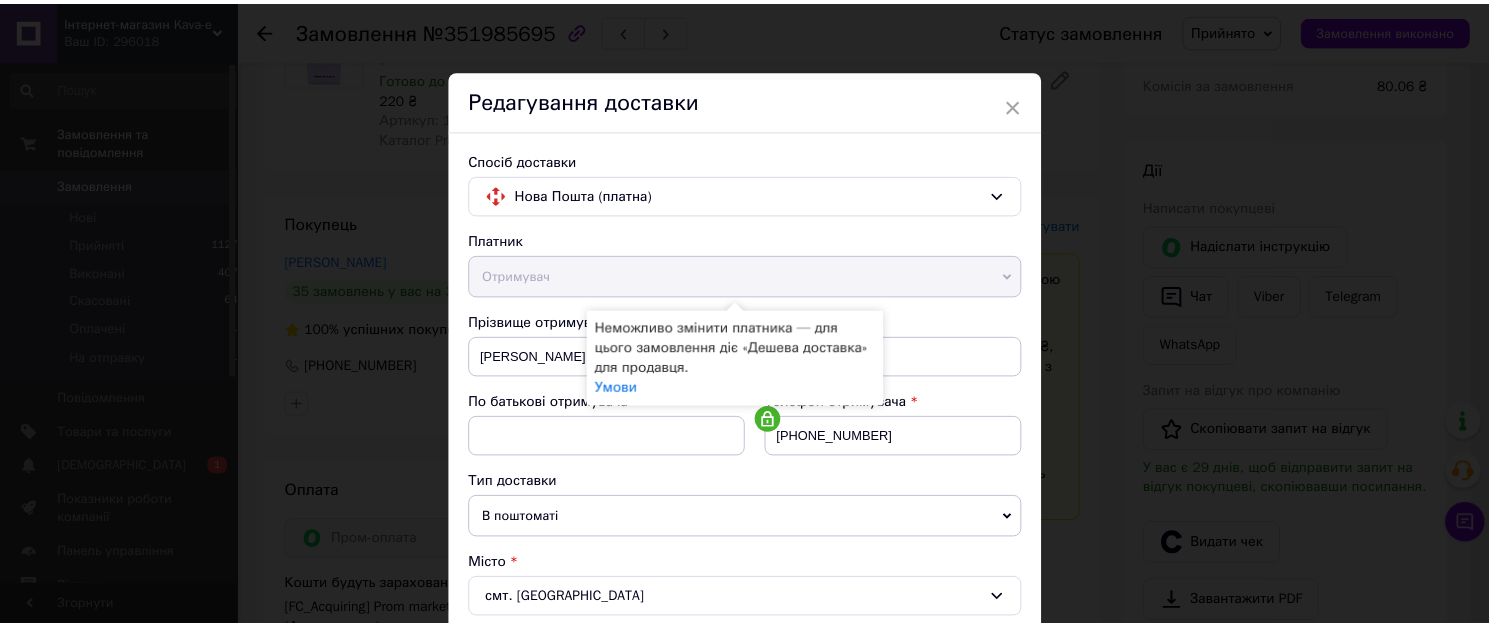 scroll, scrollTop: 747, scrollLeft: 0, axis: vertical 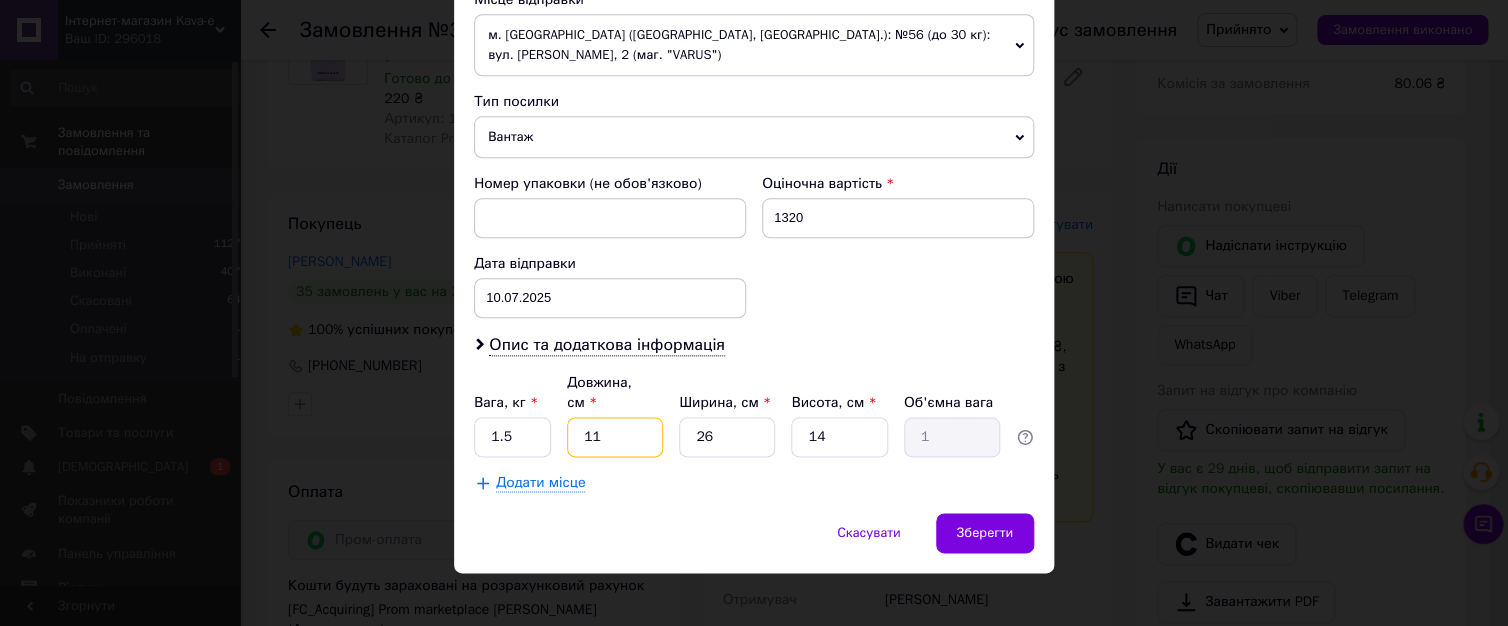 drag, startPoint x: 573, startPoint y: 427, endPoint x: 547, endPoint y: 428, distance: 26.019224 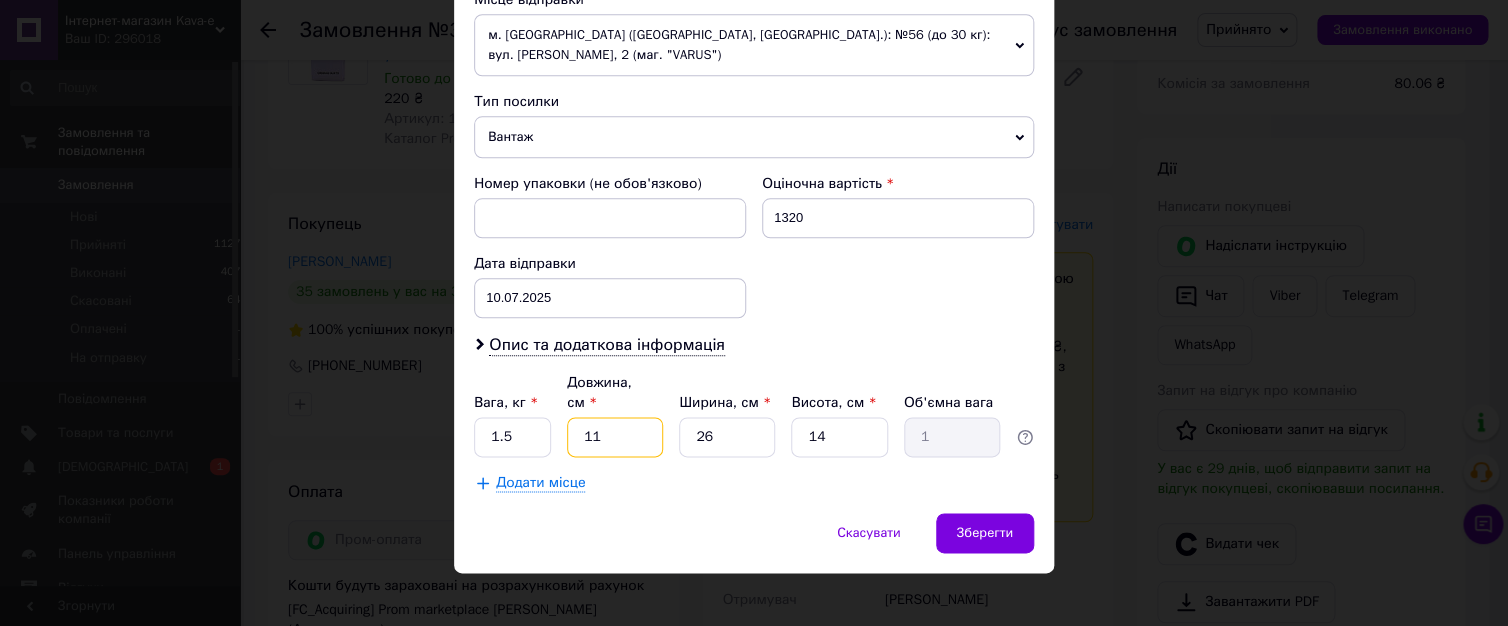type on "3" 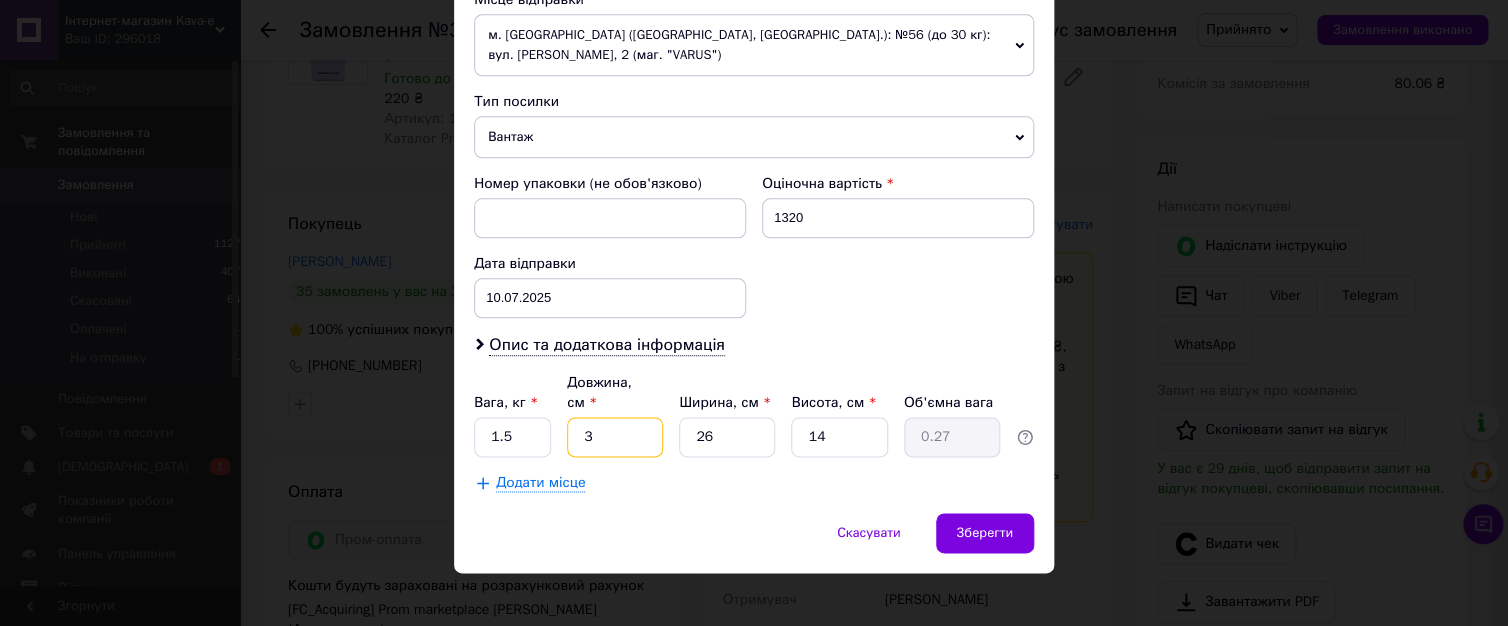 type on "31" 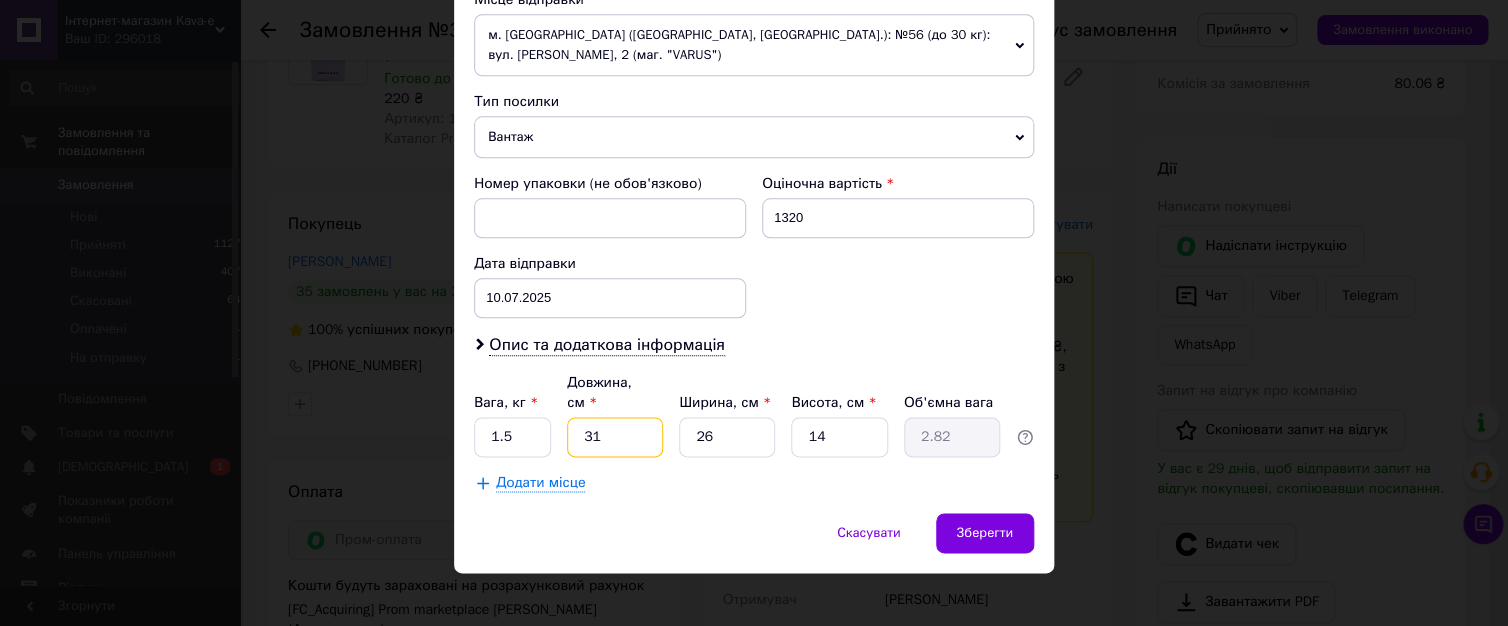 type on "31" 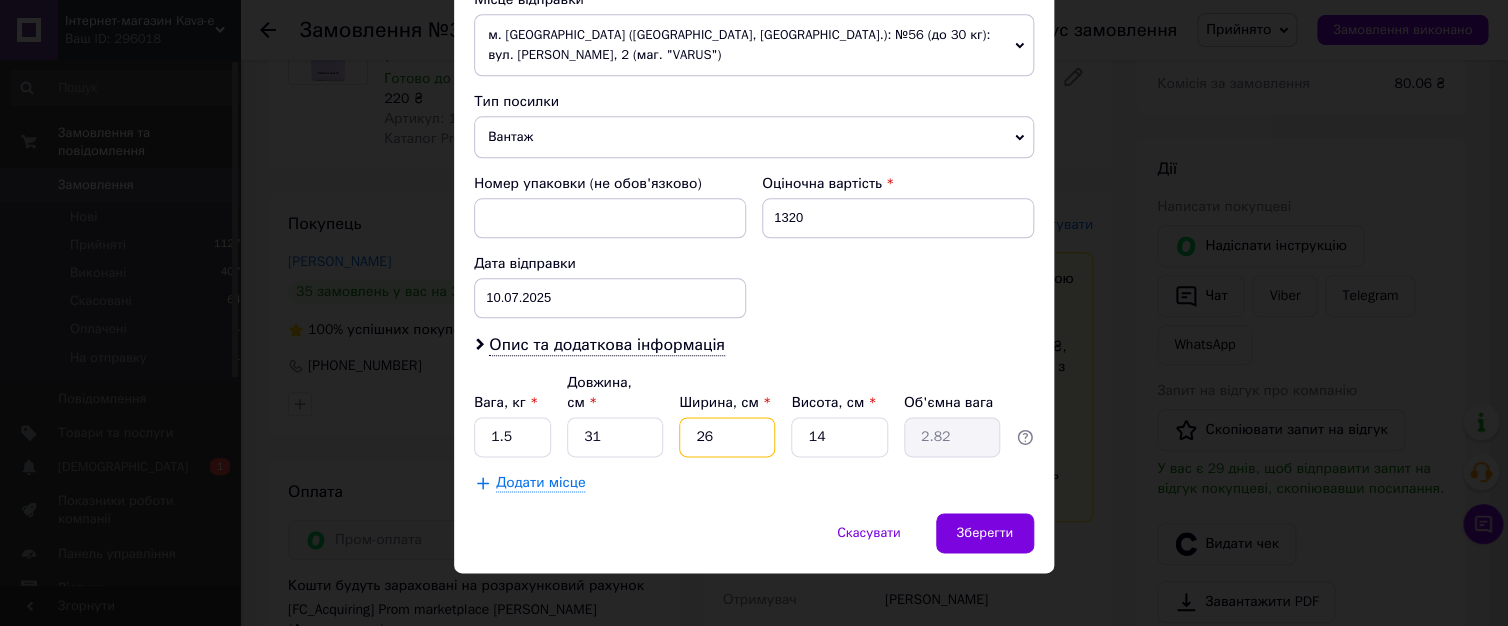 drag, startPoint x: 709, startPoint y: 427, endPoint x: 677, endPoint y: 422, distance: 32.38827 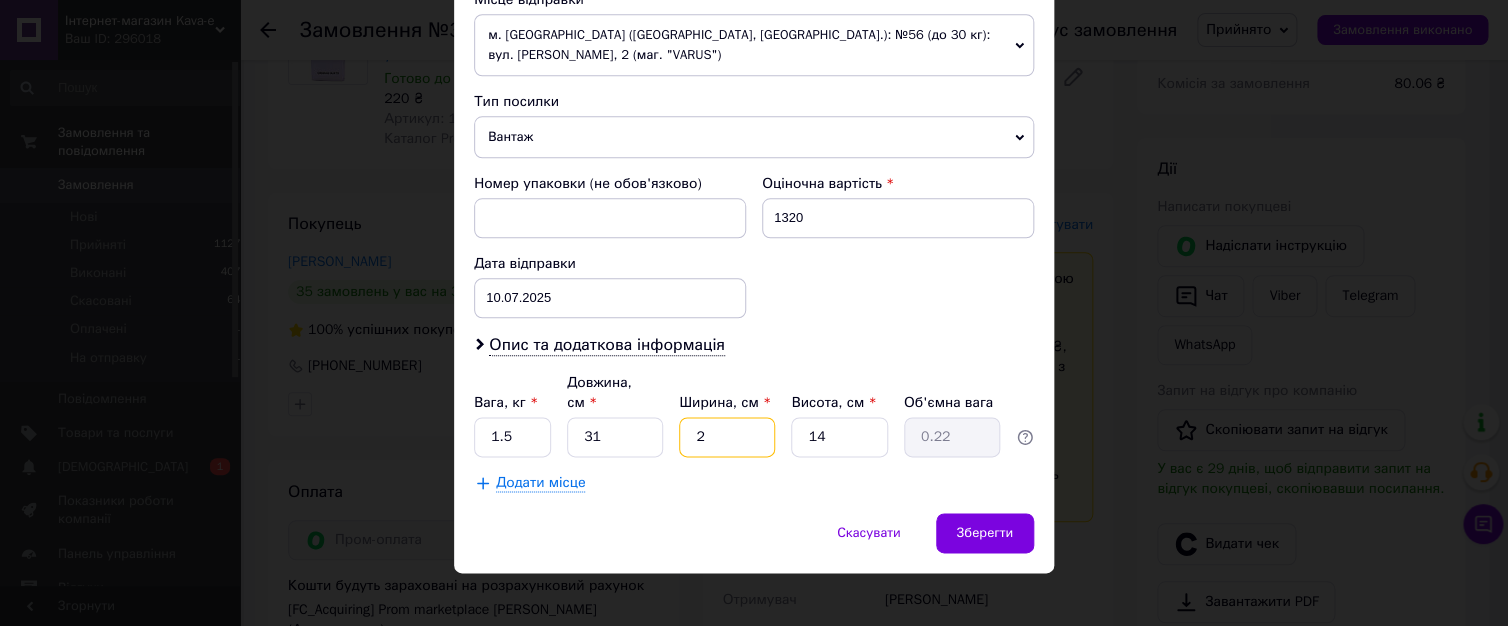 type on "27" 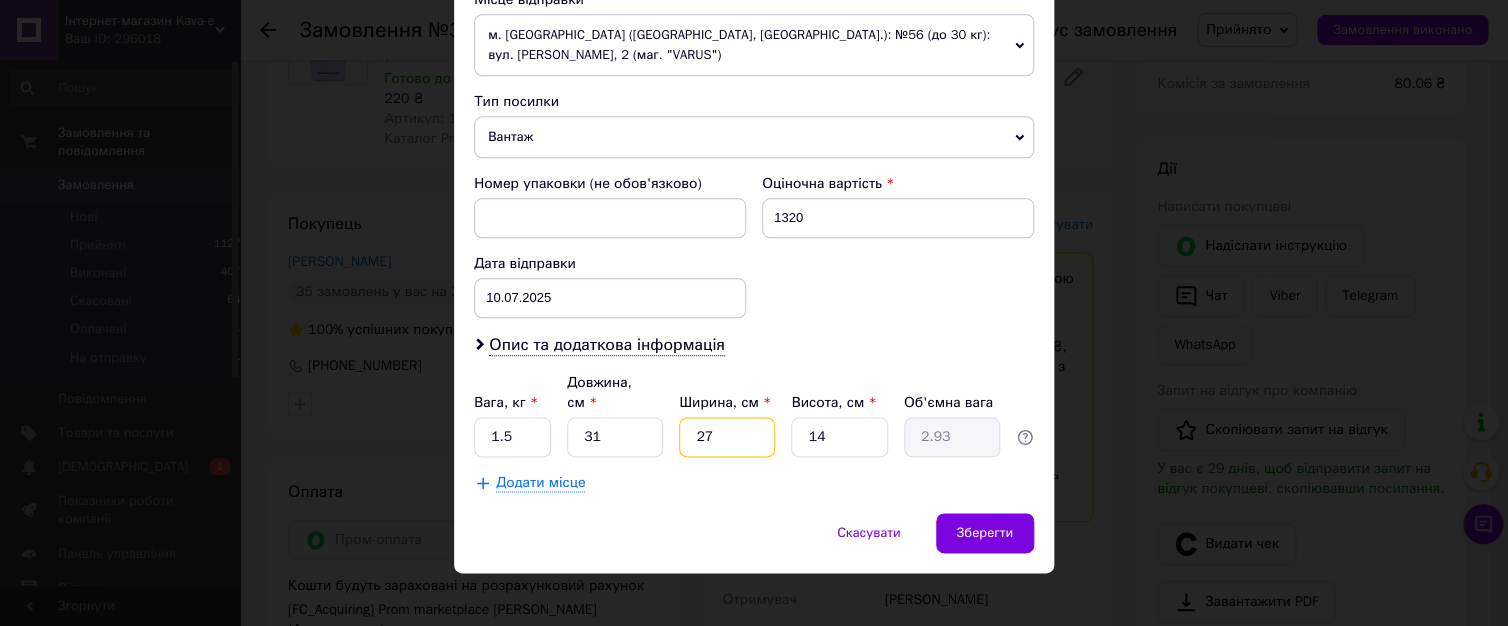 type on "27" 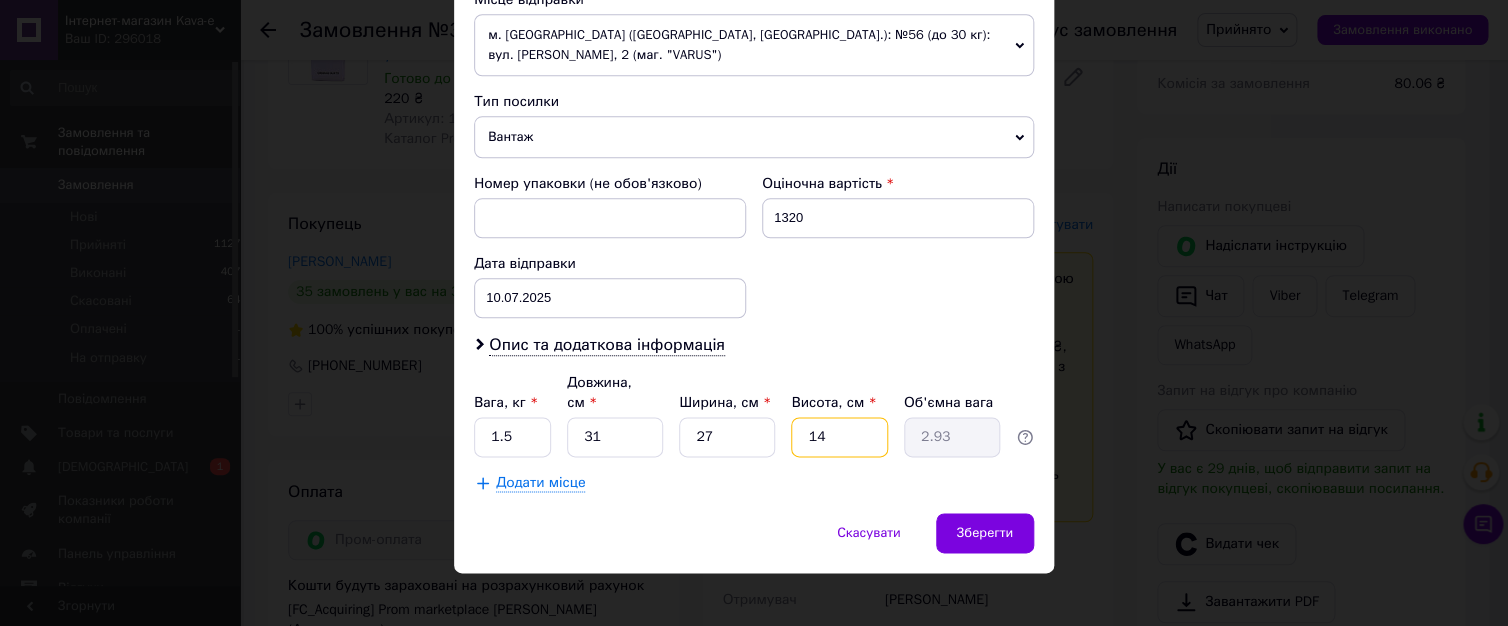 drag, startPoint x: 856, startPoint y: 413, endPoint x: 754, endPoint y: 436, distance: 104.56099 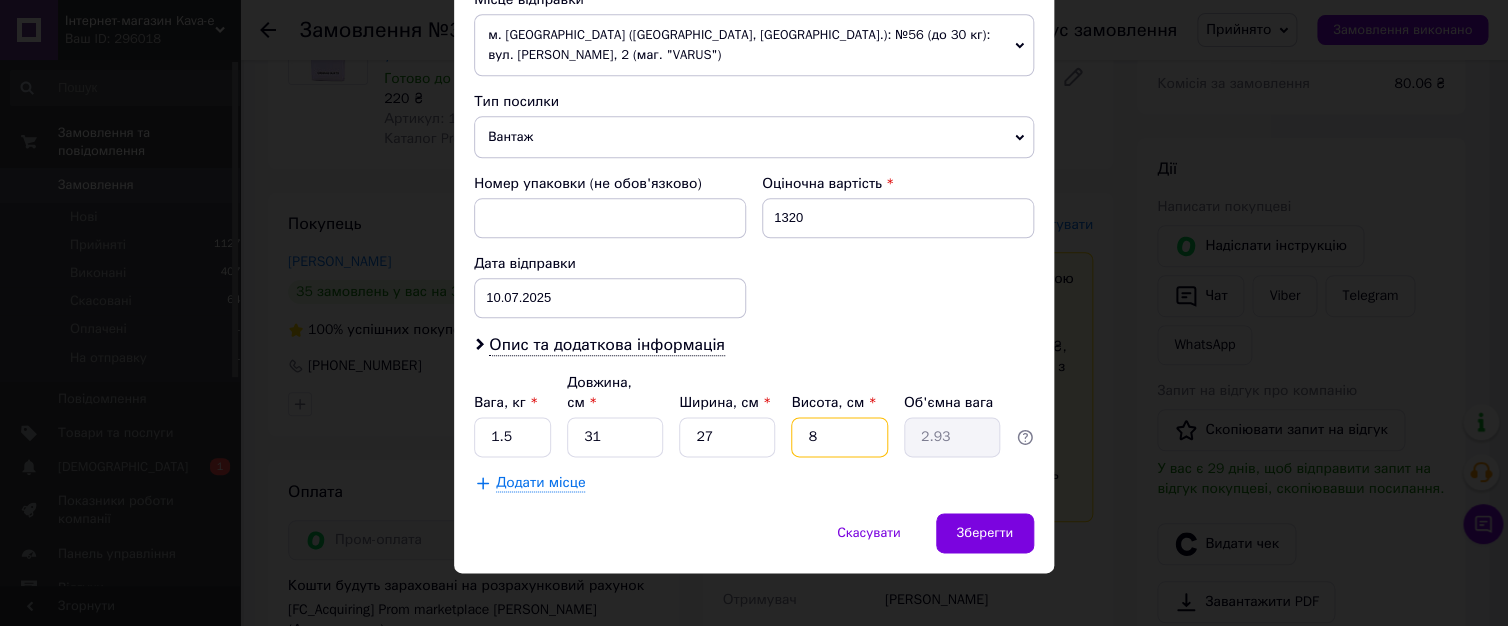 type on "1.67" 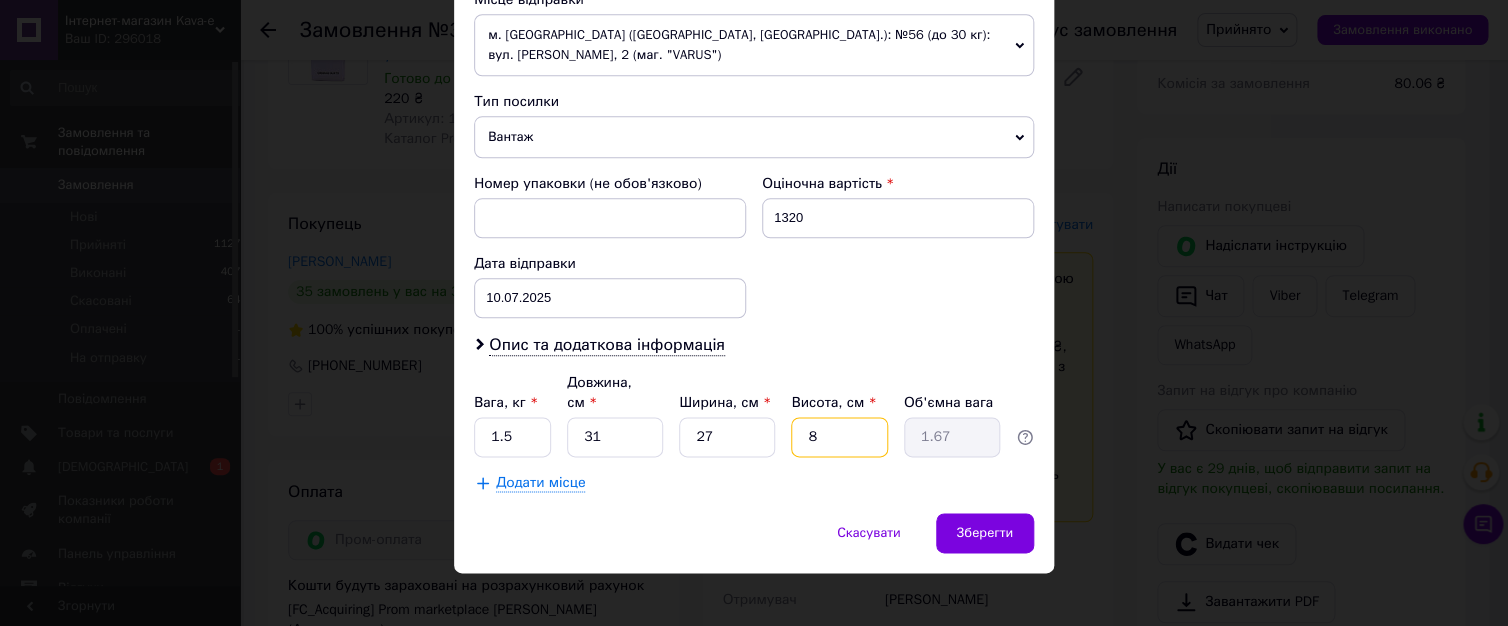 type on "8" 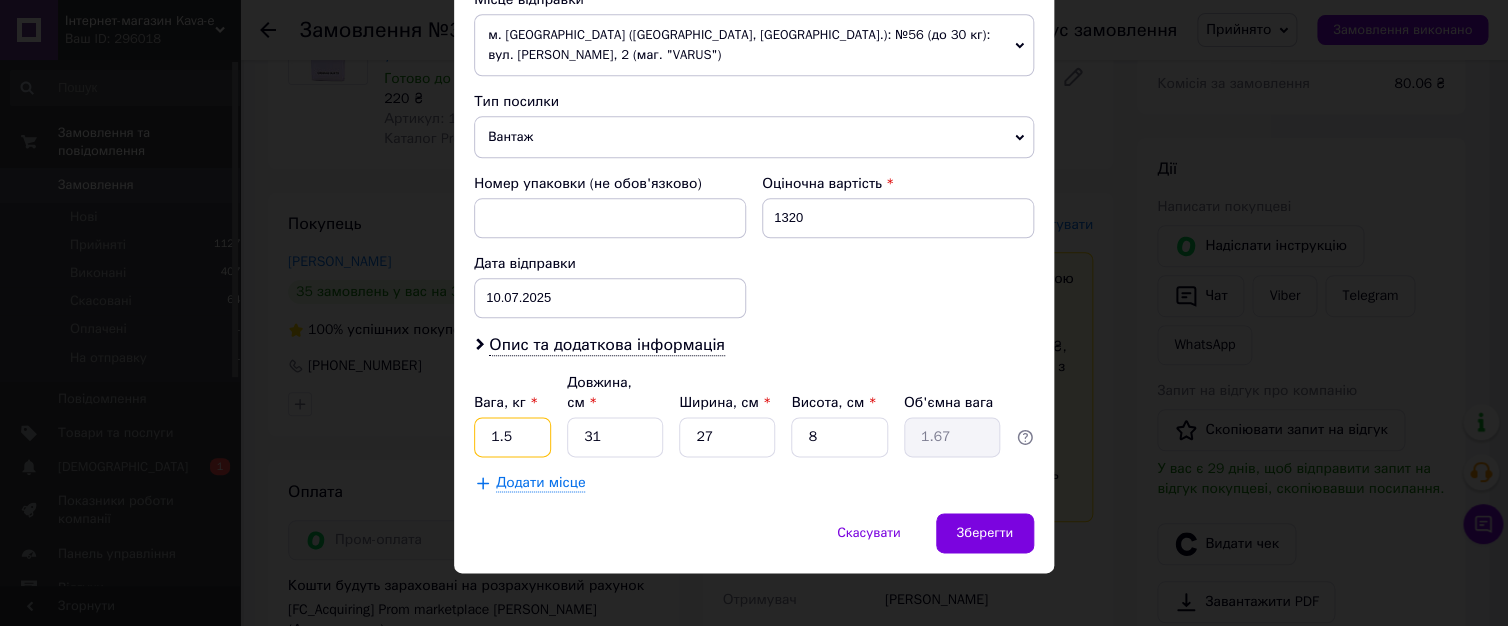 click on "1.5" at bounding box center [512, 437] 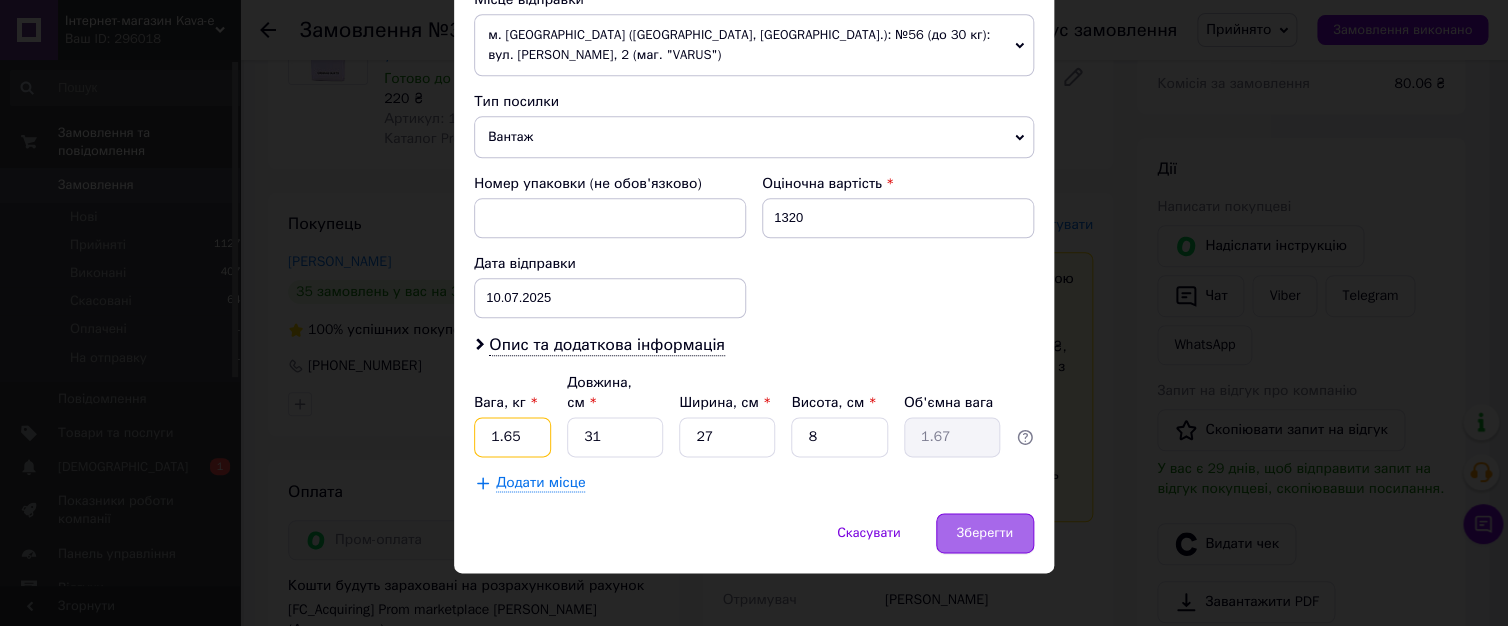 type on "1.65" 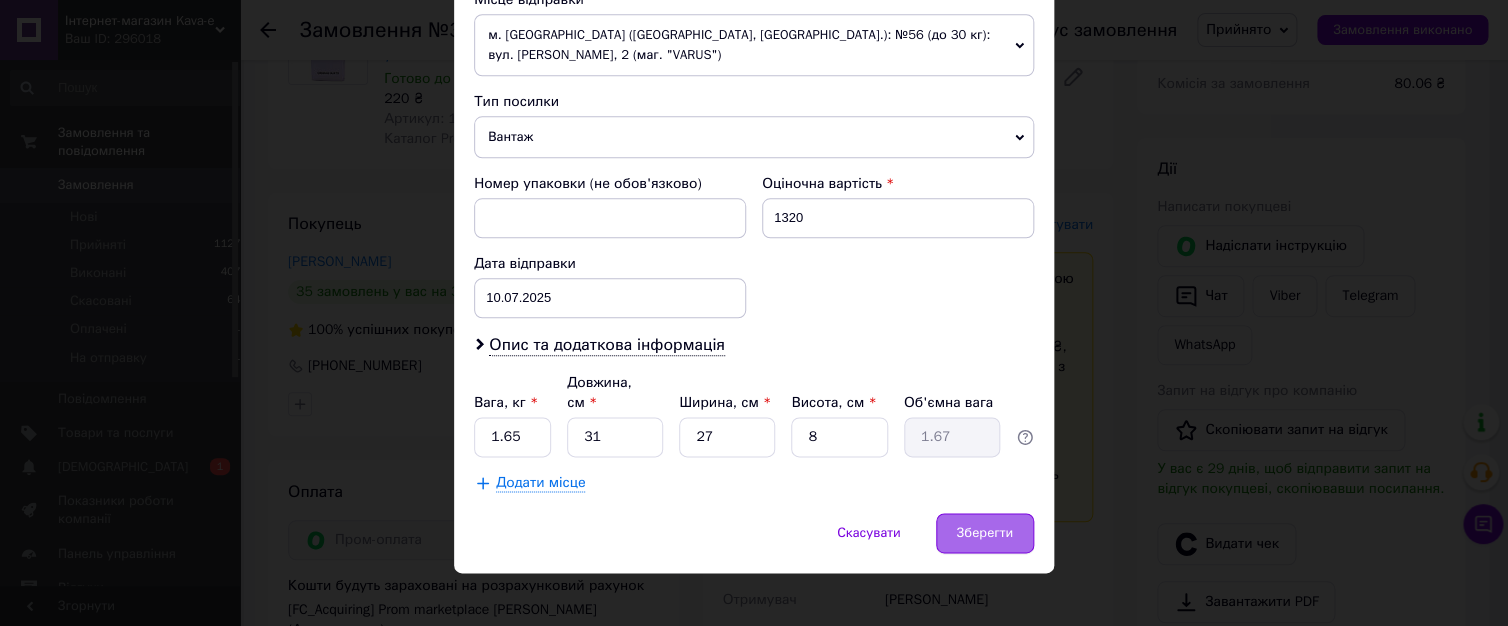 click on "Зберегти" at bounding box center [985, 533] 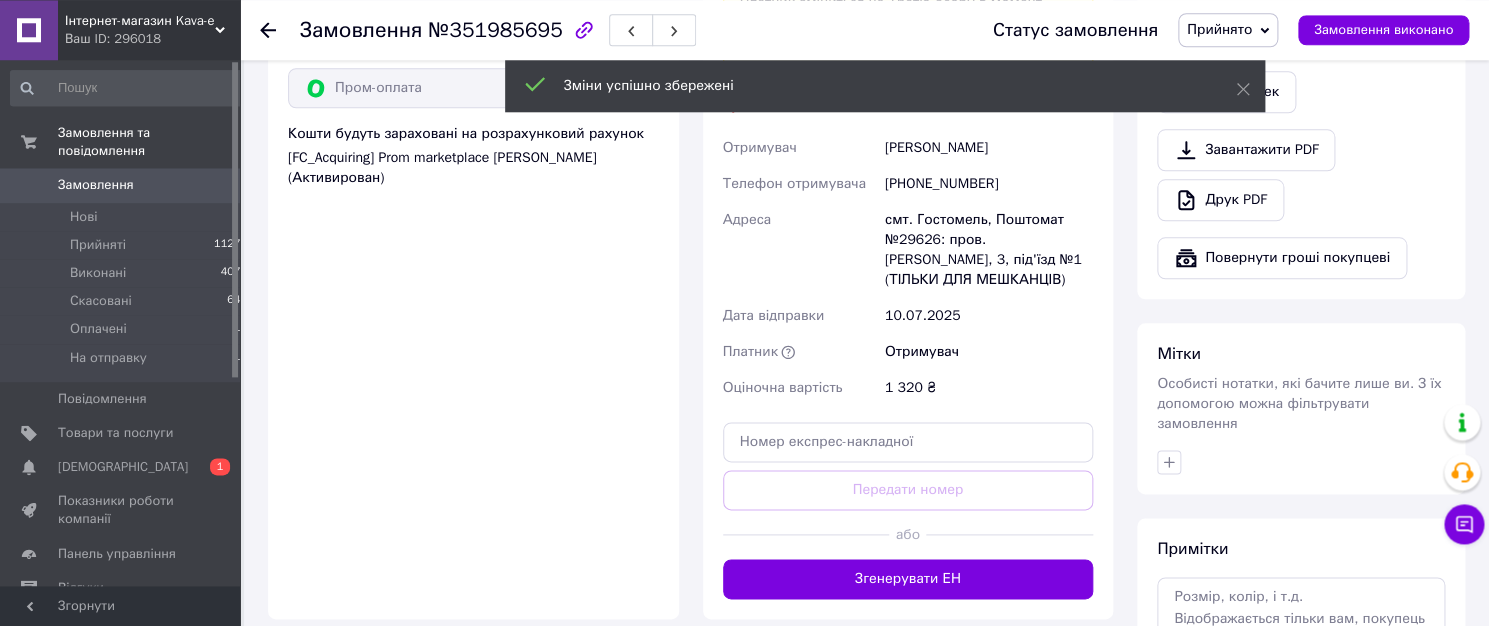 scroll, scrollTop: 824, scrollLeft: 0, axis: vertical 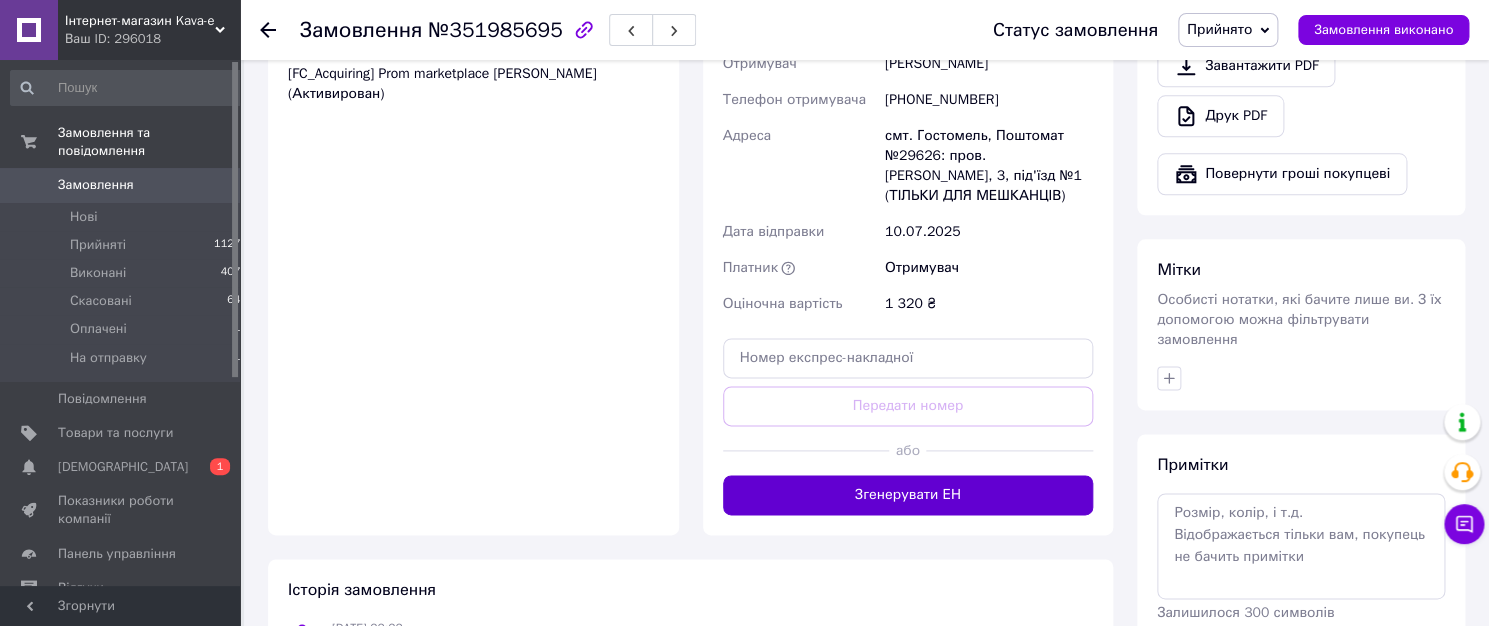 click on "Згенерувати ЕН" at bounding box center [908, 495] 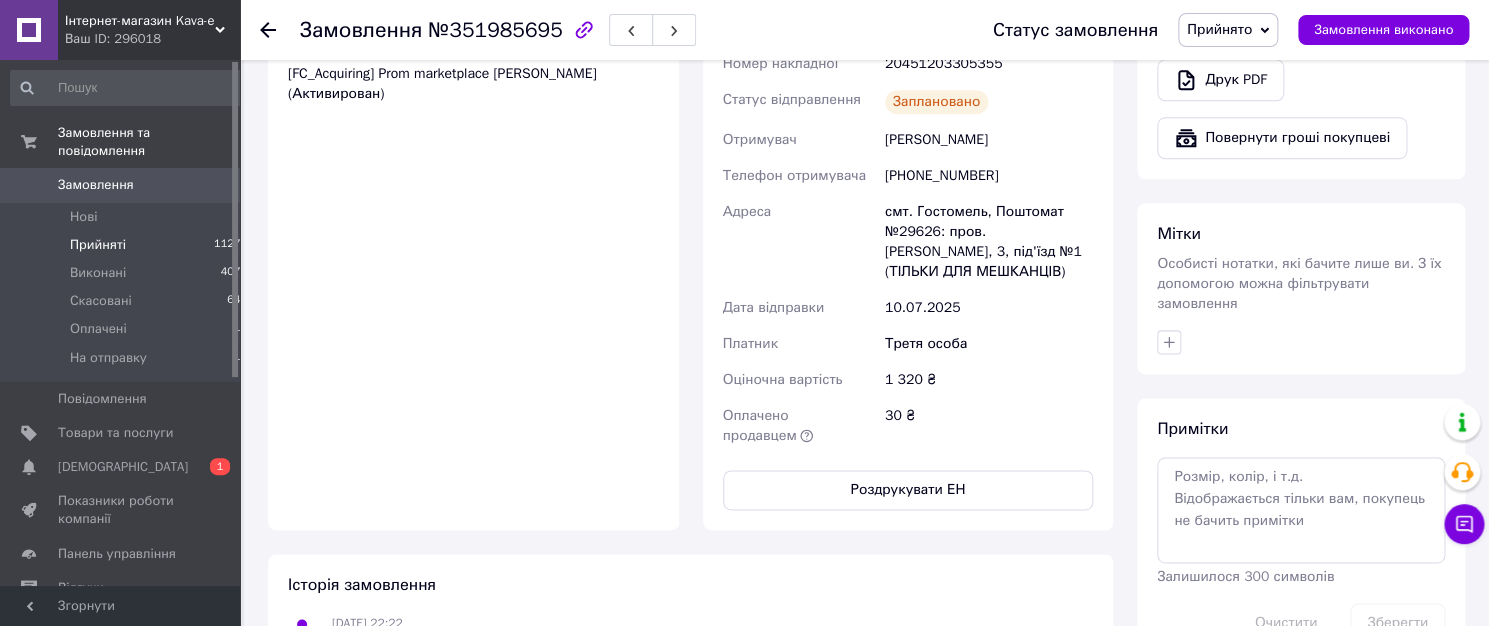click on "Прийняті 11279" at bounding box center (129, 245) 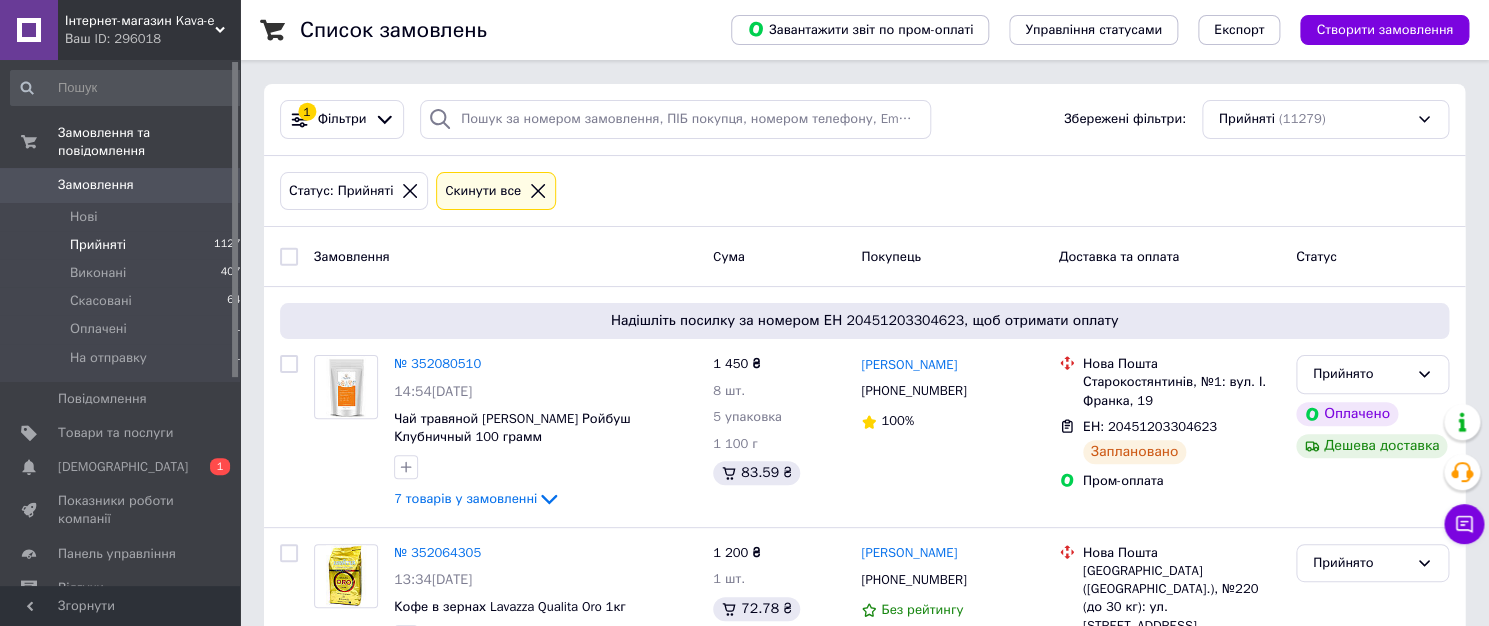 scroll, scrollTop: 321, scrollLeft: 0, axis: vertical 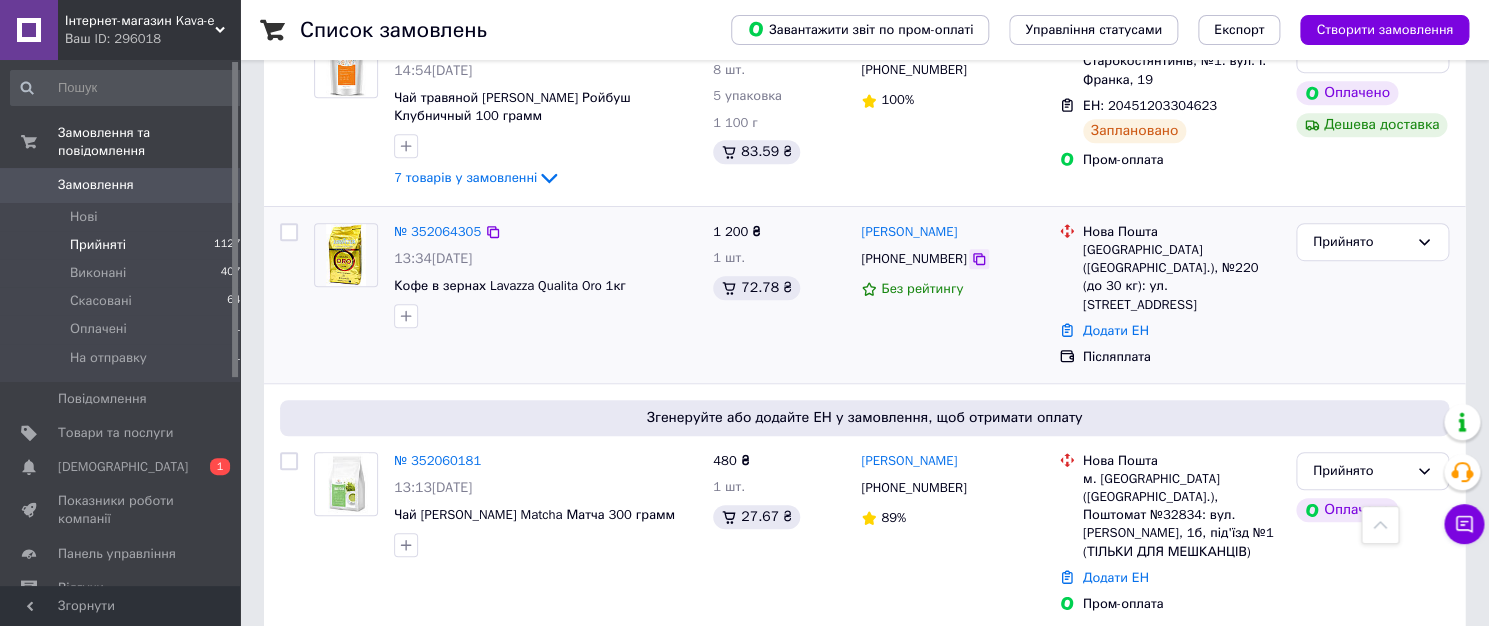 click 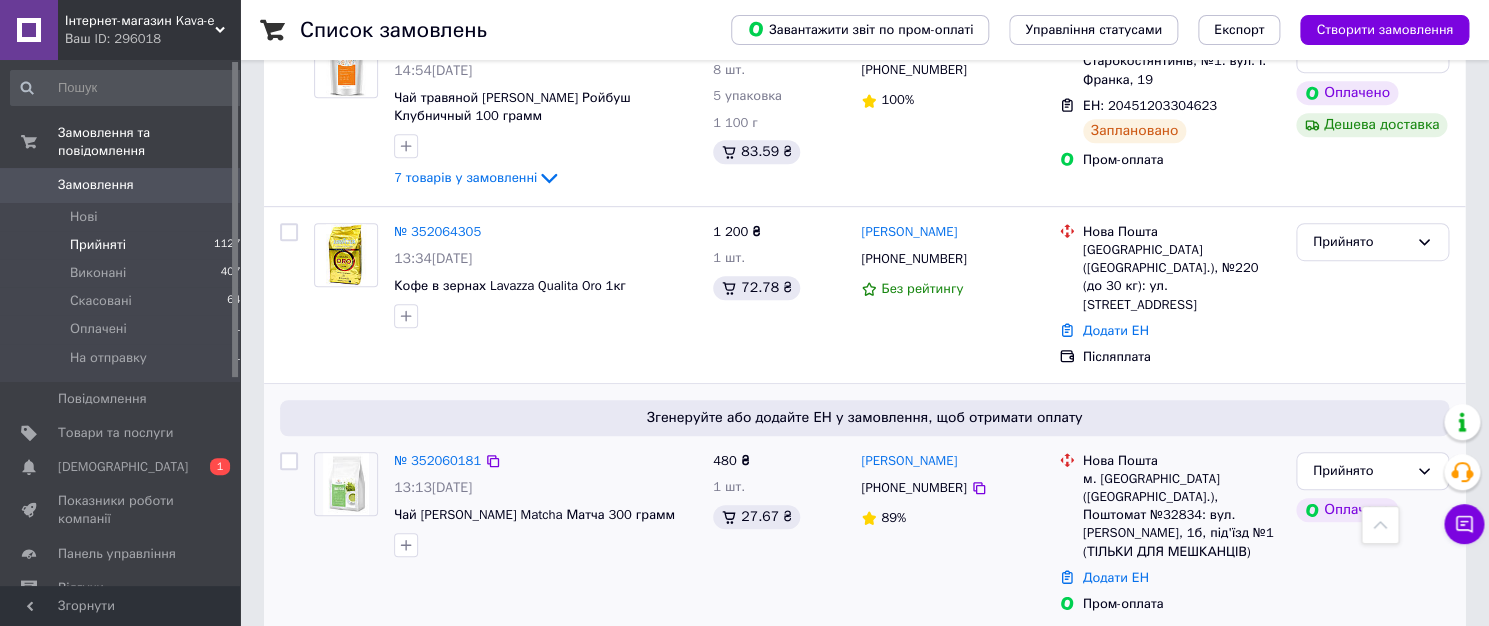 scroll, scrollTop: 428, scrollLeft: 0, axis: vertical 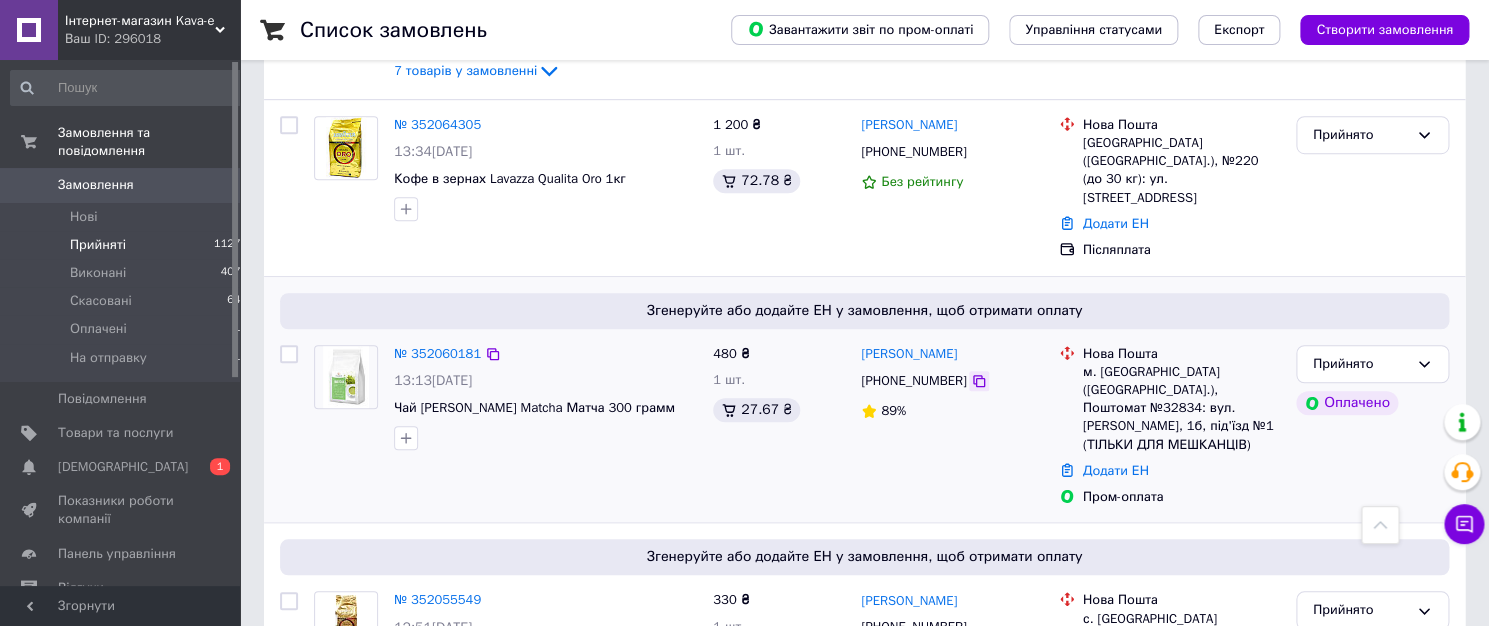 click 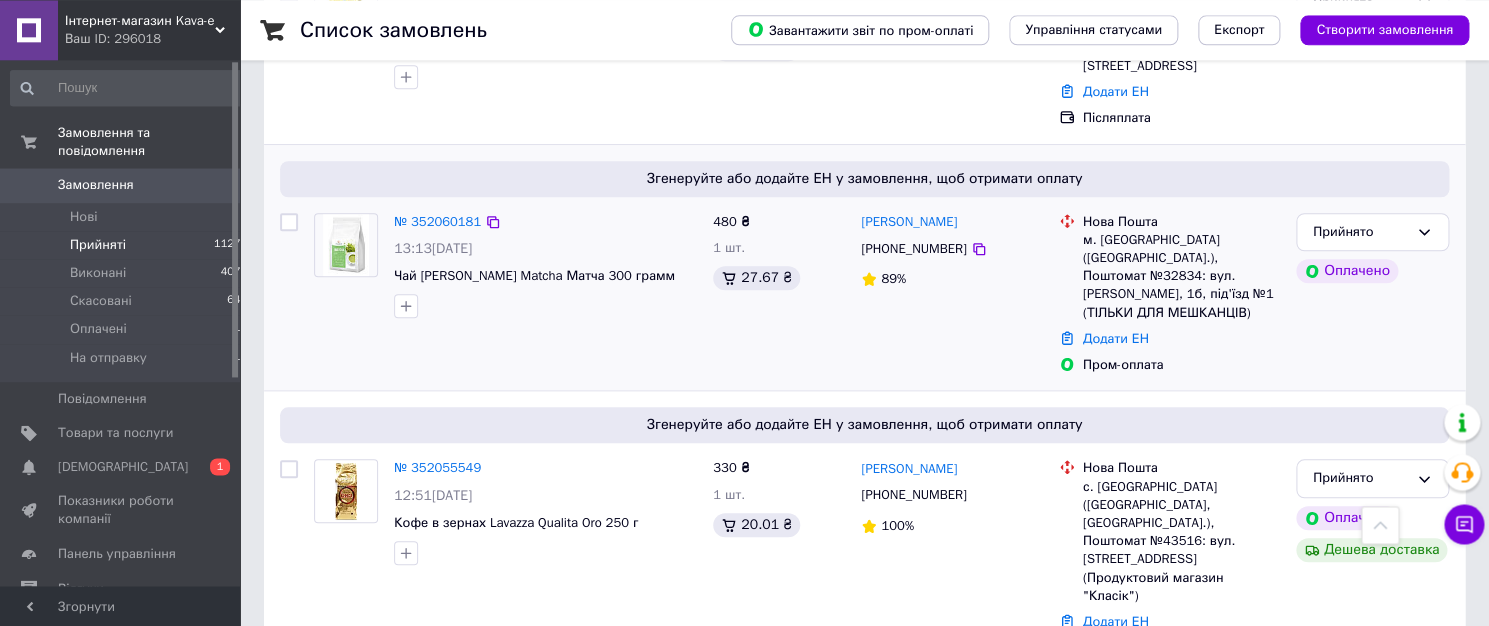 scroll, scrollTop: 750, scrollLeft: 0, axis: vertical 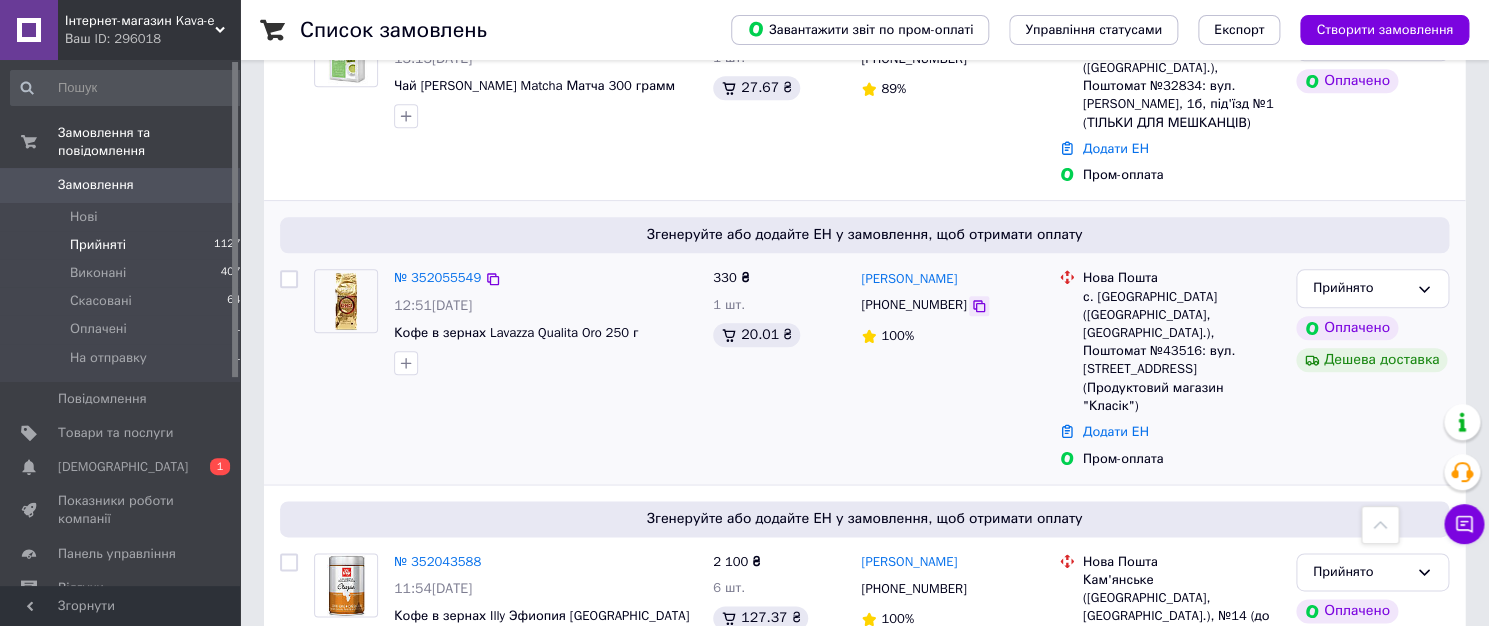 click 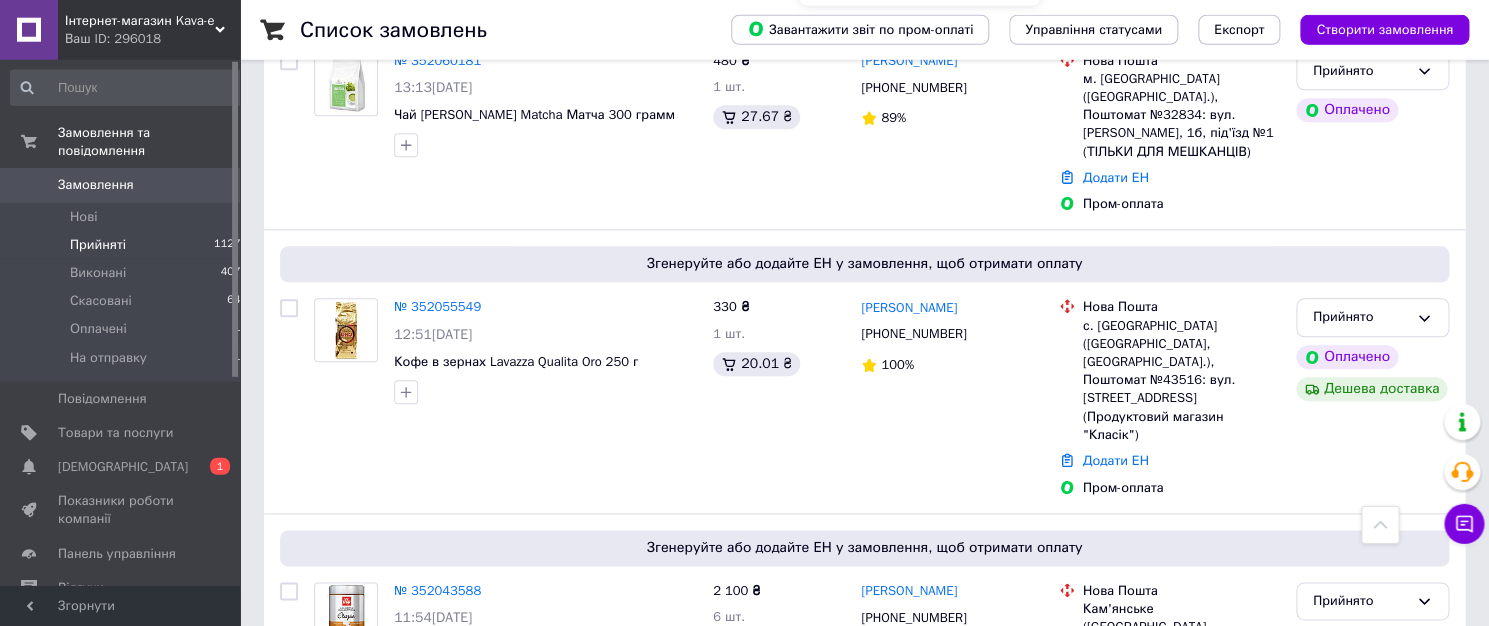 scroll, scrollTop: 750, scrollLeft: 0, axis: vertical 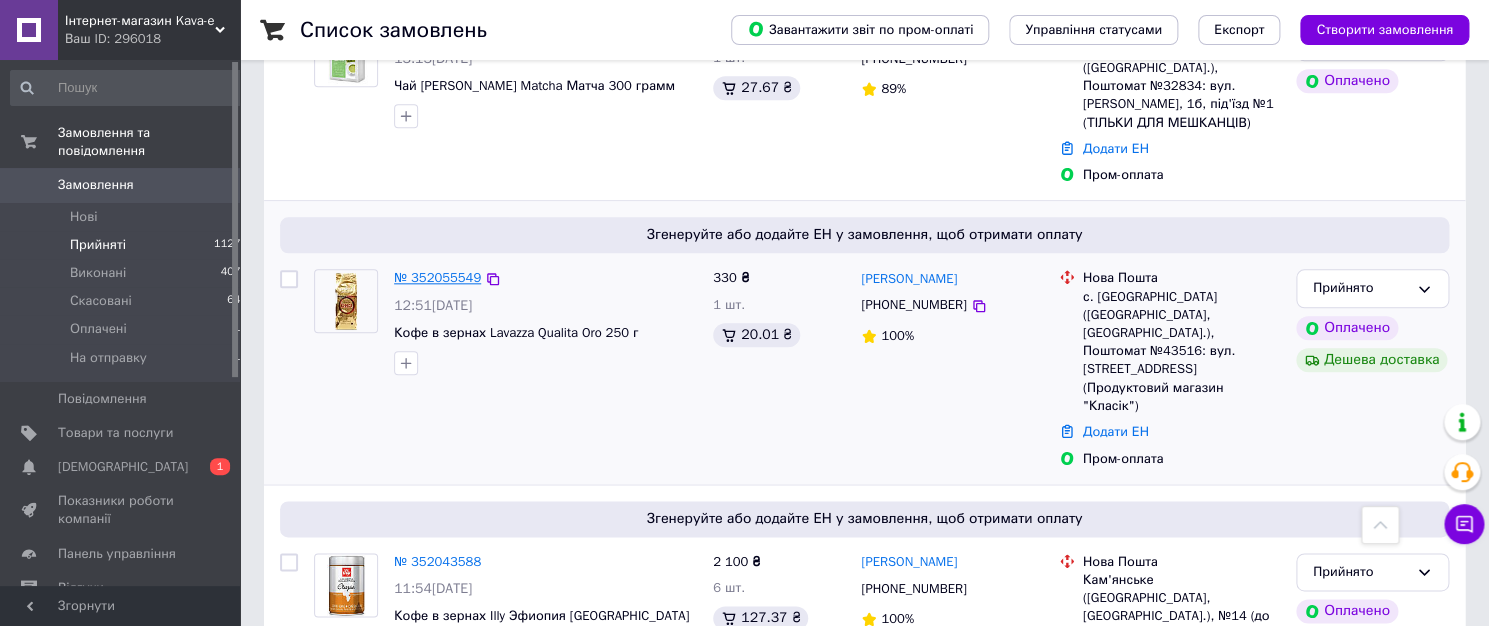 click on "№ 352055549" at bounding box center (437, 277) 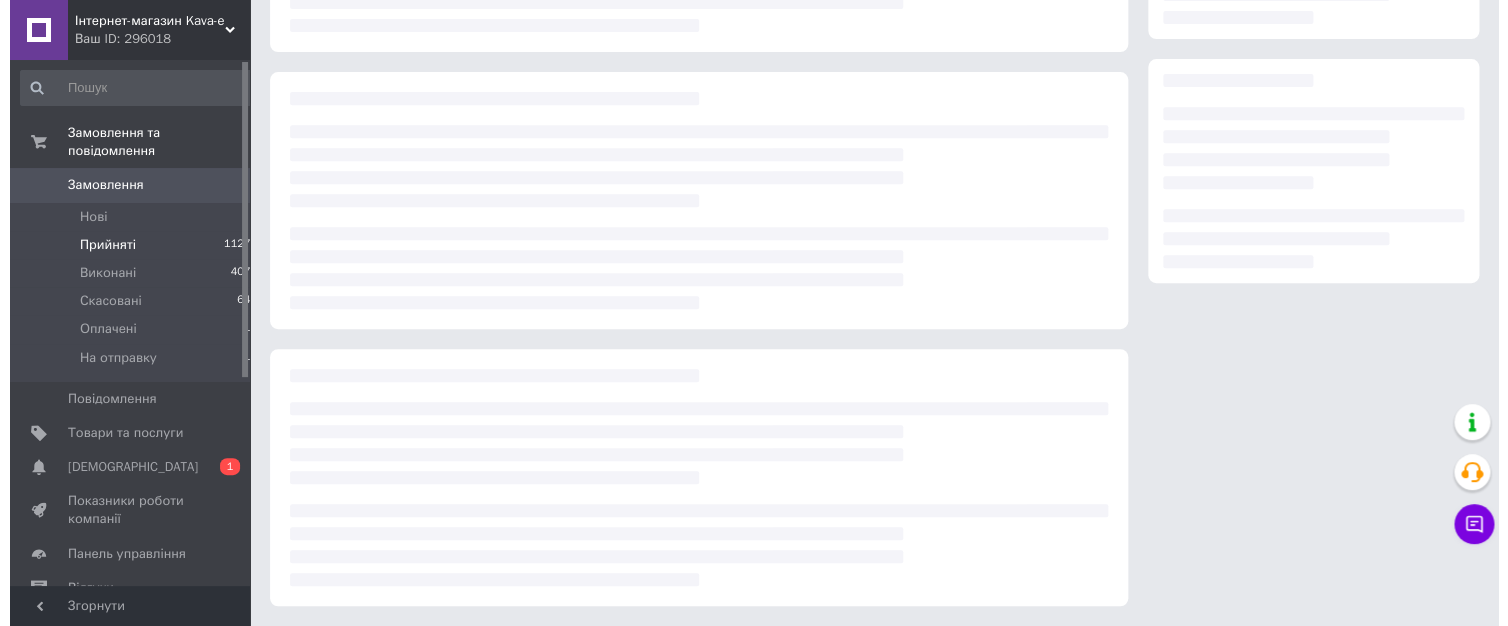 scroll, scrollTop: 288, scrollLeft: 0, axis: vertical 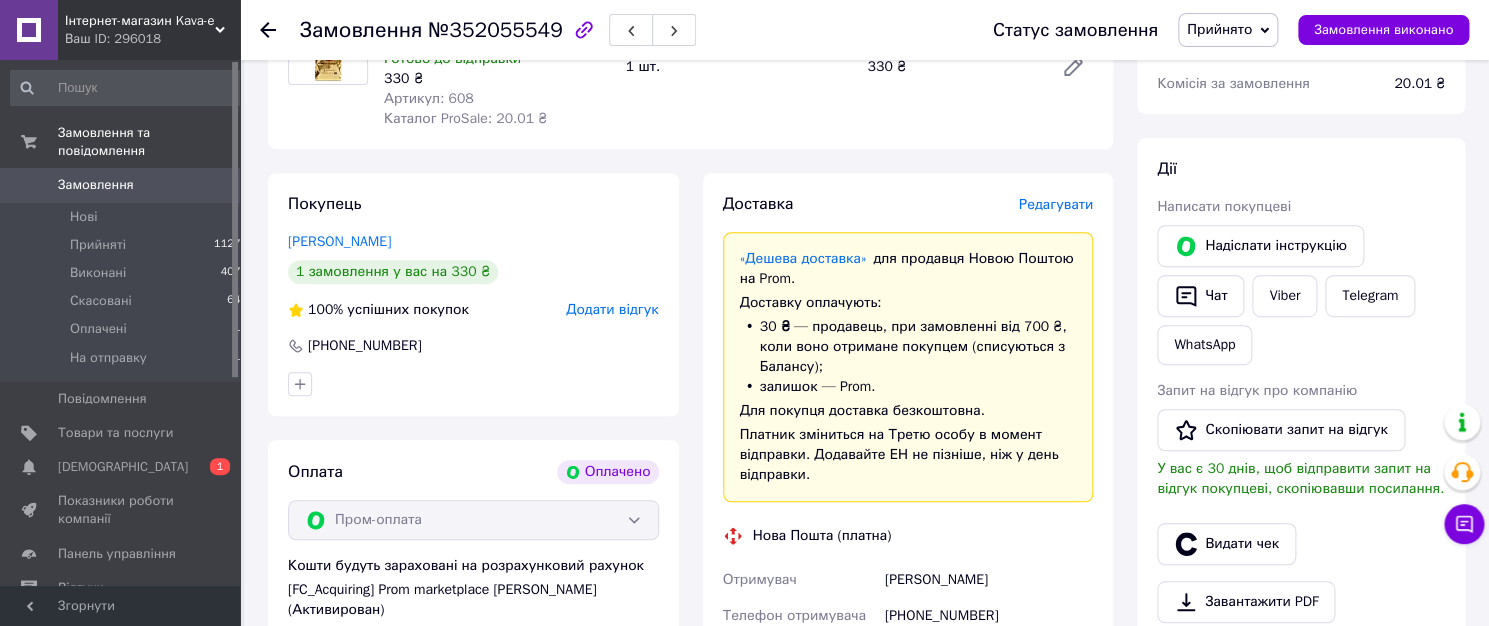 click on "Редагувати" at bounding box center (1056, 204) 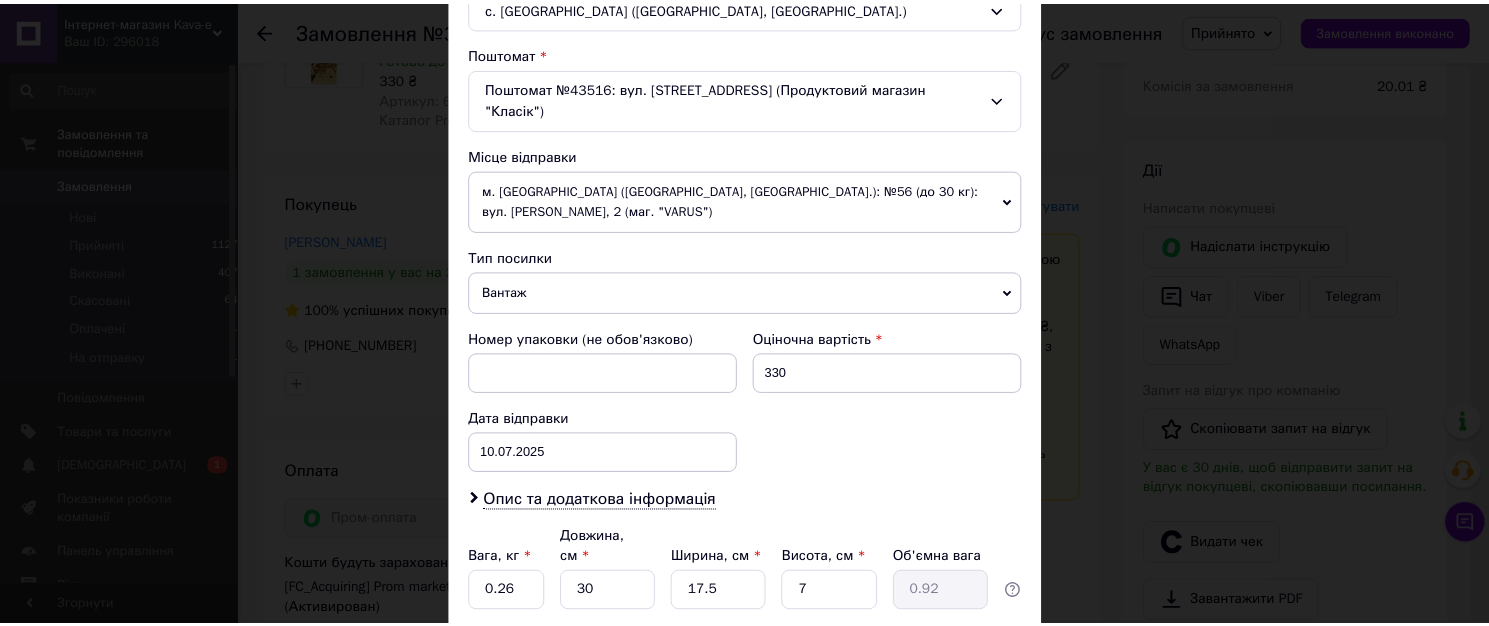 scroll, scrollTop: 683, scrollLeft: 0, axis: vertical 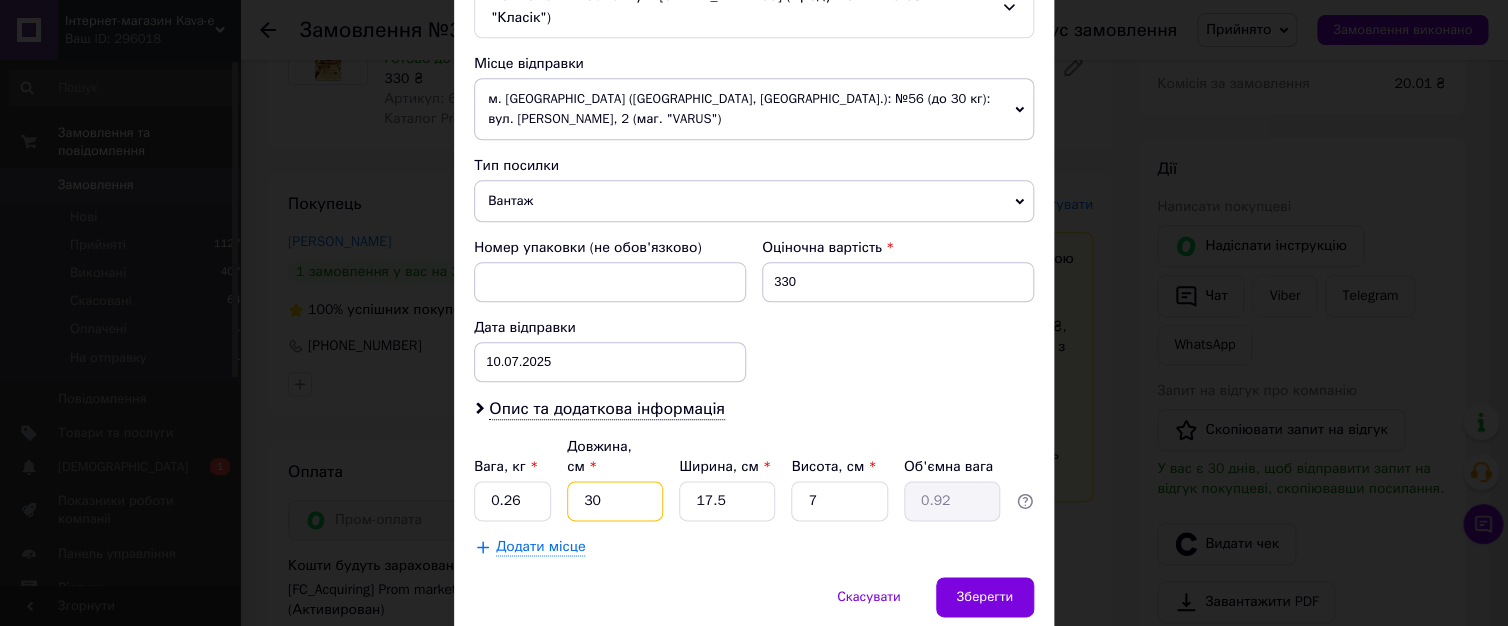 drag, startPoint x: 618, startPoint y: 461, endPoint x: 546, endPoint y: 470, distance: 72.56032 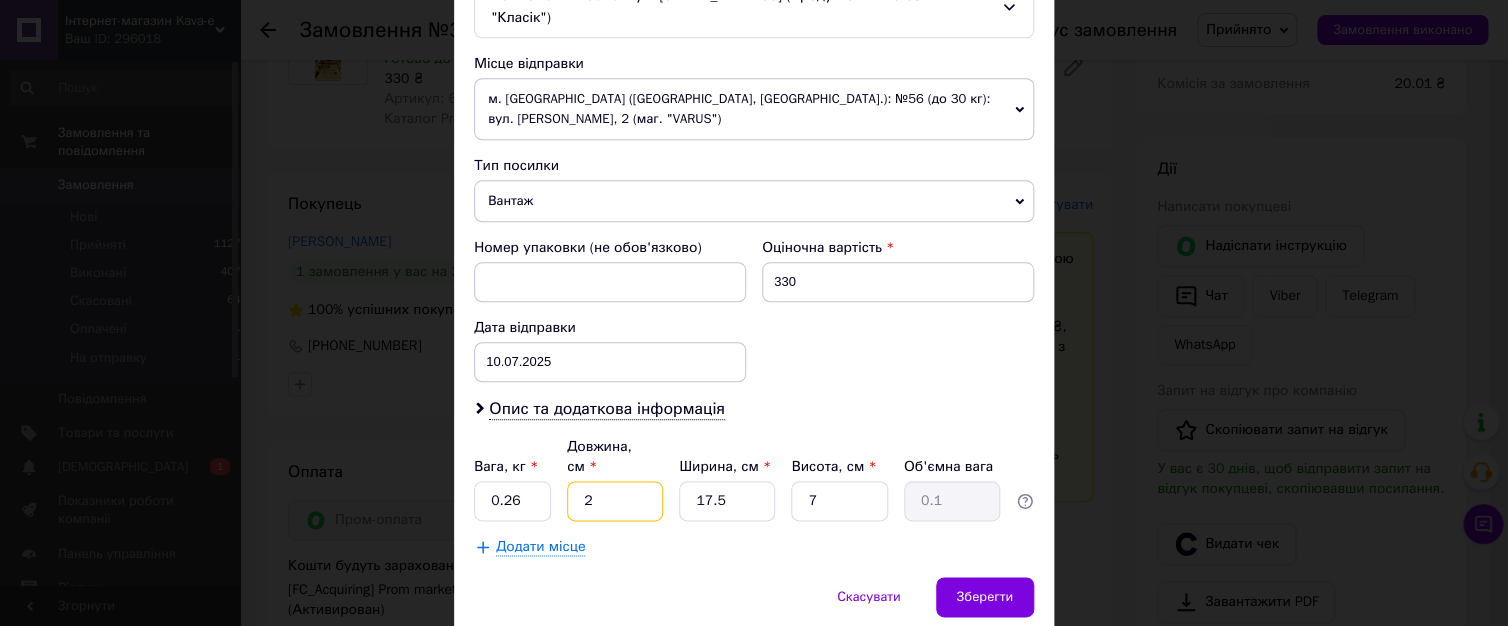 type on "24" 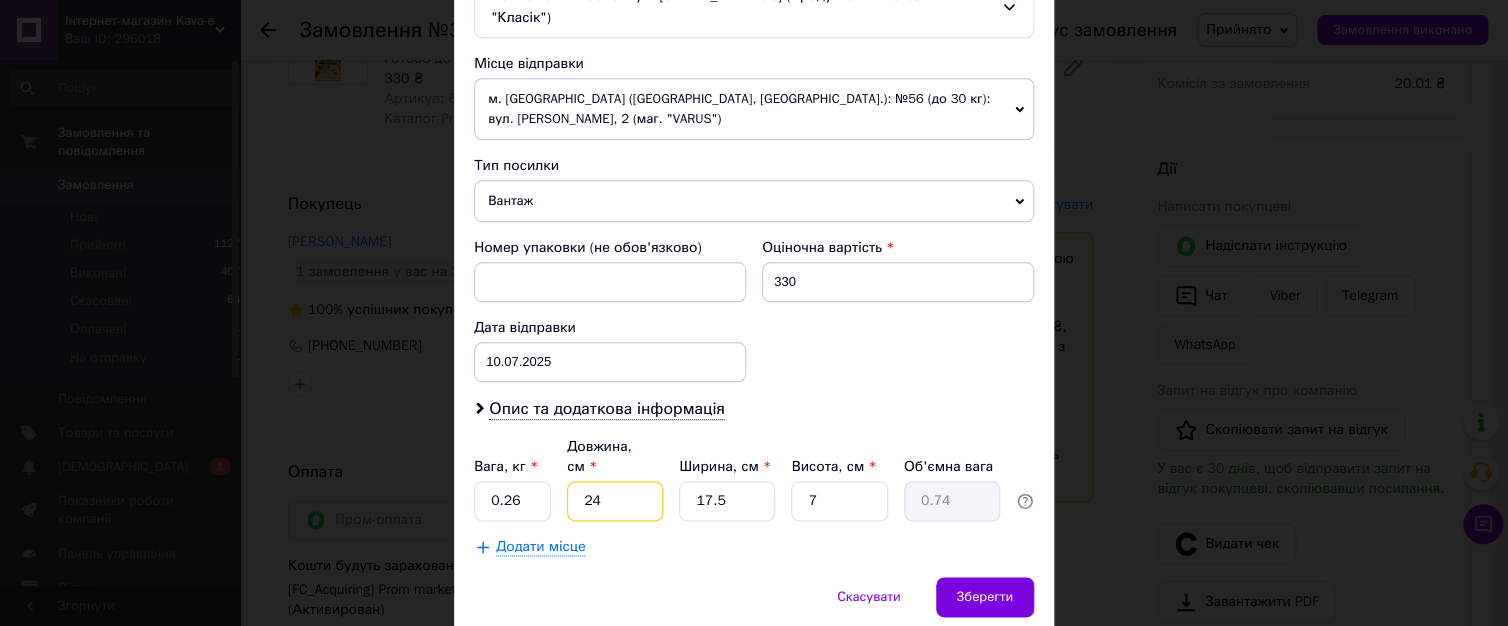 type on "24" 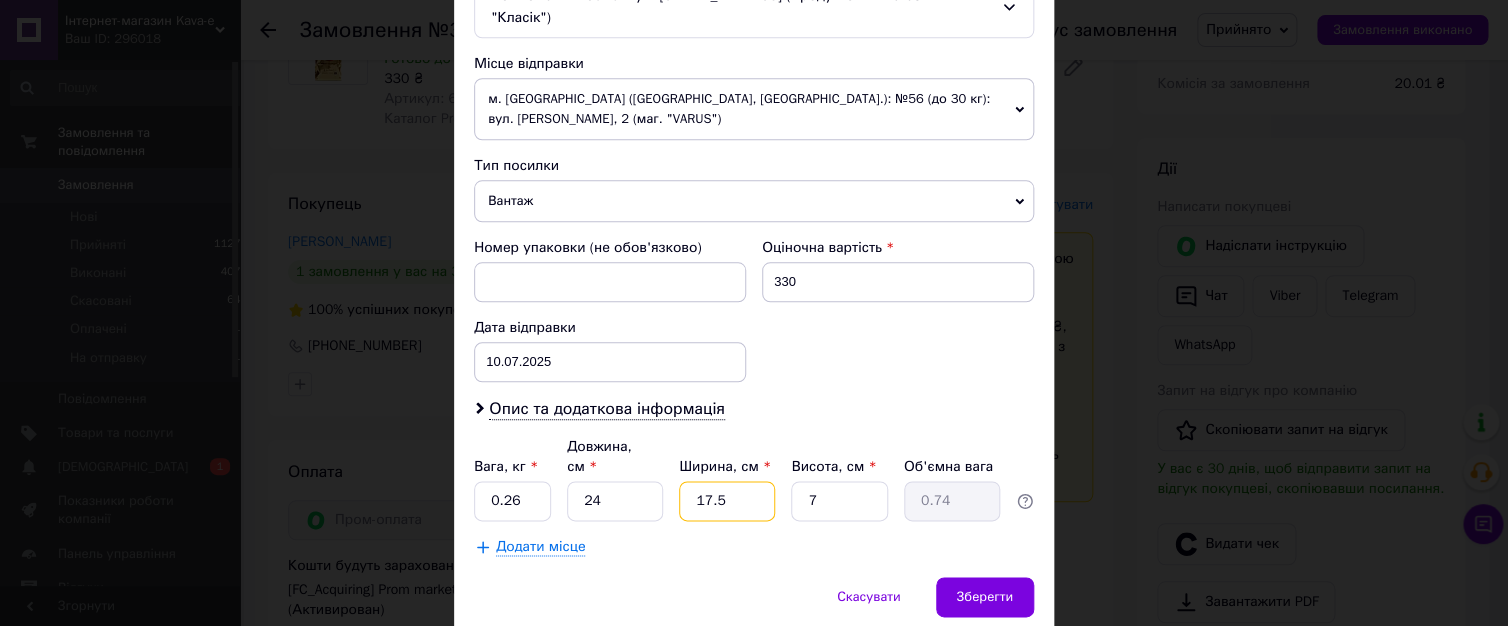 drag, startPoint x: 720, startPoint y: 463, endPoint x: 683, endPoint y: 462, distance: 37.01351 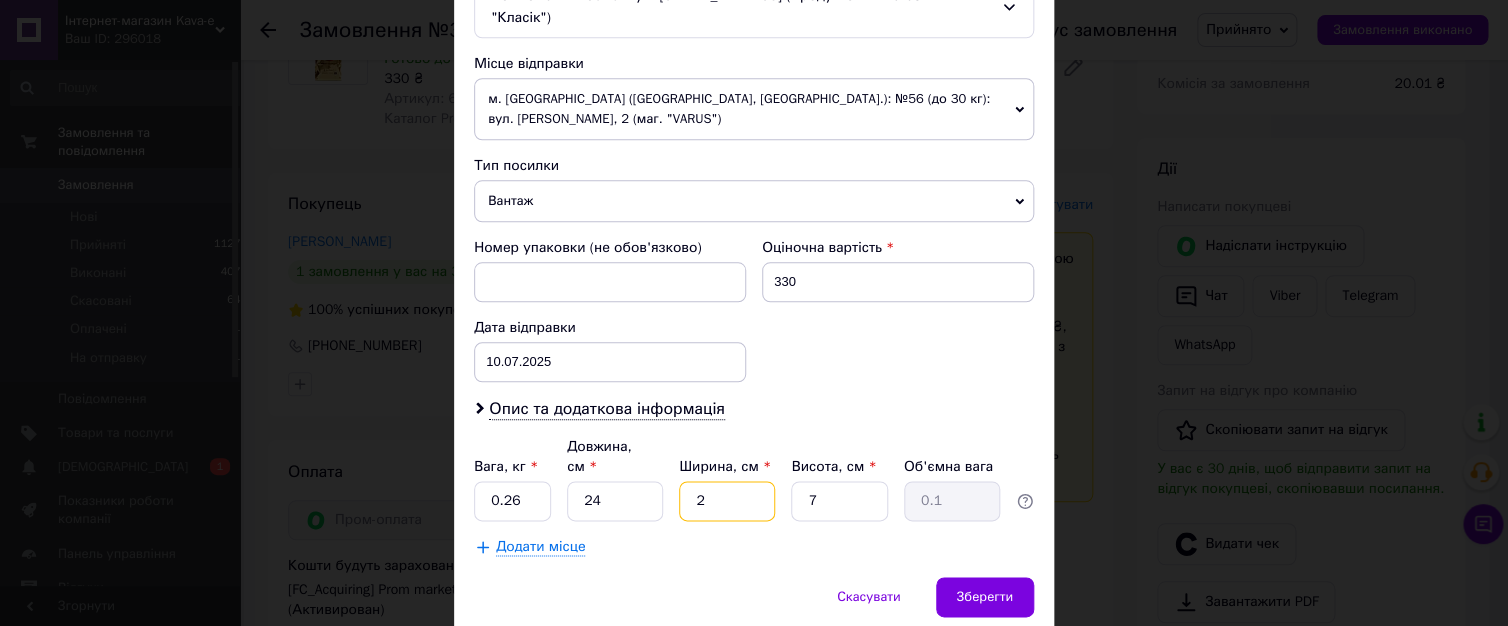 type on "20" 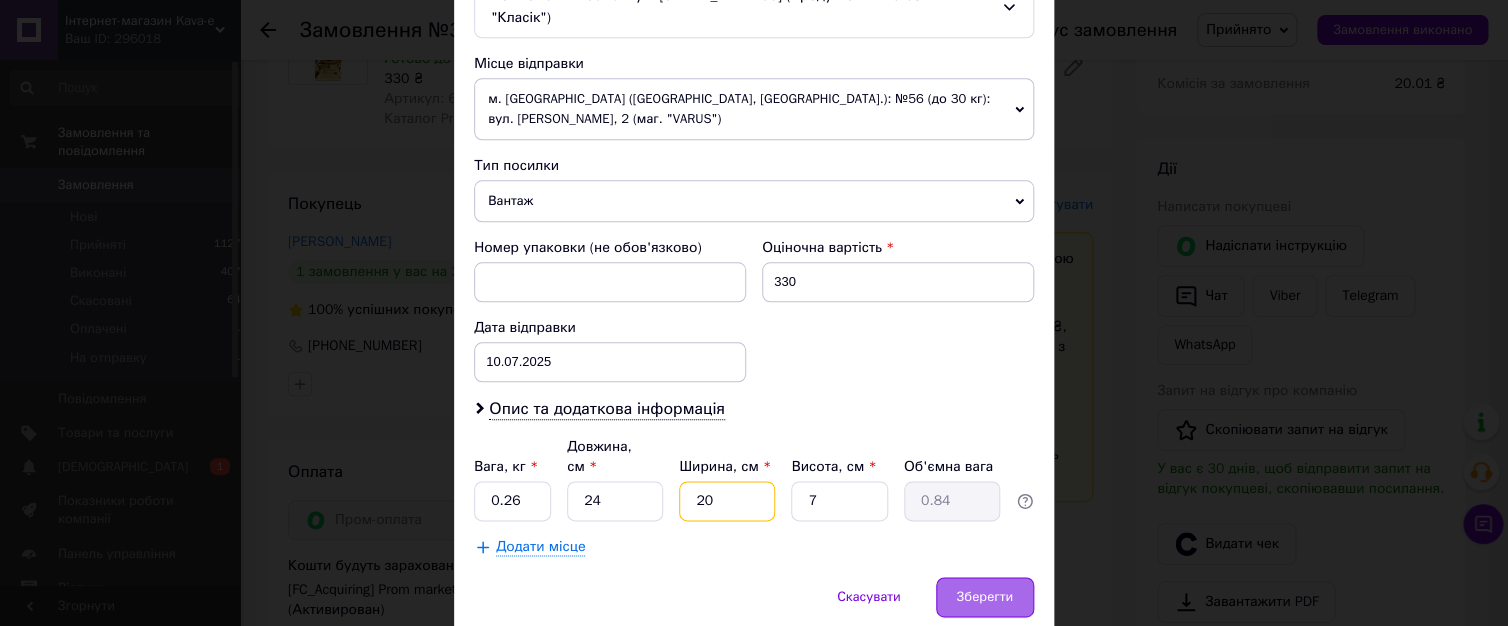 type on "20" 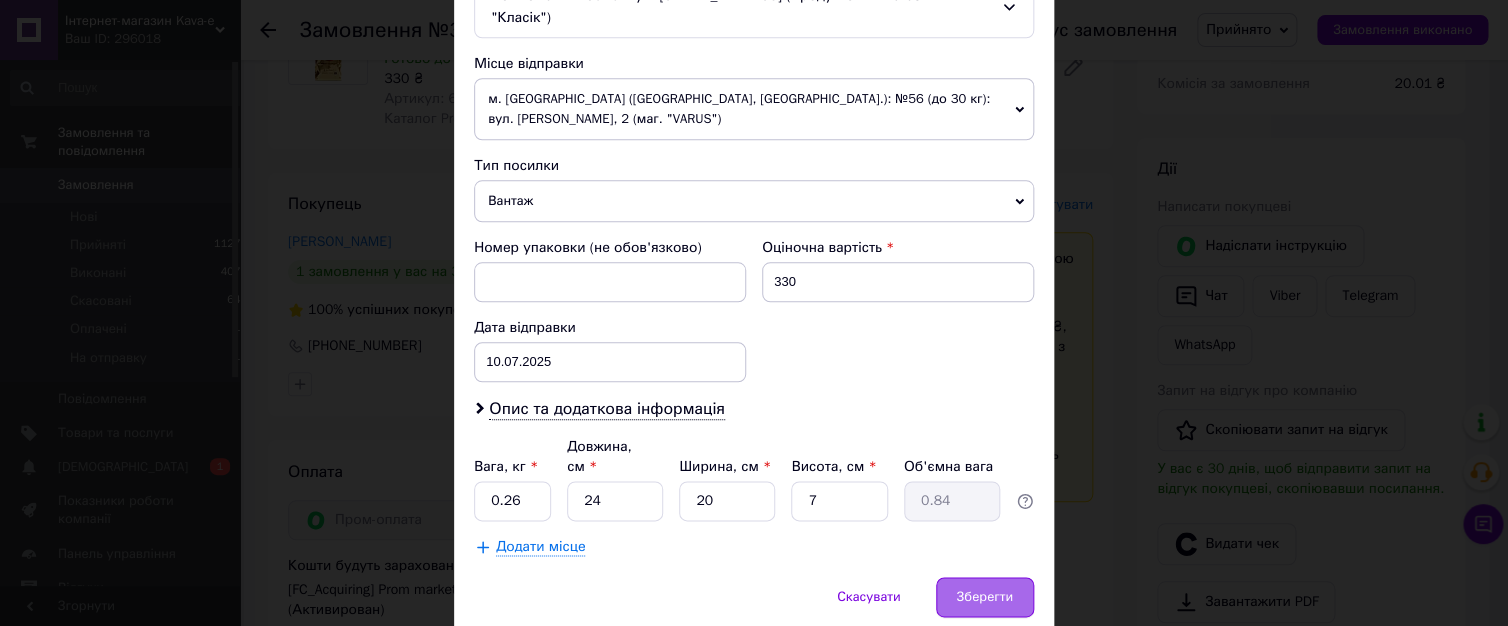 click on "Зберегти" at bounding box center (985, 597) 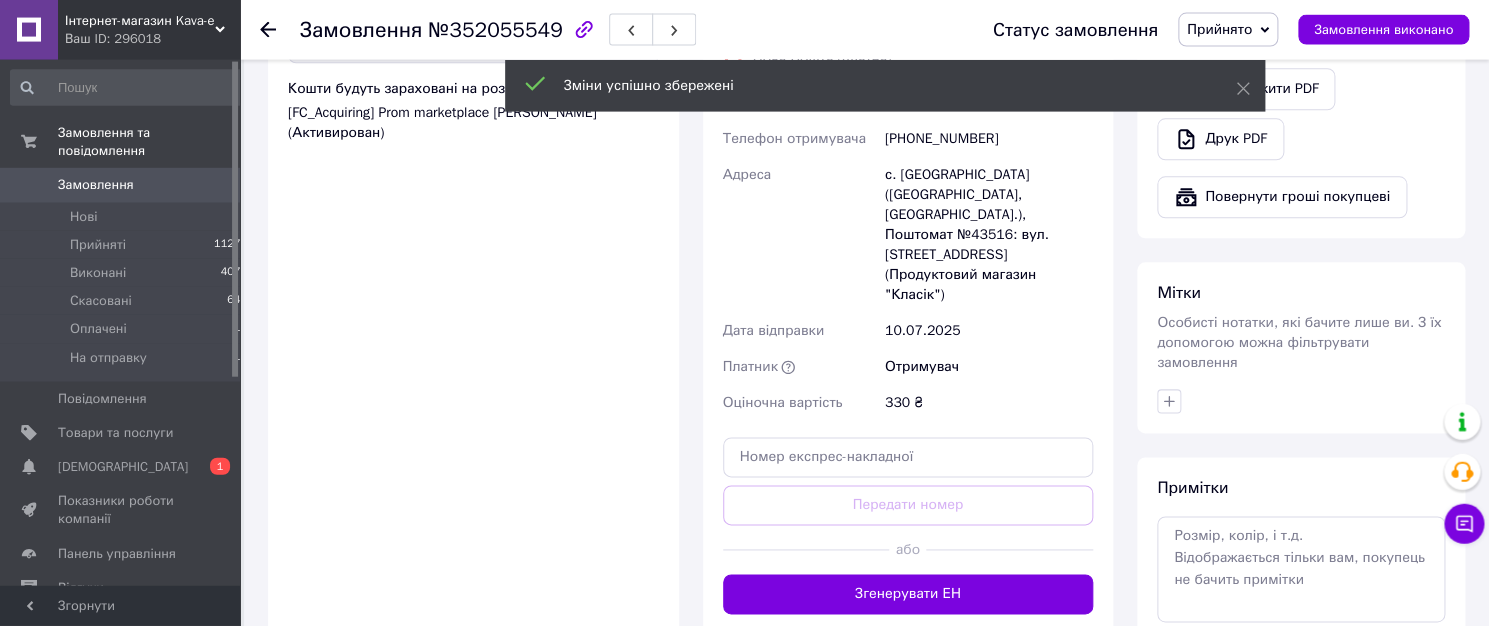 scroll, scrollTop: 824, scrollLeft: 0, axis: vertical 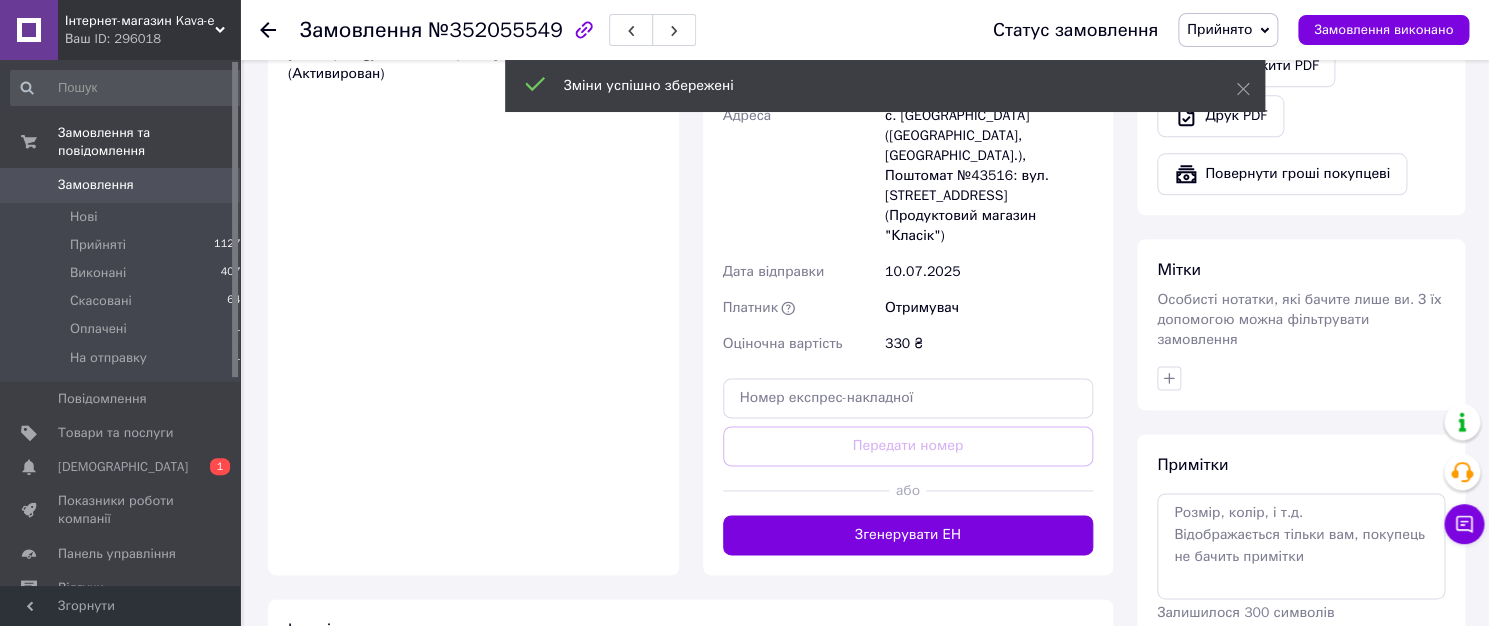 click on "Згенерувати ЕН" at bounding box center [908, 535] 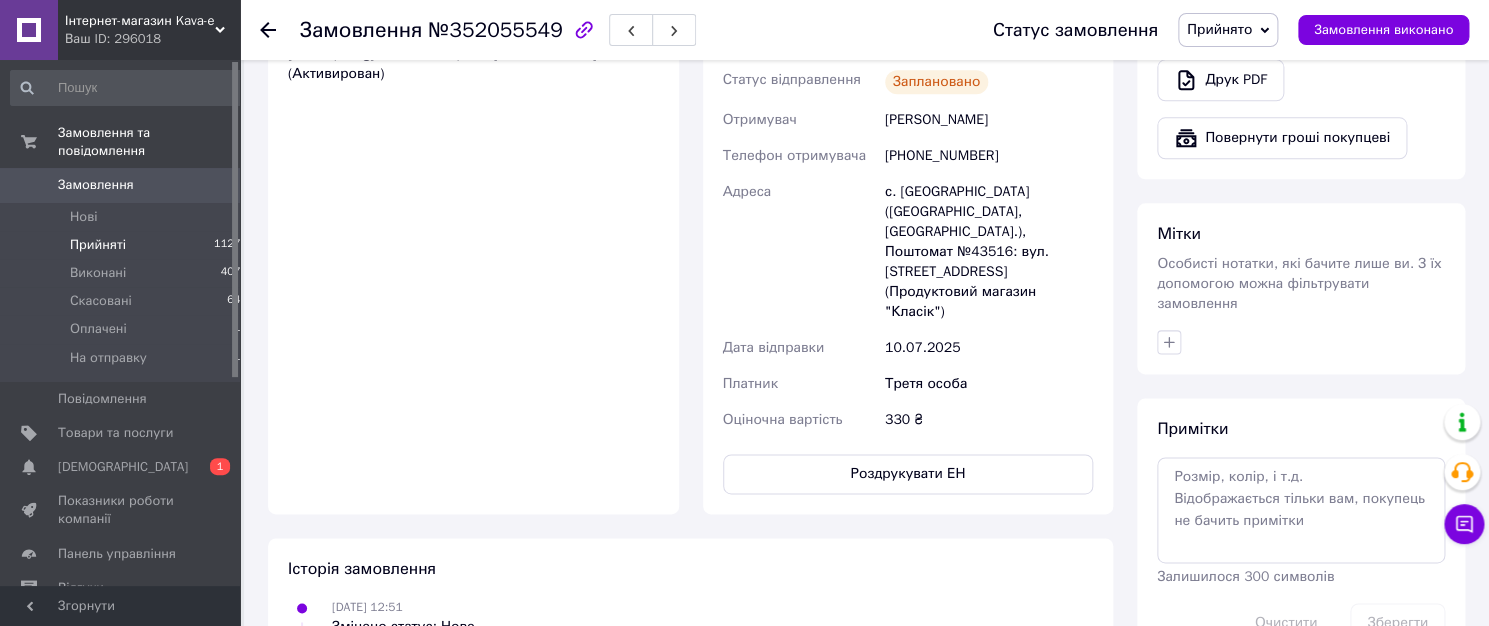 click on "Прийняті 11279" at bounding box center [129, 245] 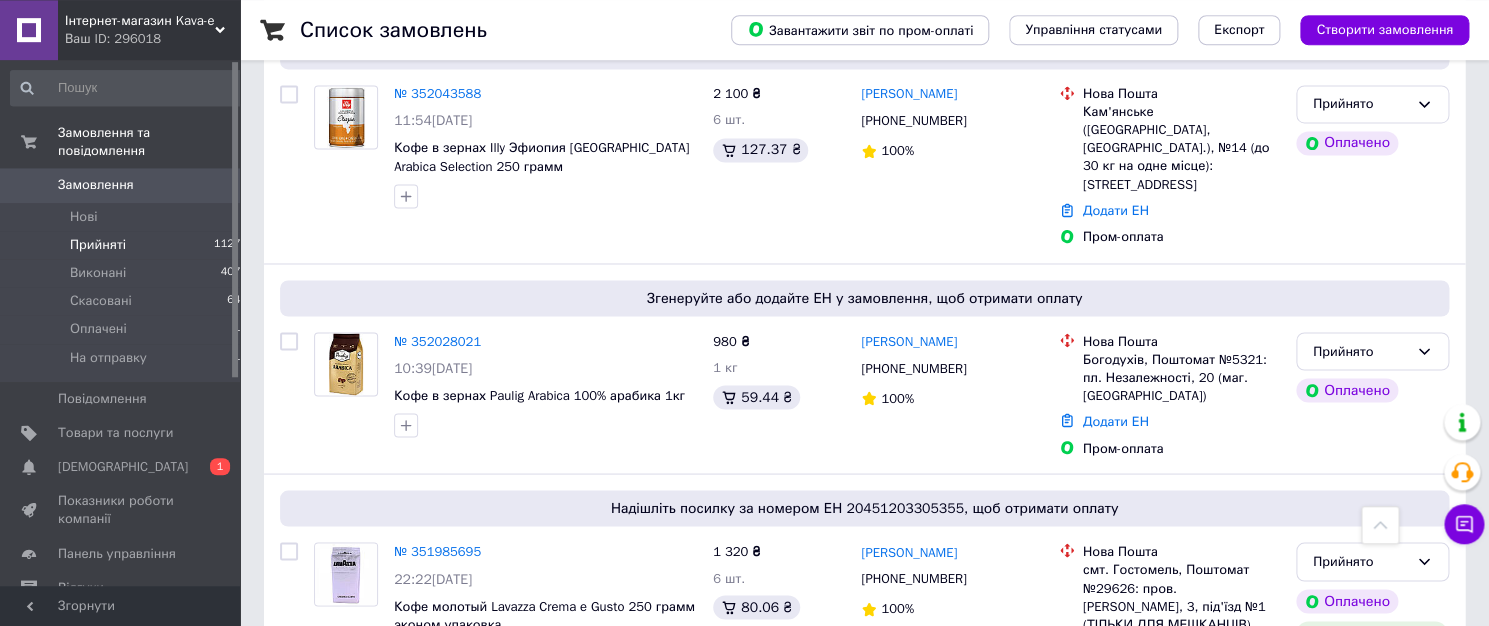 scroll, scrollTop: 1286, scrollLeft: 0, axis: vertical 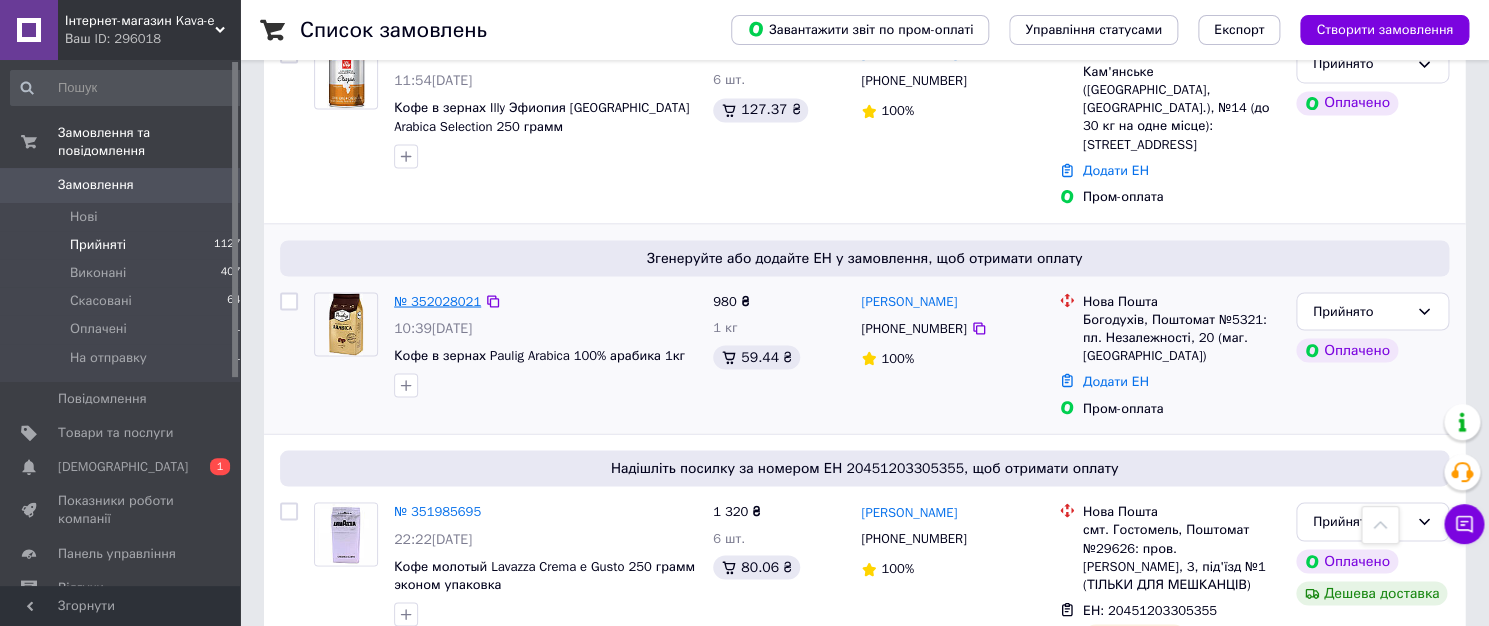 click on "№ 352028021" at bounding box center (437, 300) 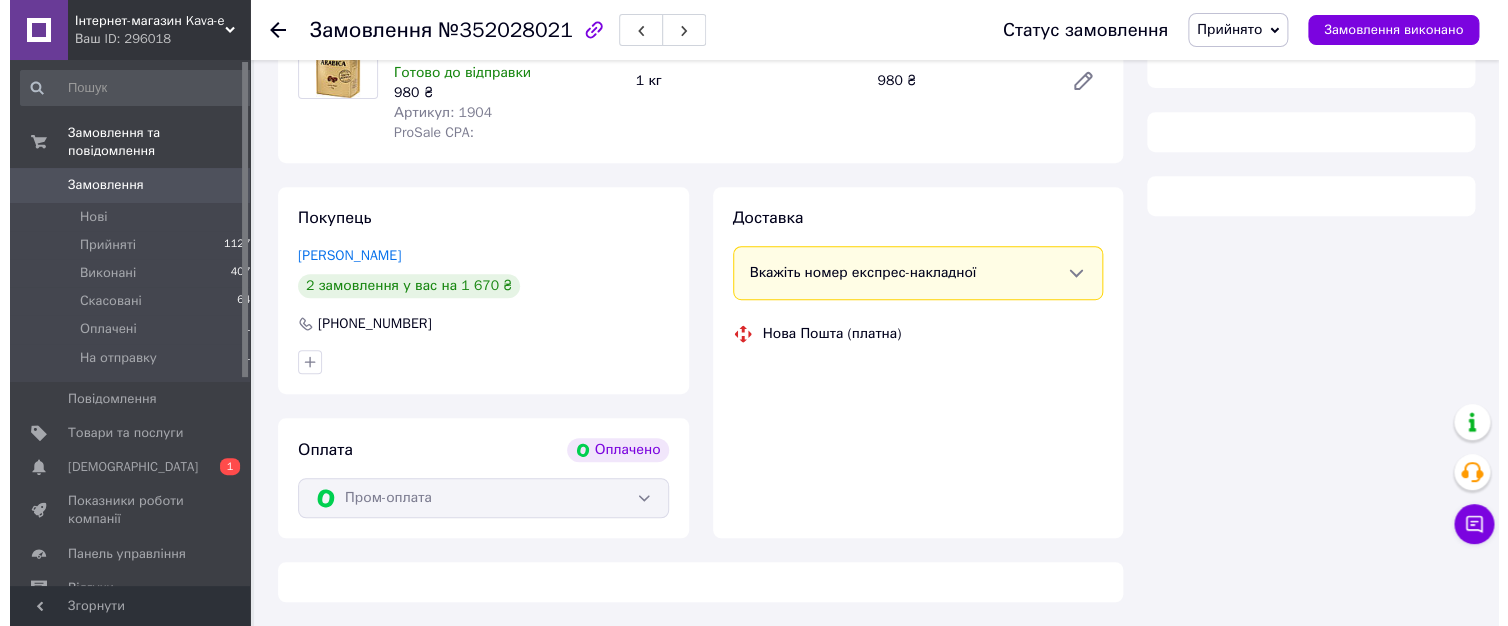 scroll, scrollTop: 278, scrollLeft: 0, axis: vertical 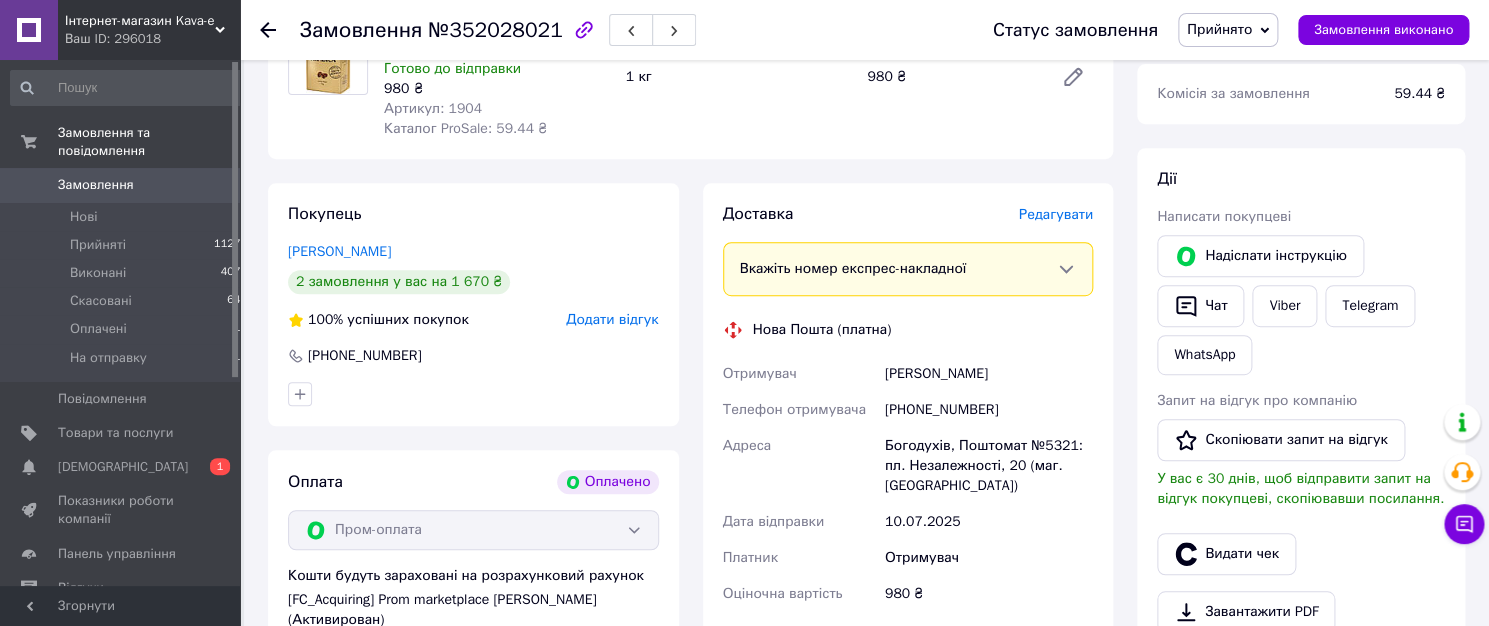 click on "Редагувати" at bounding box center (1056, 214) 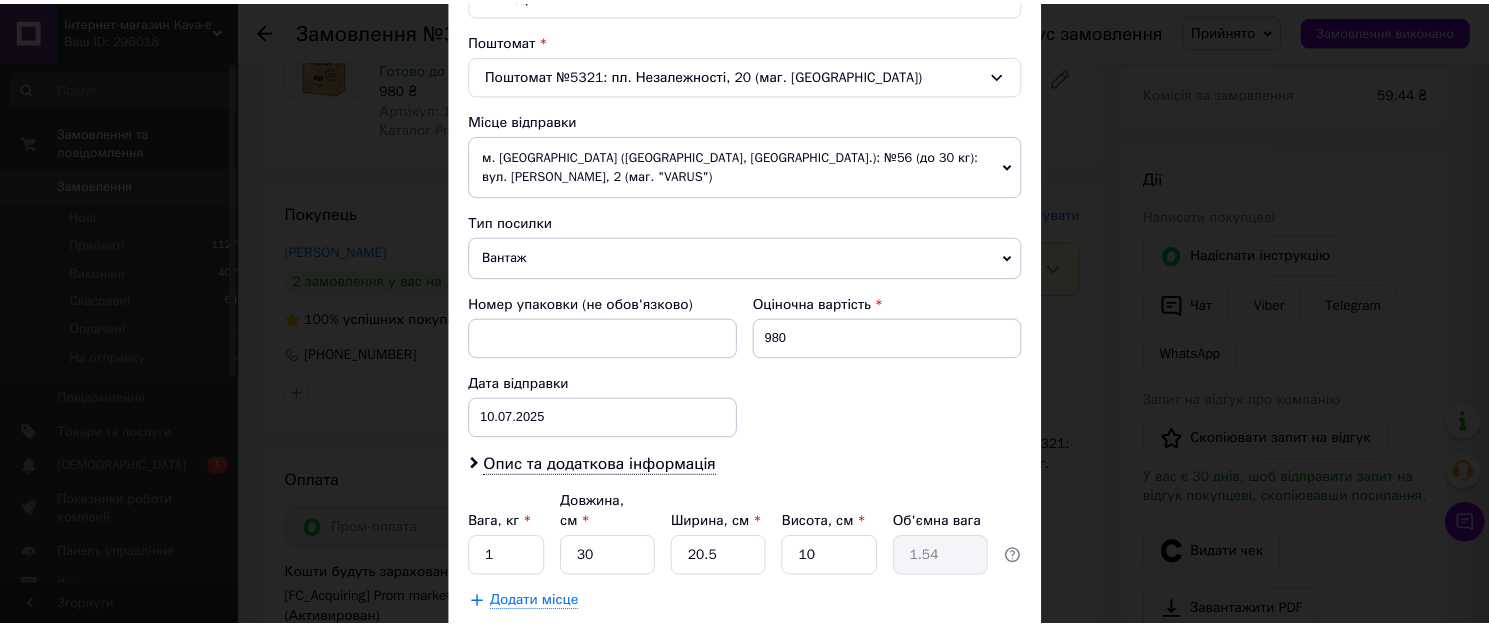 scroll, scrollTop: 683, scrollLeft: 0, axis: vertical 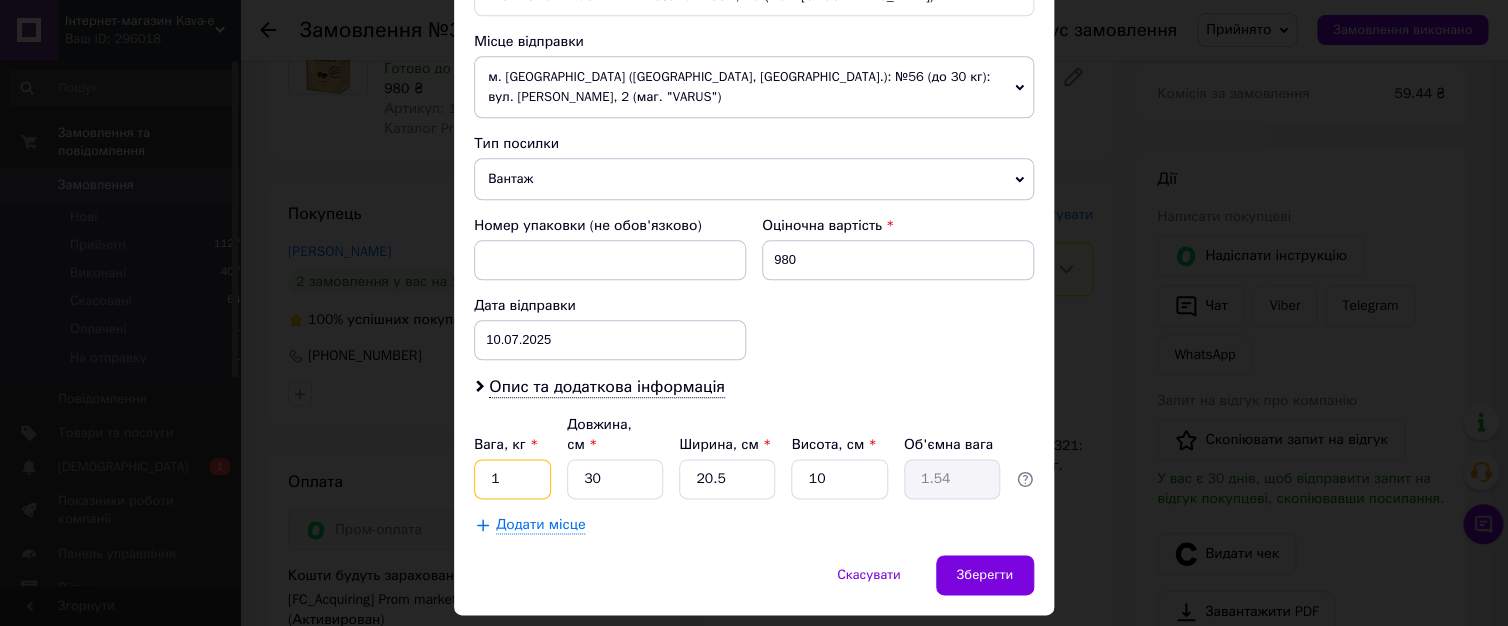 click on "1" at bounding box center [512, 479] 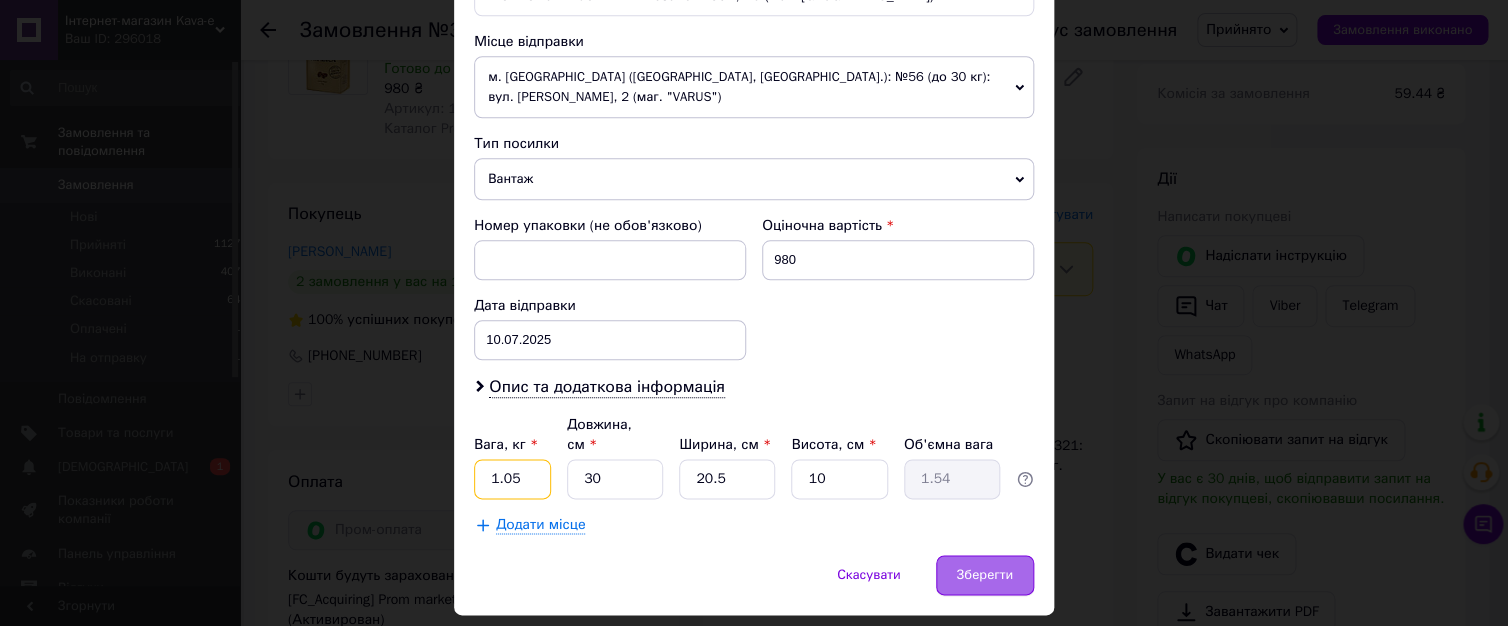 type on "1.05" 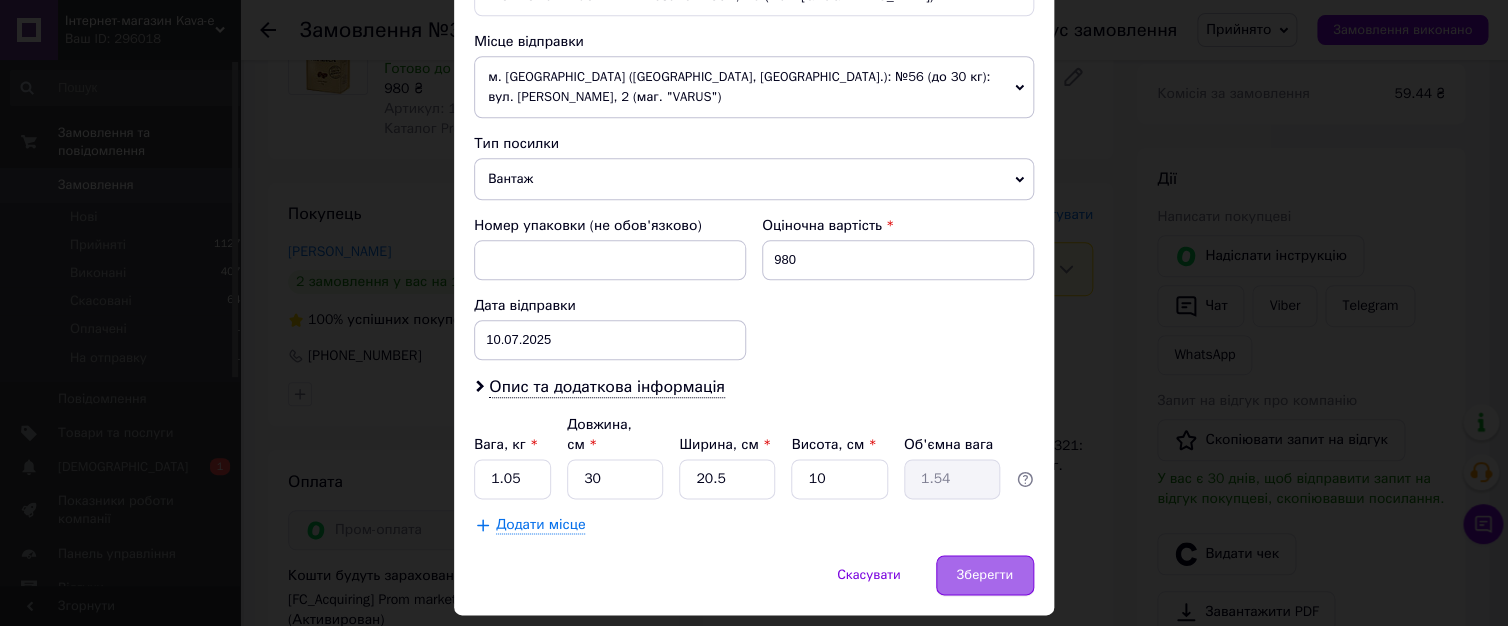 click on "Зберегти" at bounding box center (985, 575) 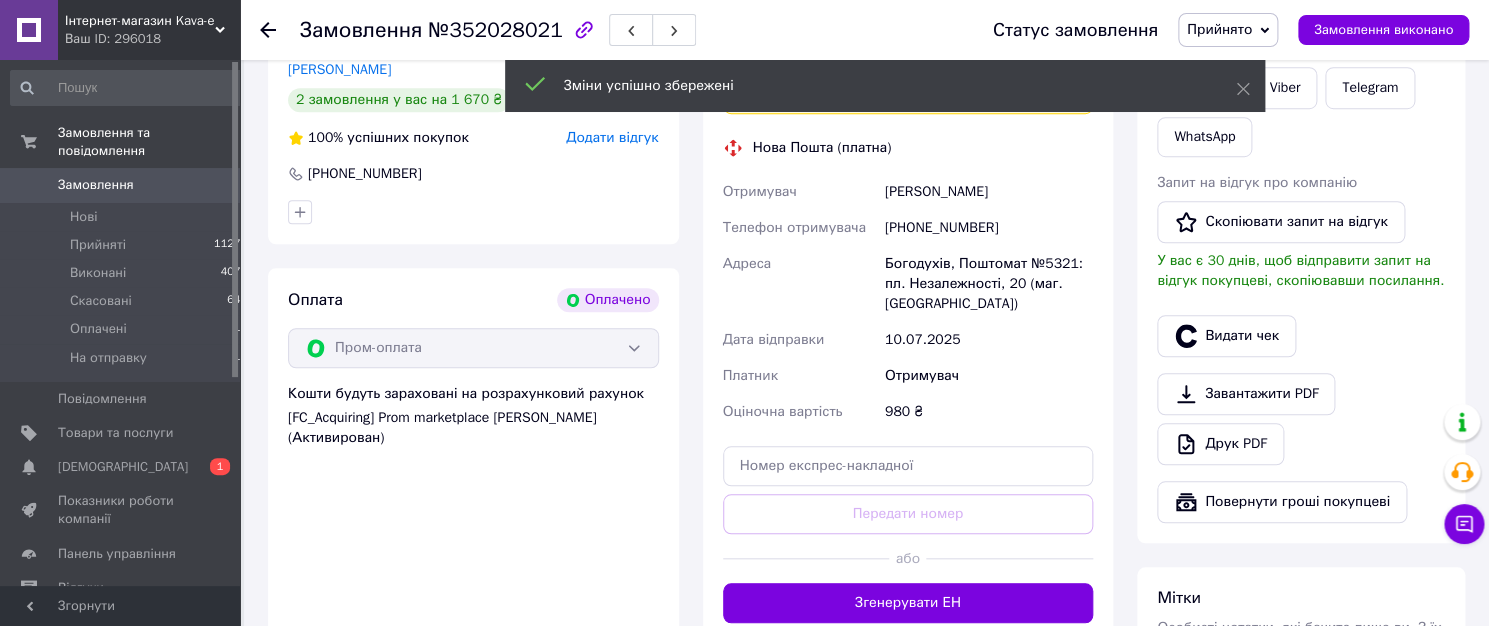 scroll, scrollTop: 599, scrollLeft: 0, axis: vertical 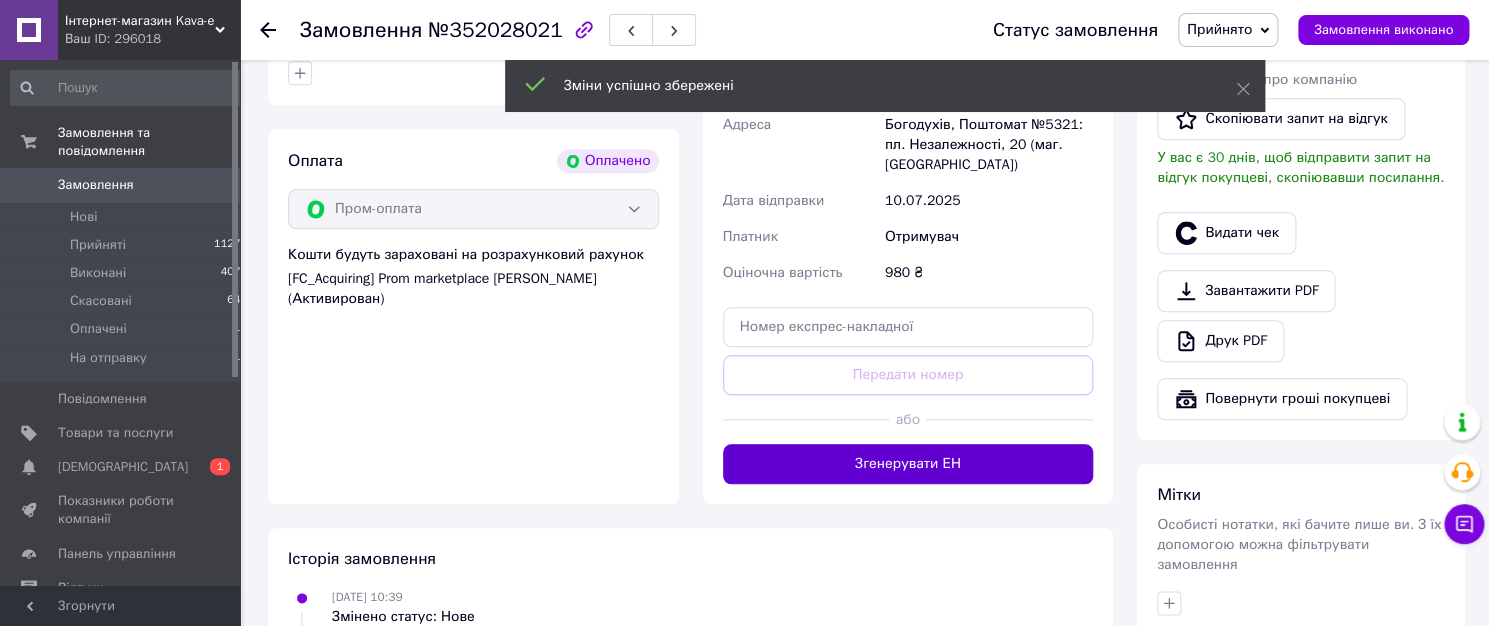 click on "Згенерувати ЕН" at bounding box center [908, 464] 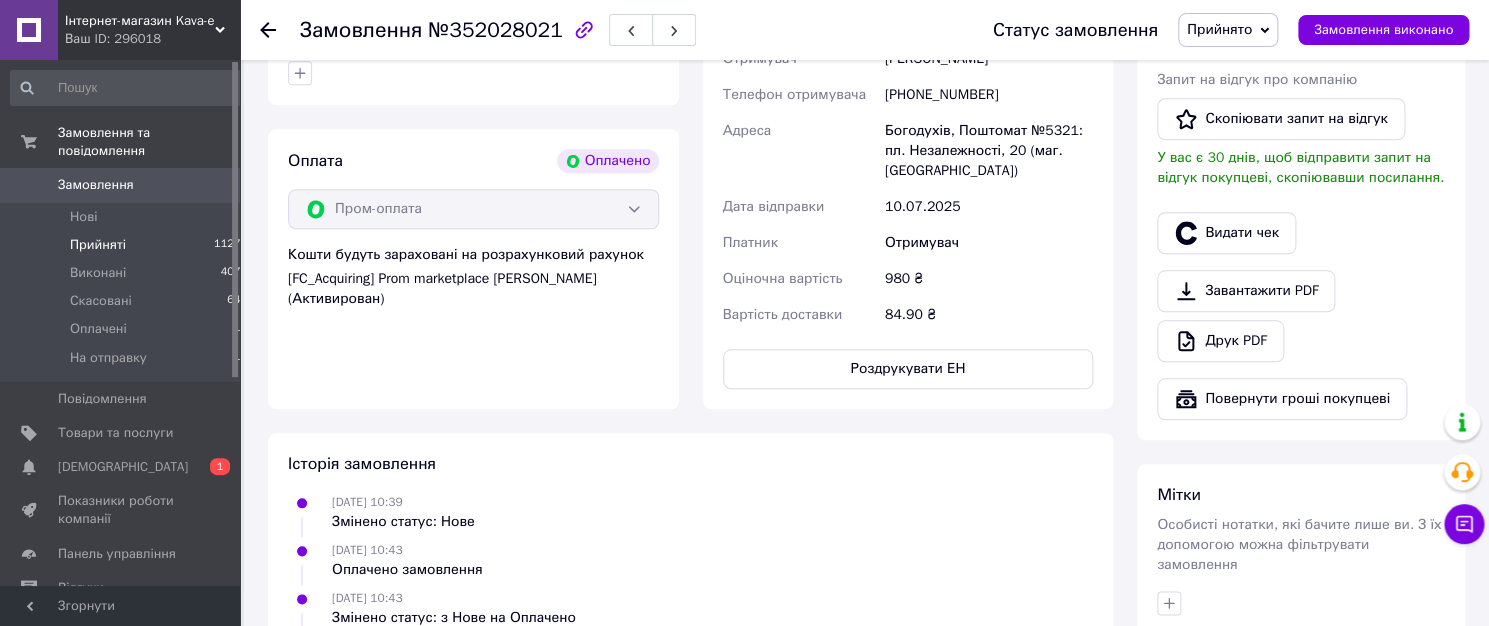click on "Прийняті 11279" at bounding box center [129, 245] 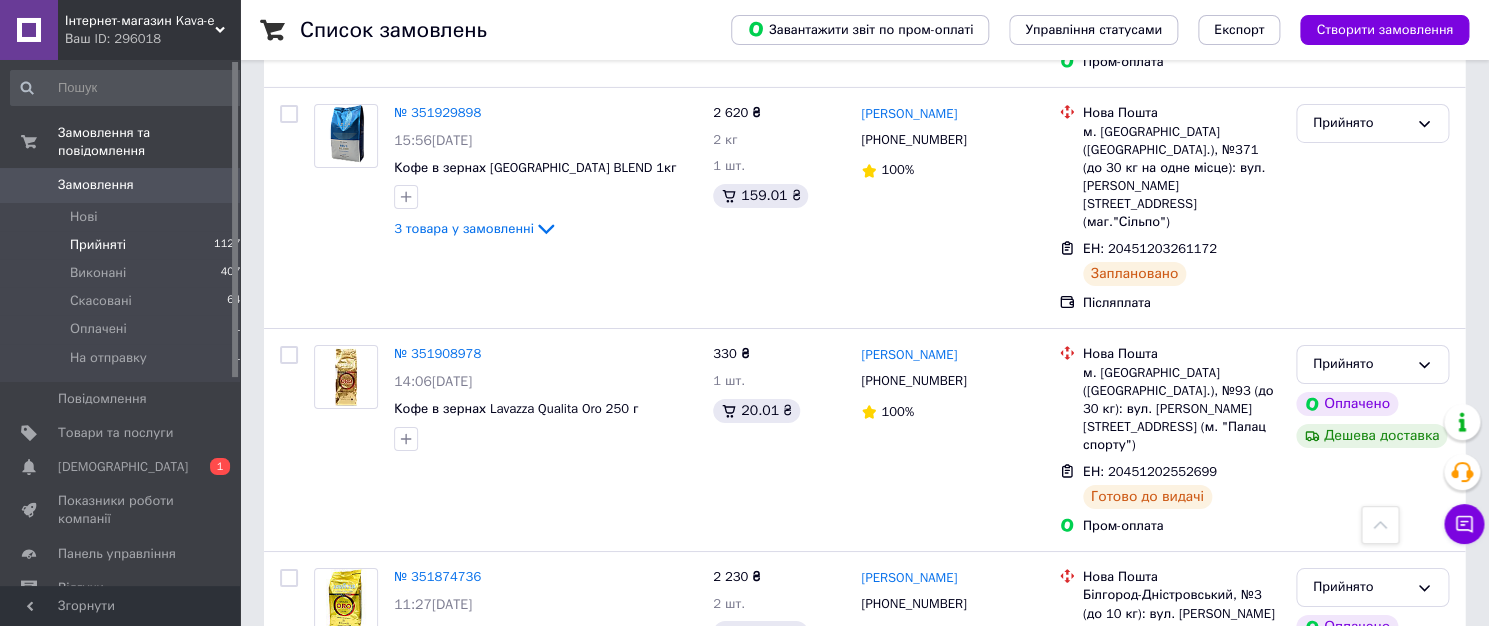 scroll, scrollTop: 2787, scrollLeft: 0, axis: vertical 